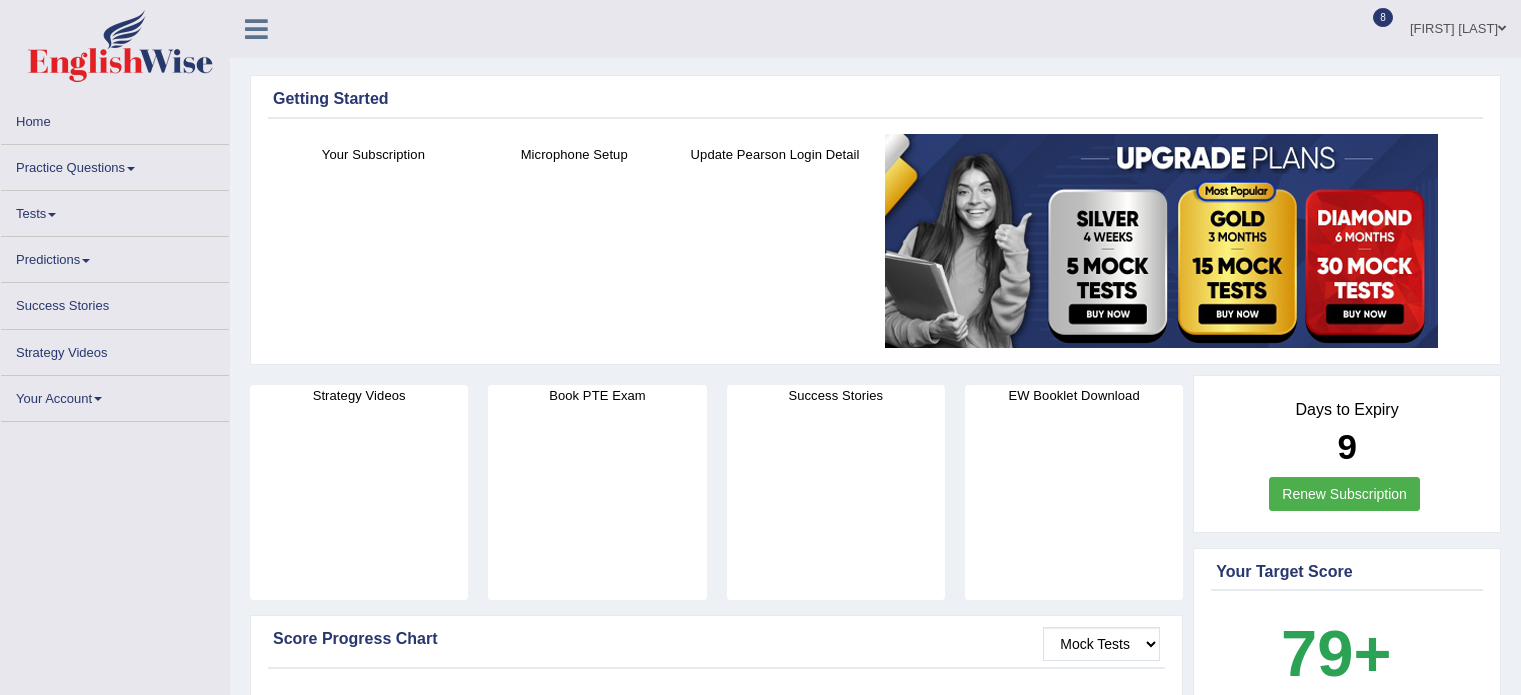 scroll, scrollTop: 0, scrollLeft: 0, axis: both 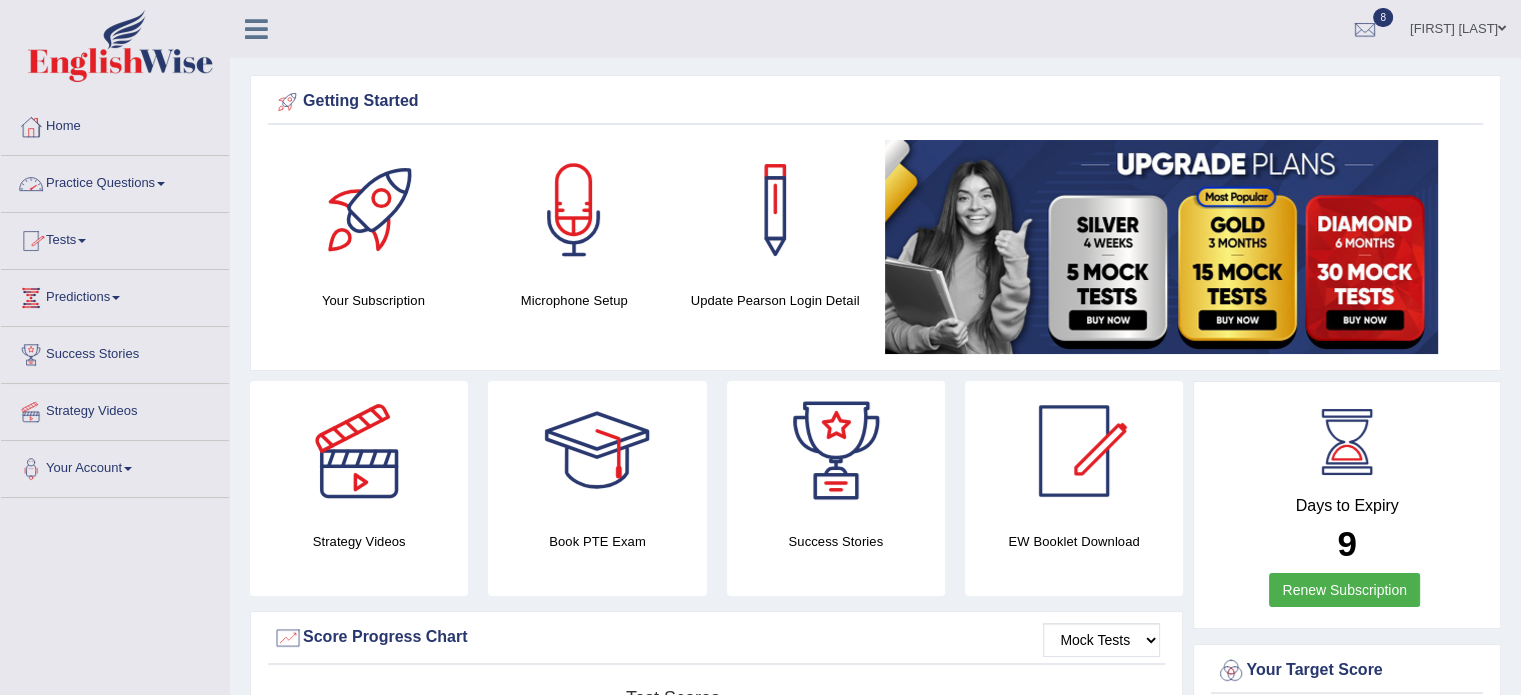 click on "Practice Questions" at bounding box center (115, 181) 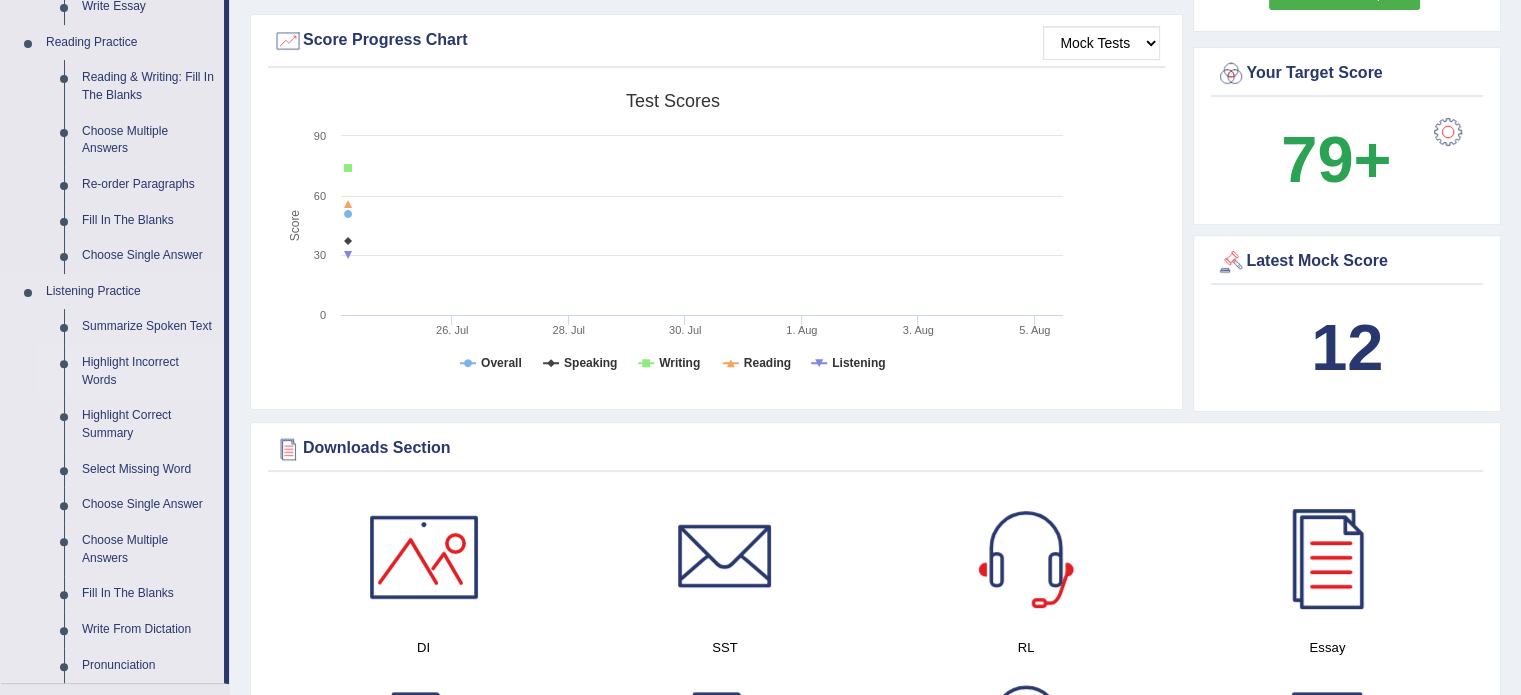 scroll, scrollTop: 600, scrollLeft: 0, axis: vertical 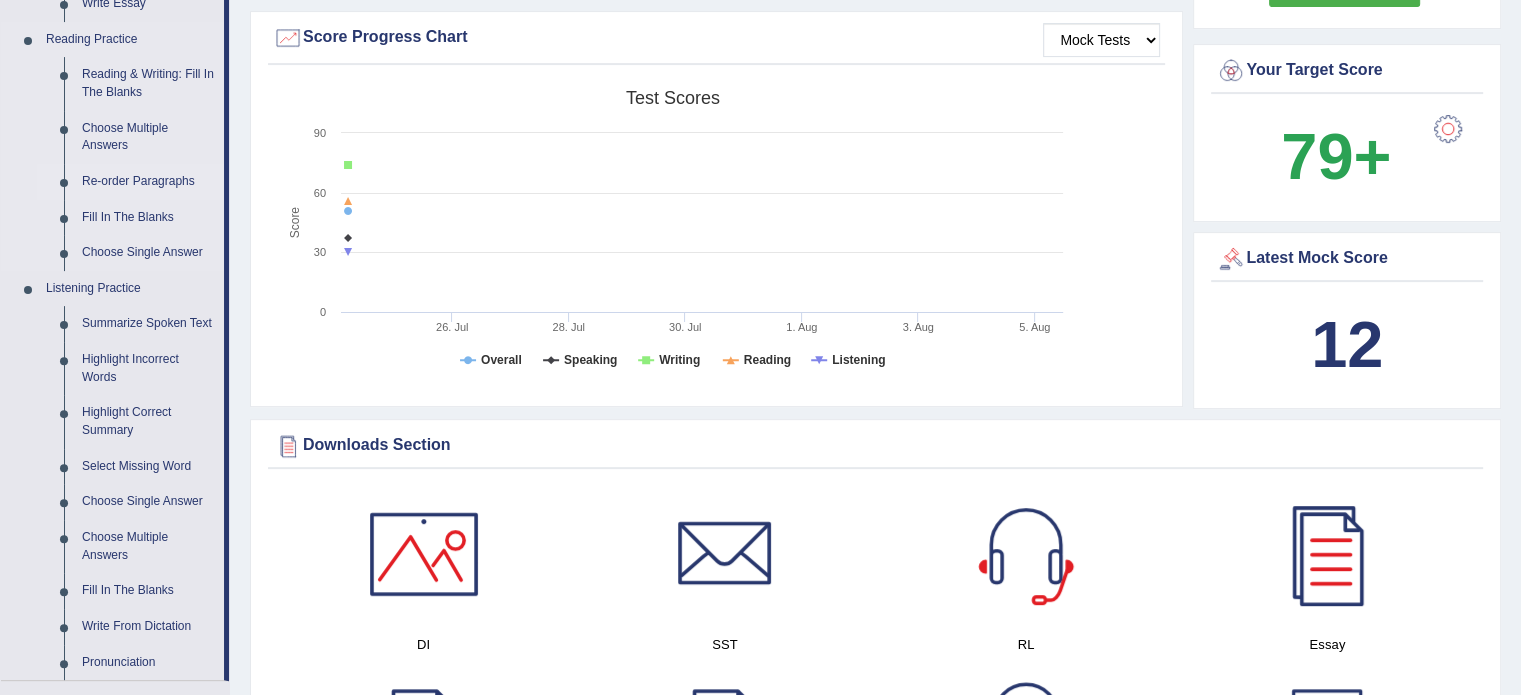 click on "Re-order Paragraphs" at bounding box center [148, 182] 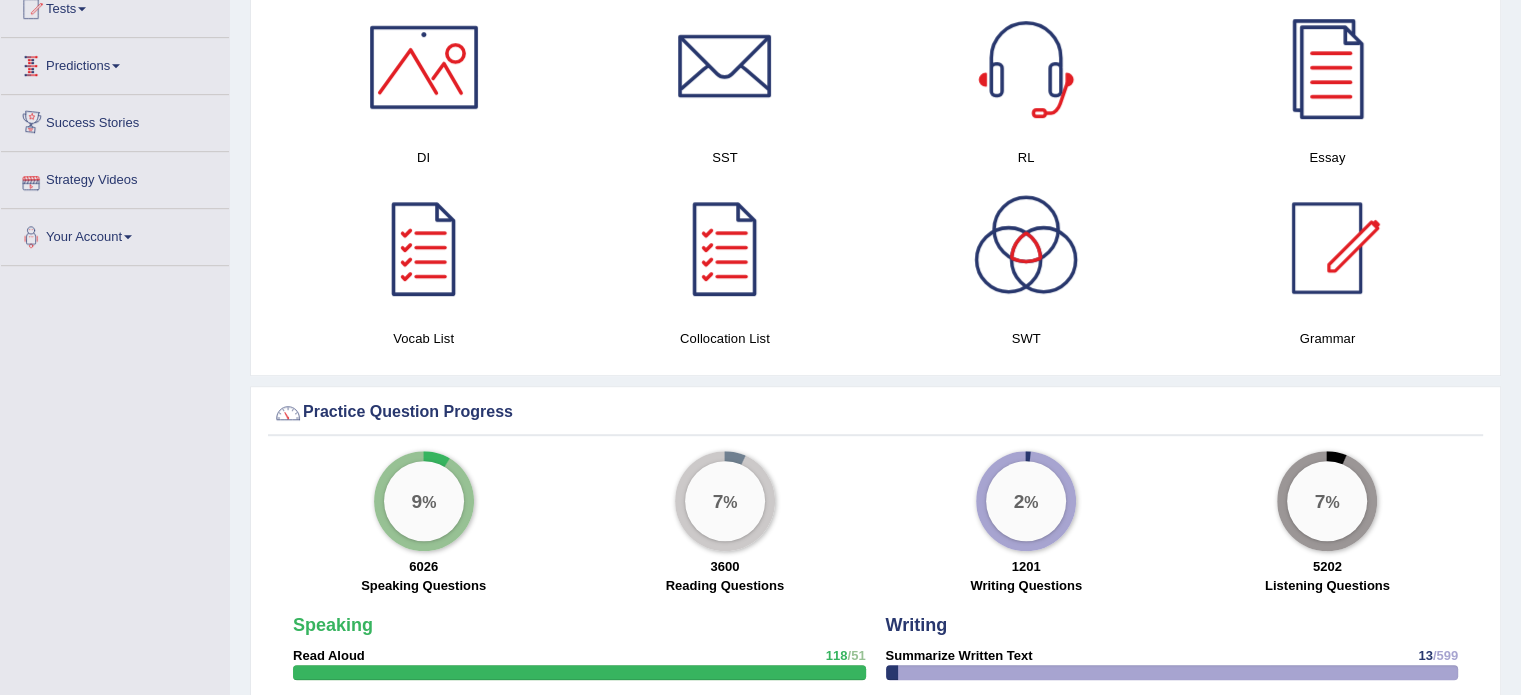 scroll, scrollTop: 1106, scrollLeft: 0, axis: vertical 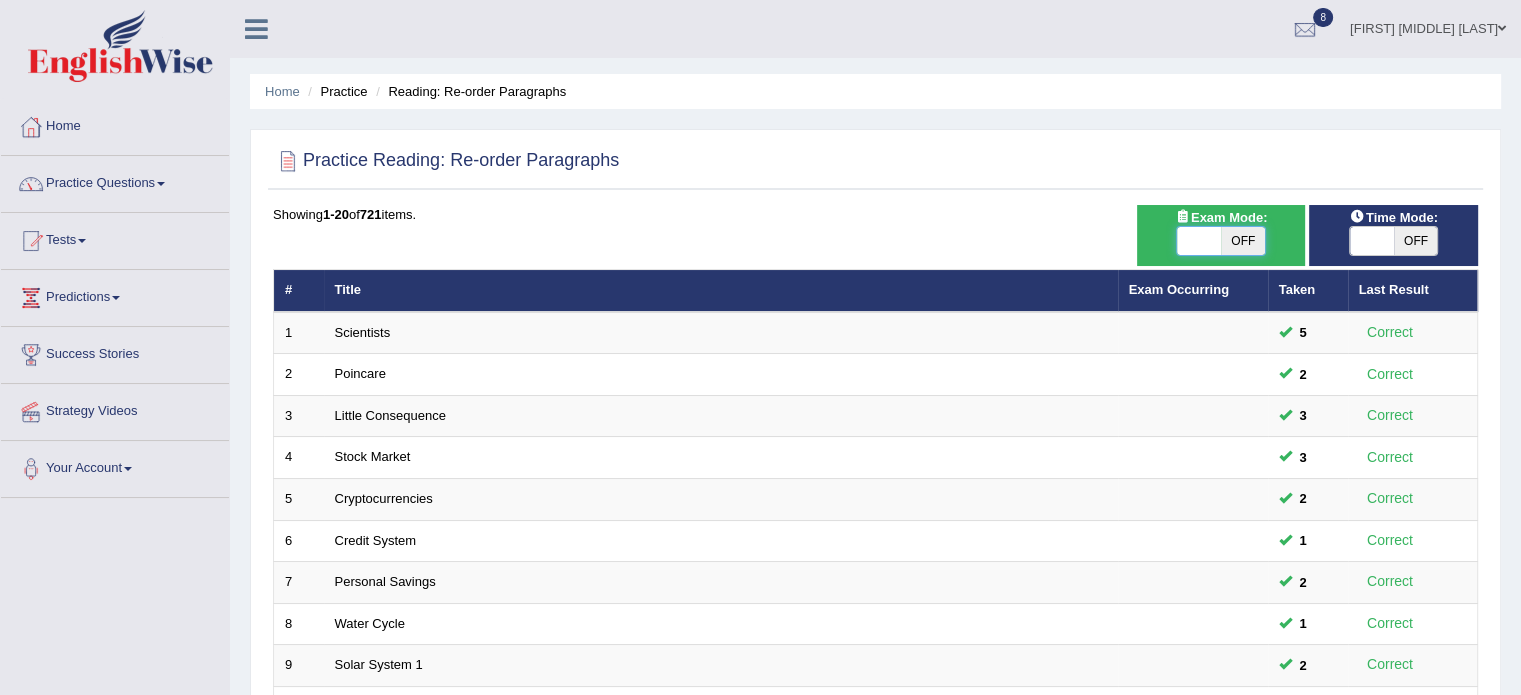 click at bounding box center (1199, 241) 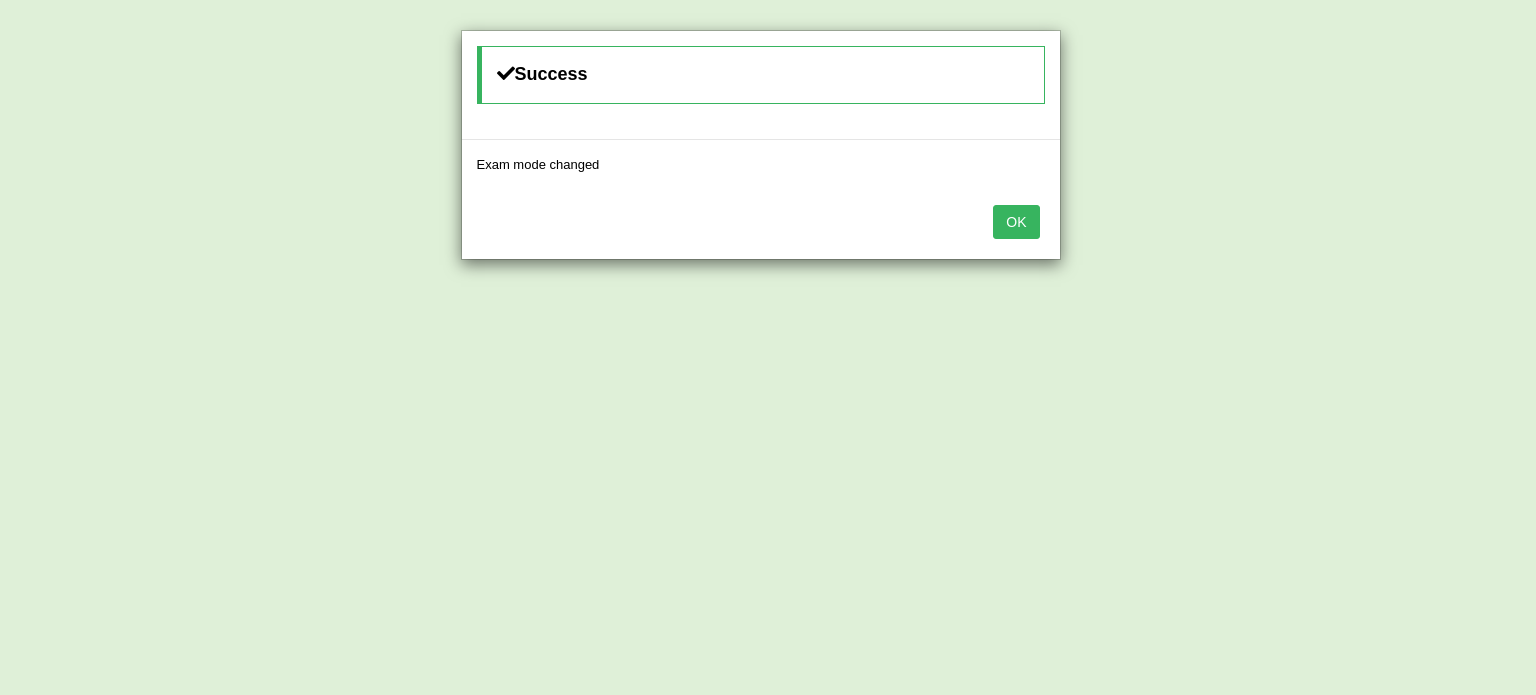 click on "OK" at bounding box center (1016, 222) 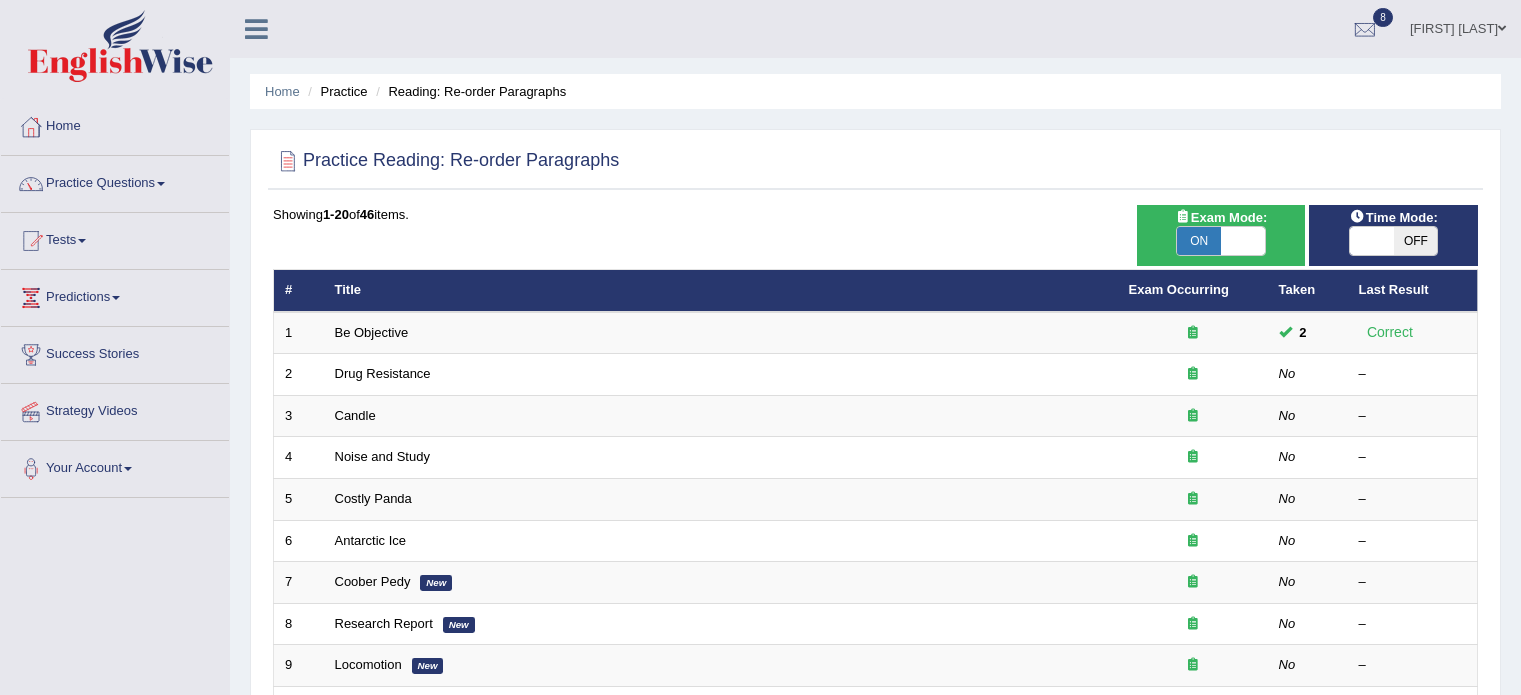 scroll, scrollTop: 0, scrollLeft: 0, axis: both 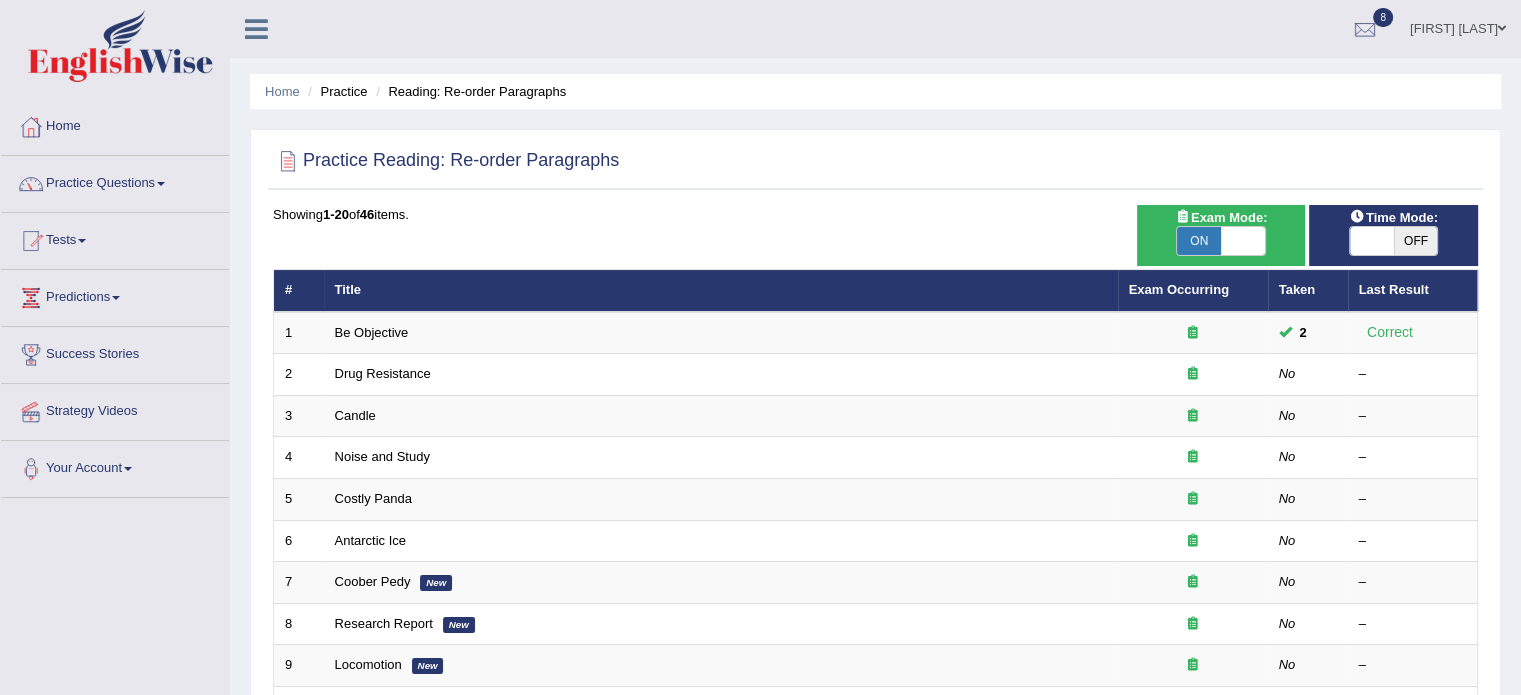 click on "ON   OFF" at bounding box center (1393, 241) 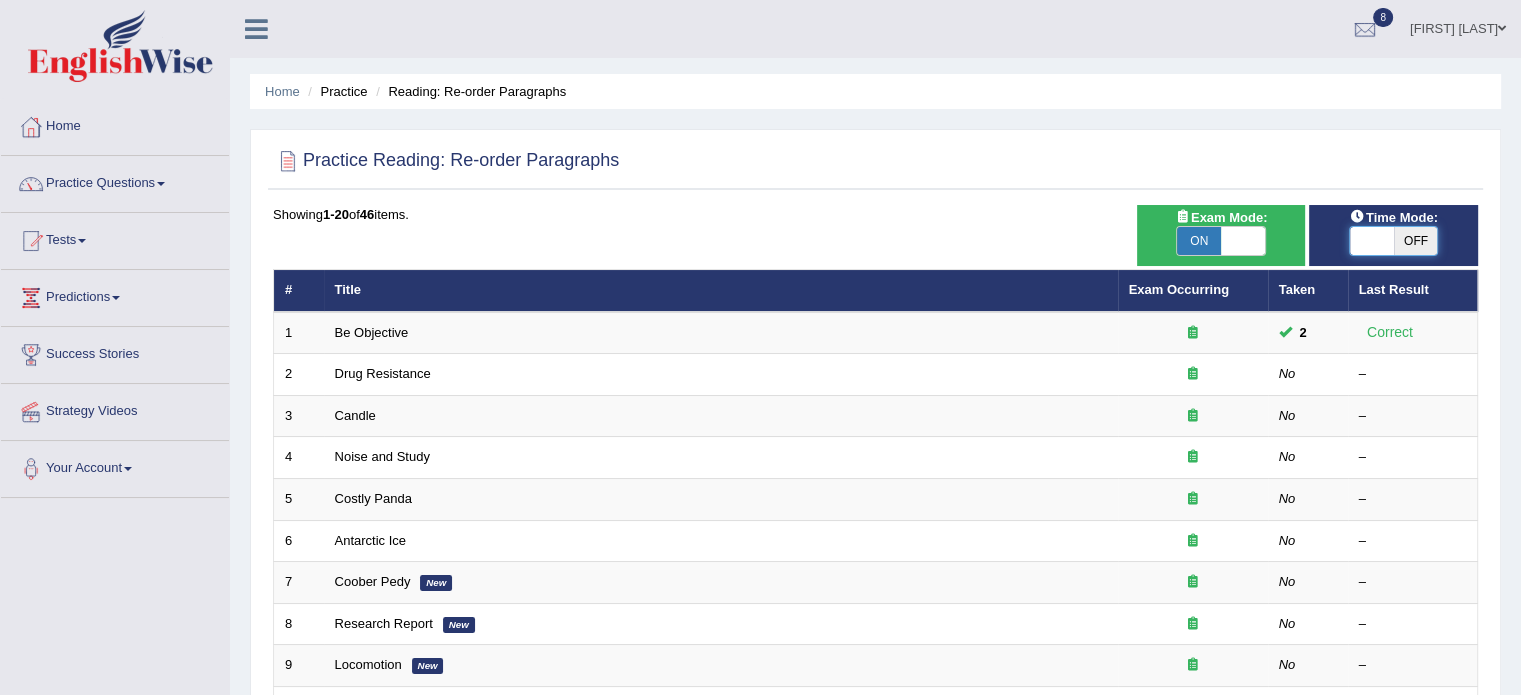 click at bounding box center (1372, 241) 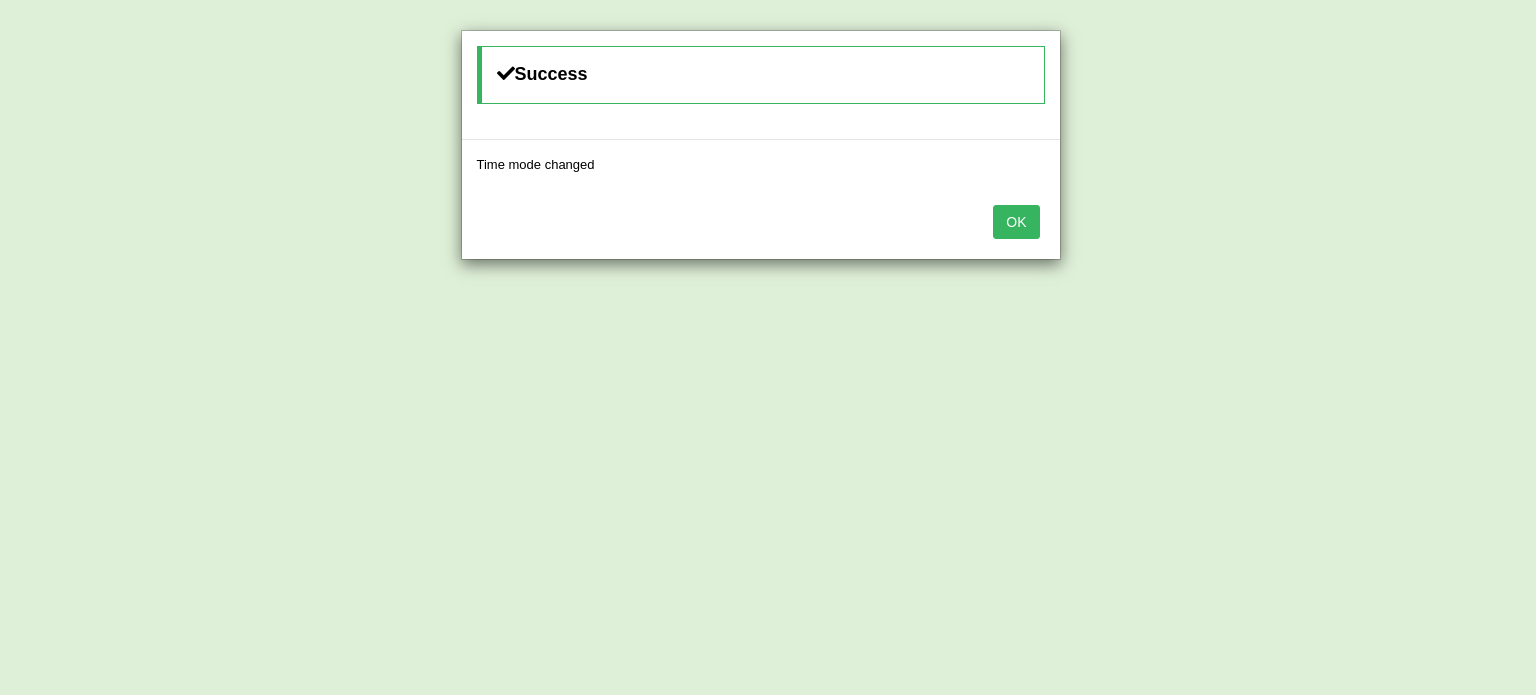 click on "OK" at bounding box center (761, 224) 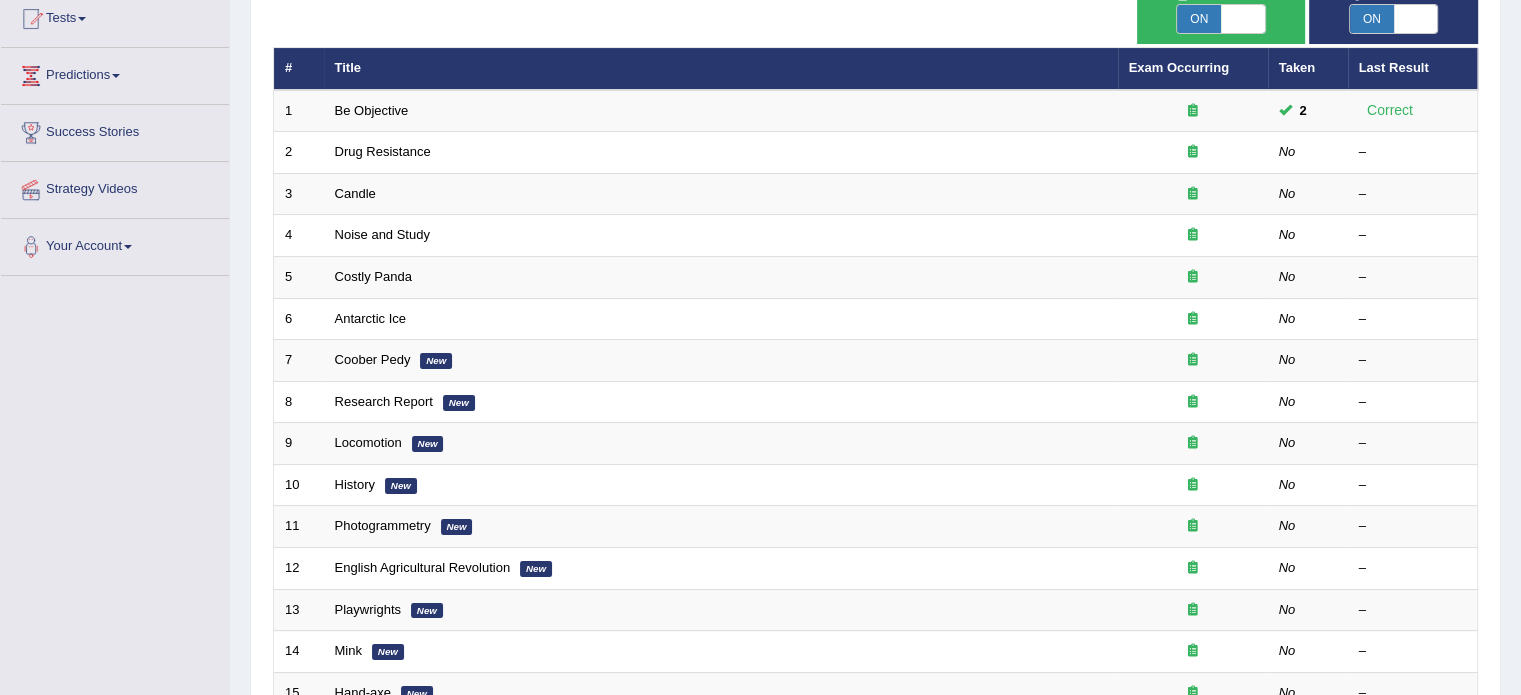 scroll, scrollTop: 240, scrollLeft: 0, axis: vertical 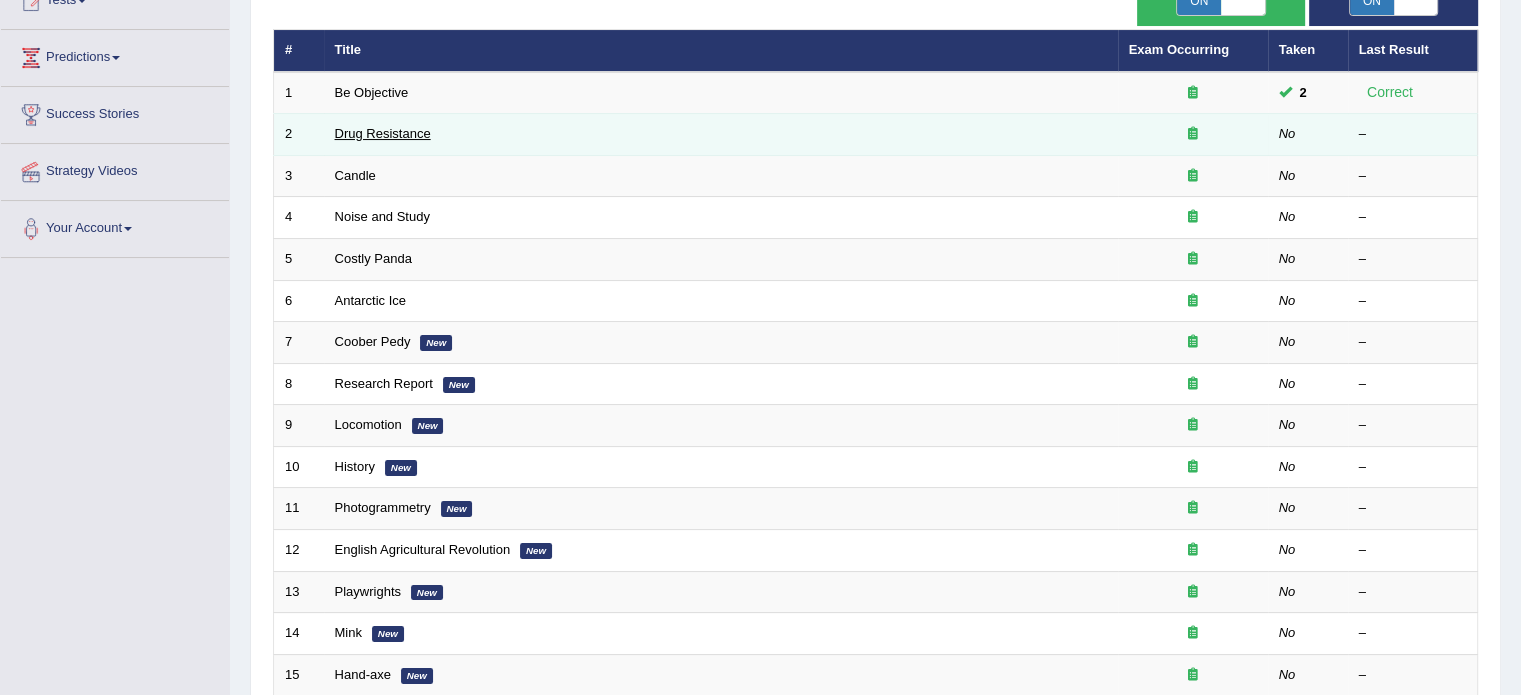 click on "Drug Resistance" at bounding box center (721, 135) 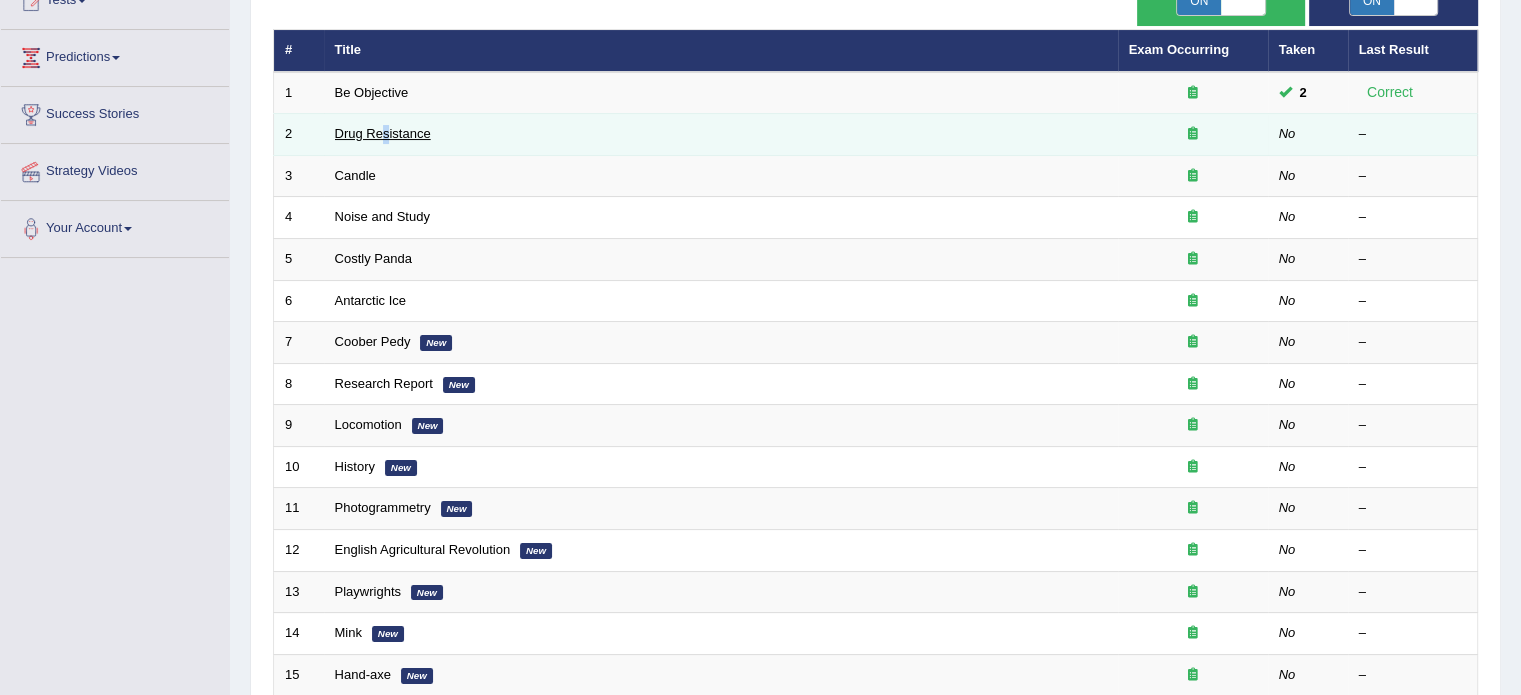 click on "Drug Resistance" at bounding box center (383, 133) 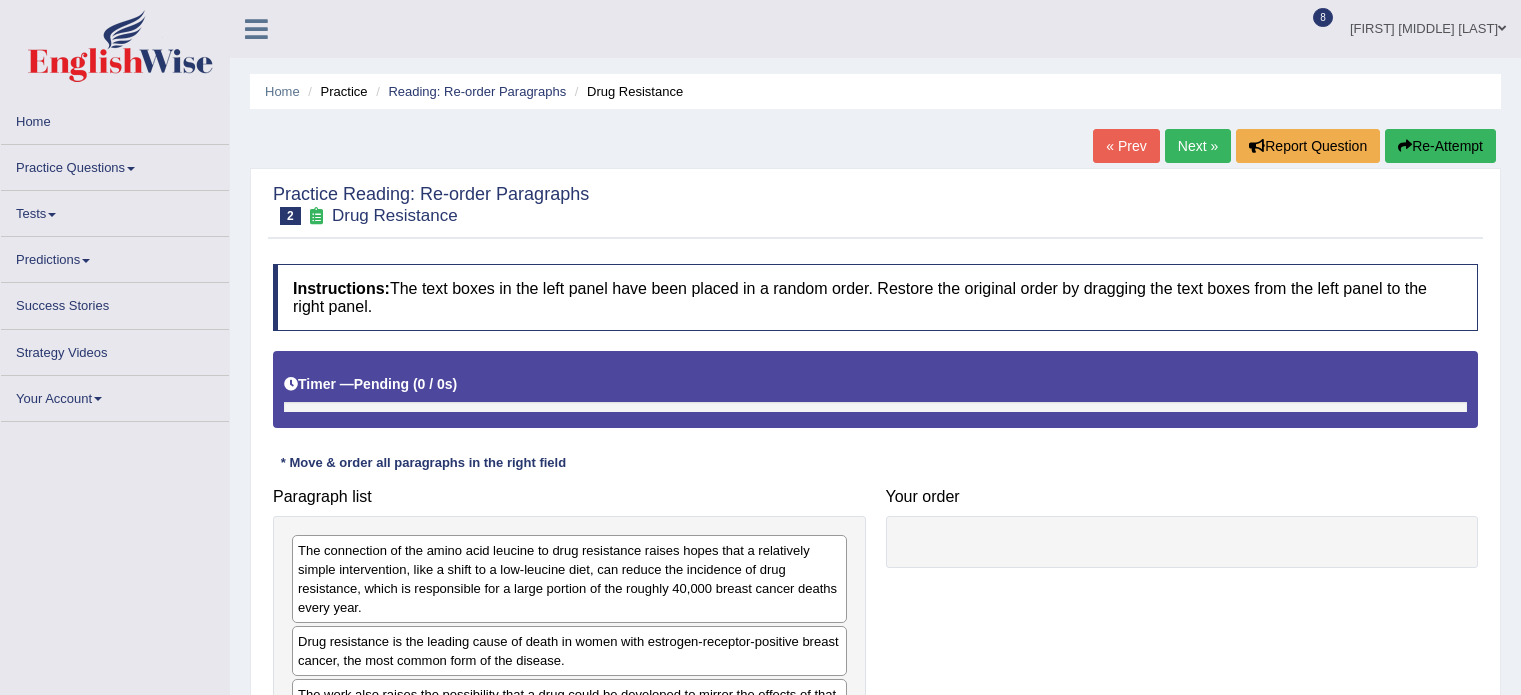 scroll, scrollTop: 0, scrollLeft: 0, axis: both 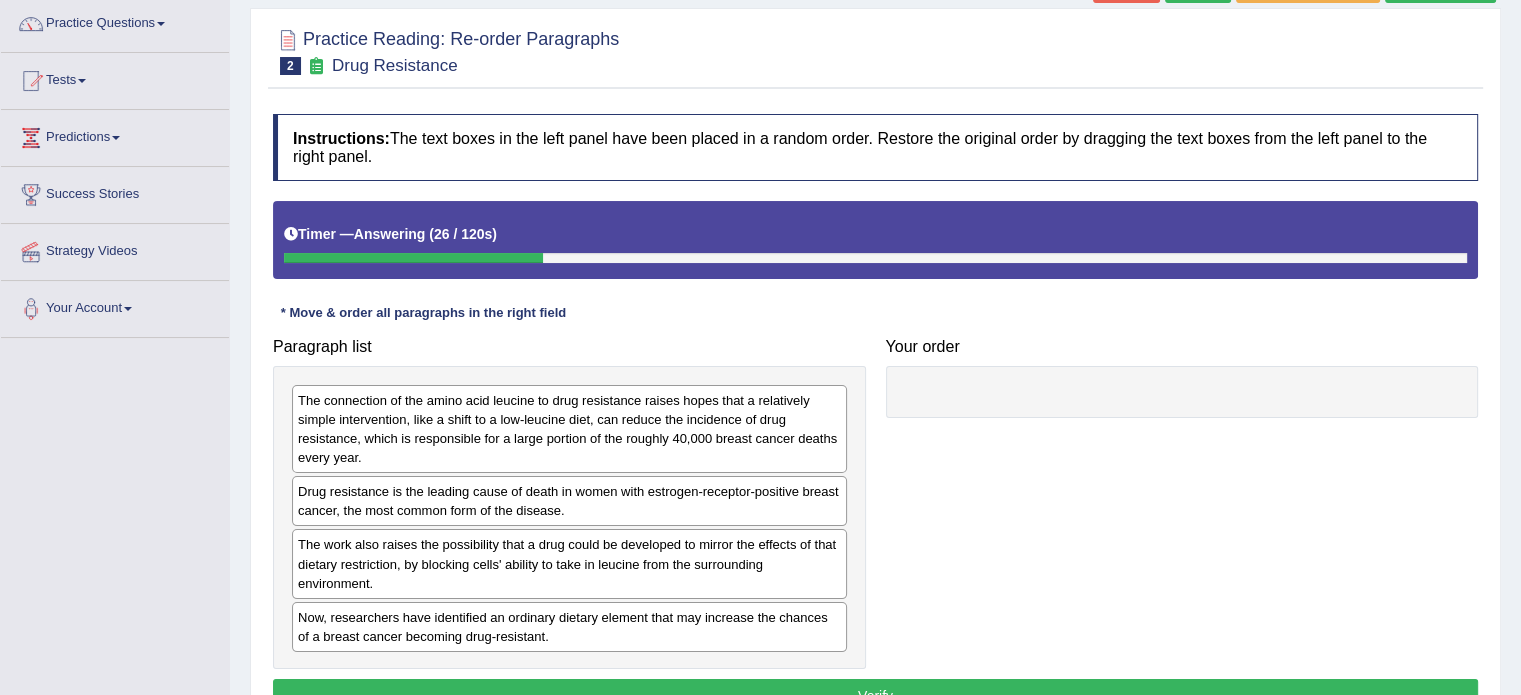 click on "Verify" at bounding box center [875, 696] 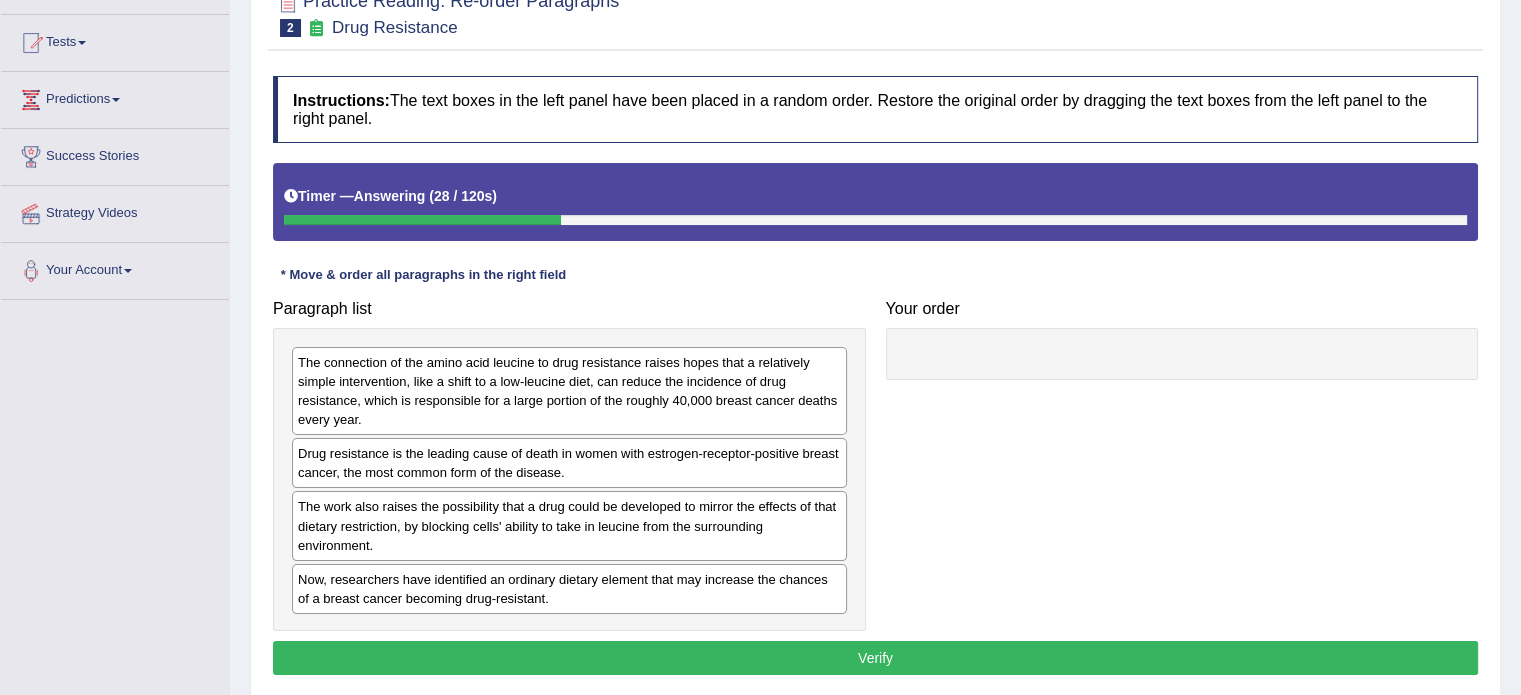 scroll, scrollTop: 200, scrollLeft: 0, axis: vertical 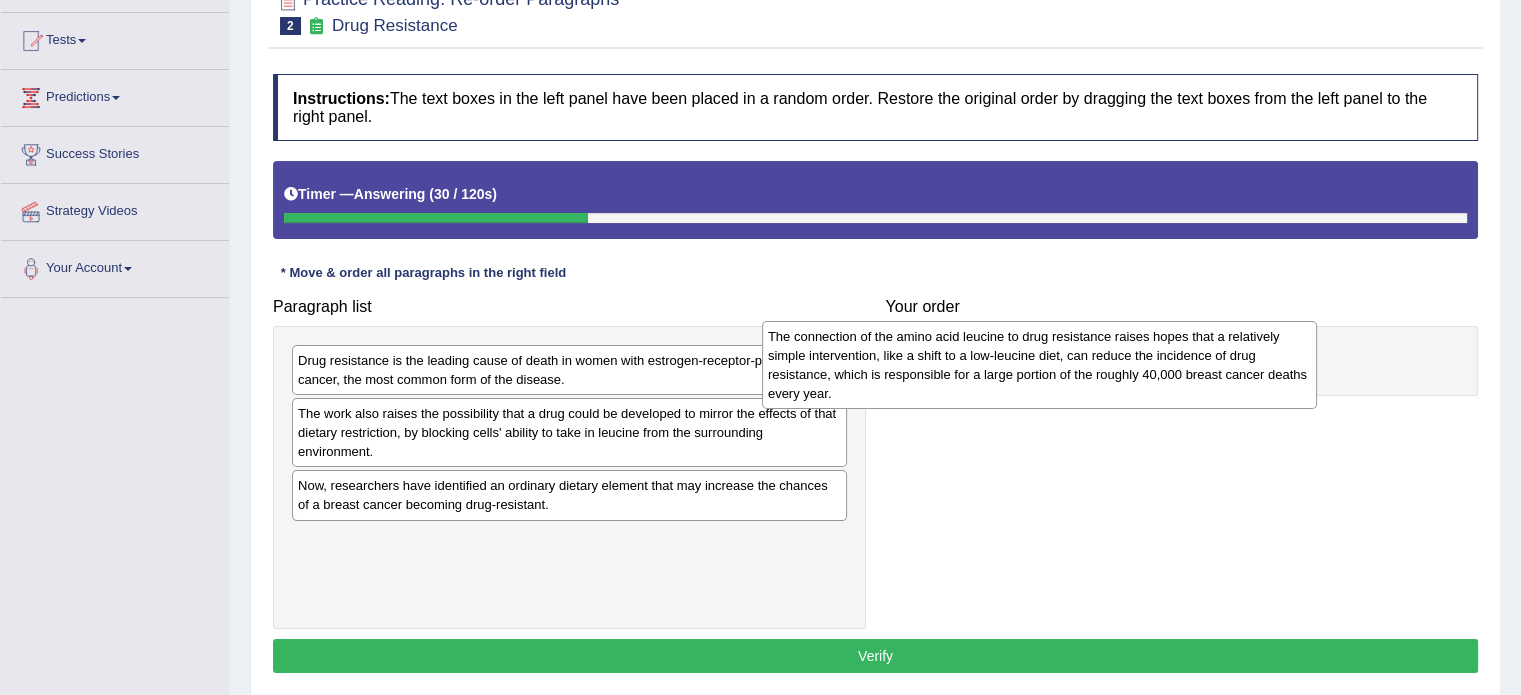 drag, startPoint x: 748, startPoint y: 399, endPoint x: 1258, endPoint y: 373, distance: 510.66232 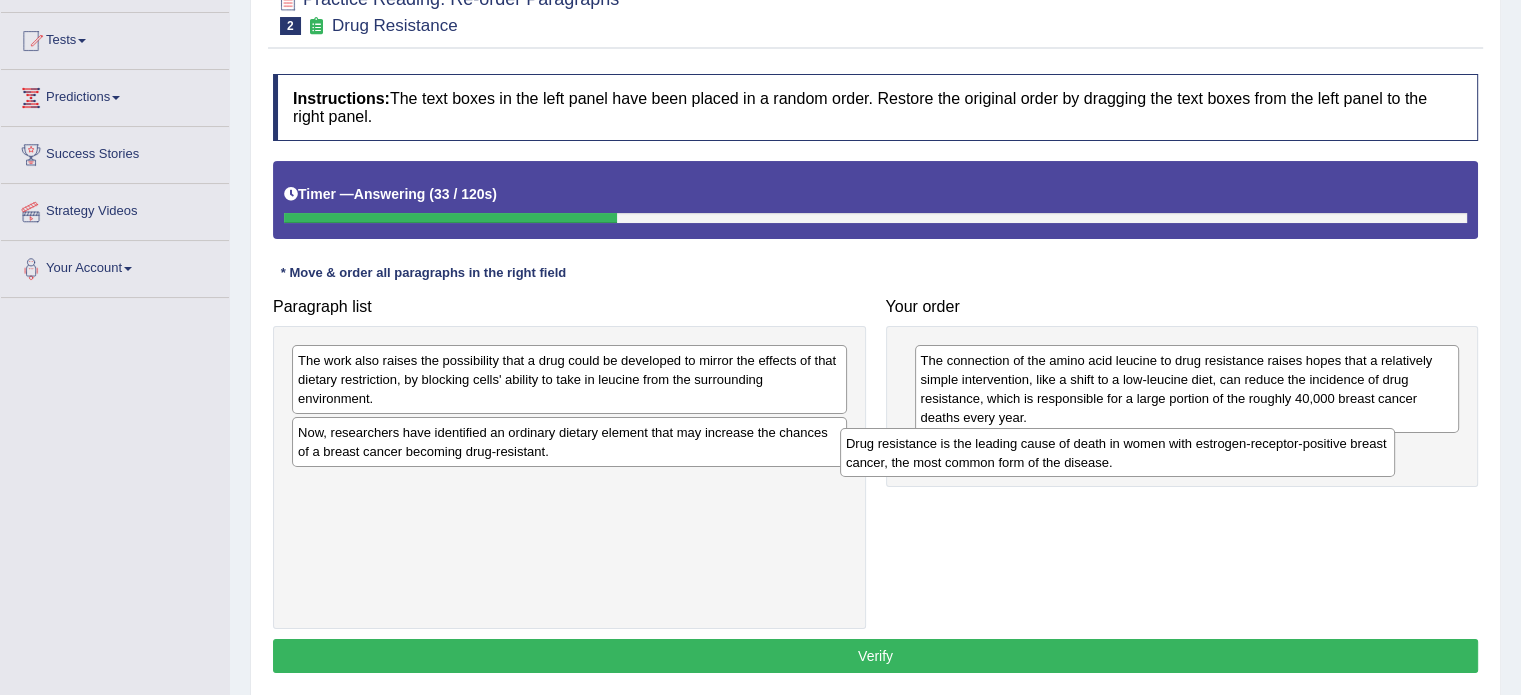 drag, startPoint x: 768, startPoint y: 363, endPoint x: 1317, endPoint y: 446, distance: 555.2387 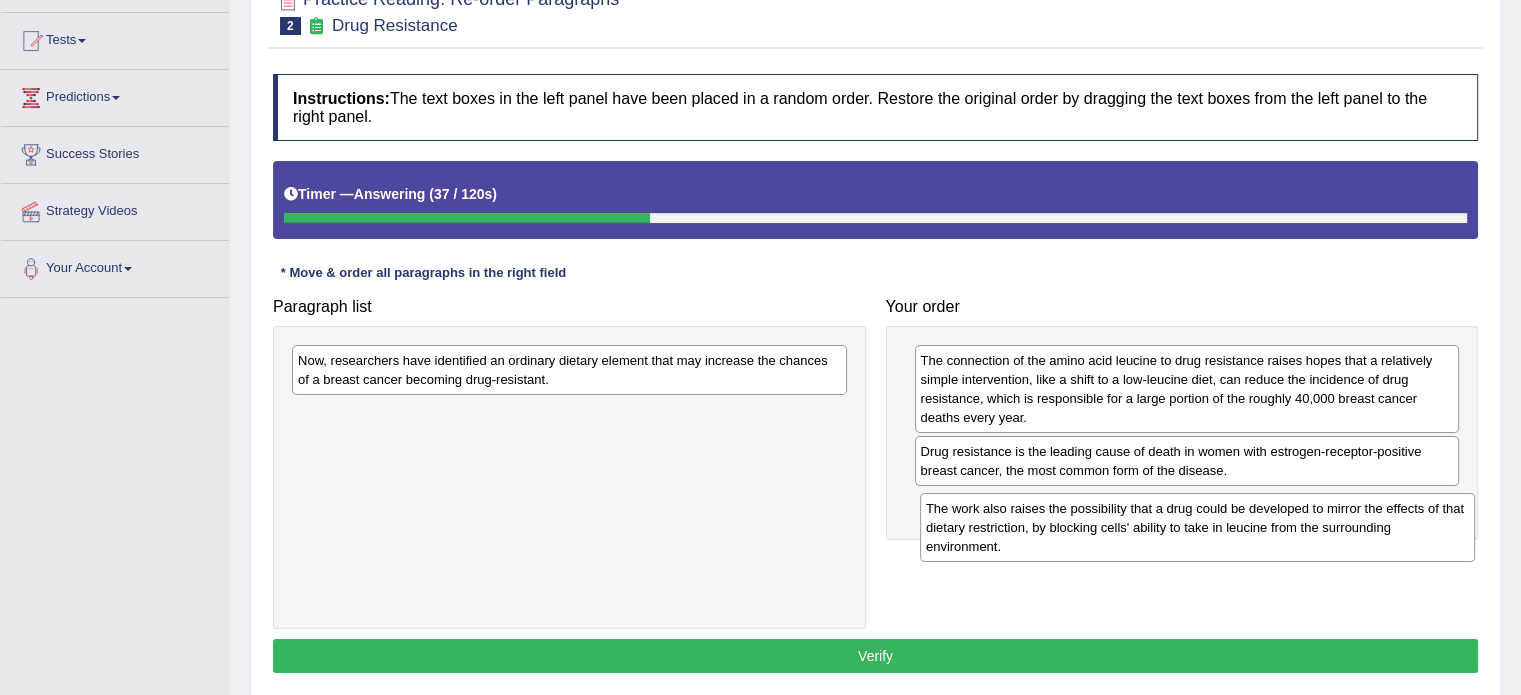 drag, startPoint x: 756, startPoint y: 357, endPoint x: 1387, endPoint y: 507, distance: 648.58386 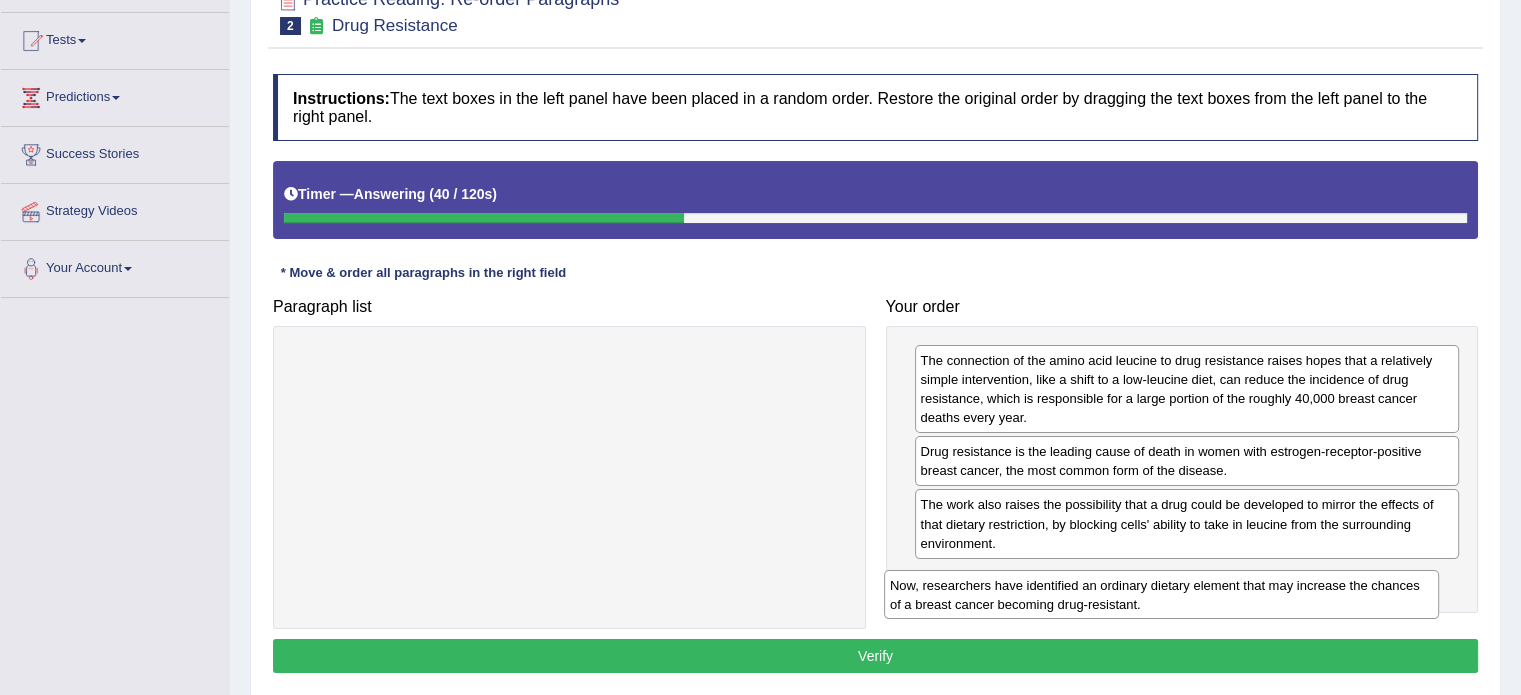 drag, startPoint x: 712, startPoint y: 376, endPoint x: 1320, endPoint y: 596, distance: 646.5787 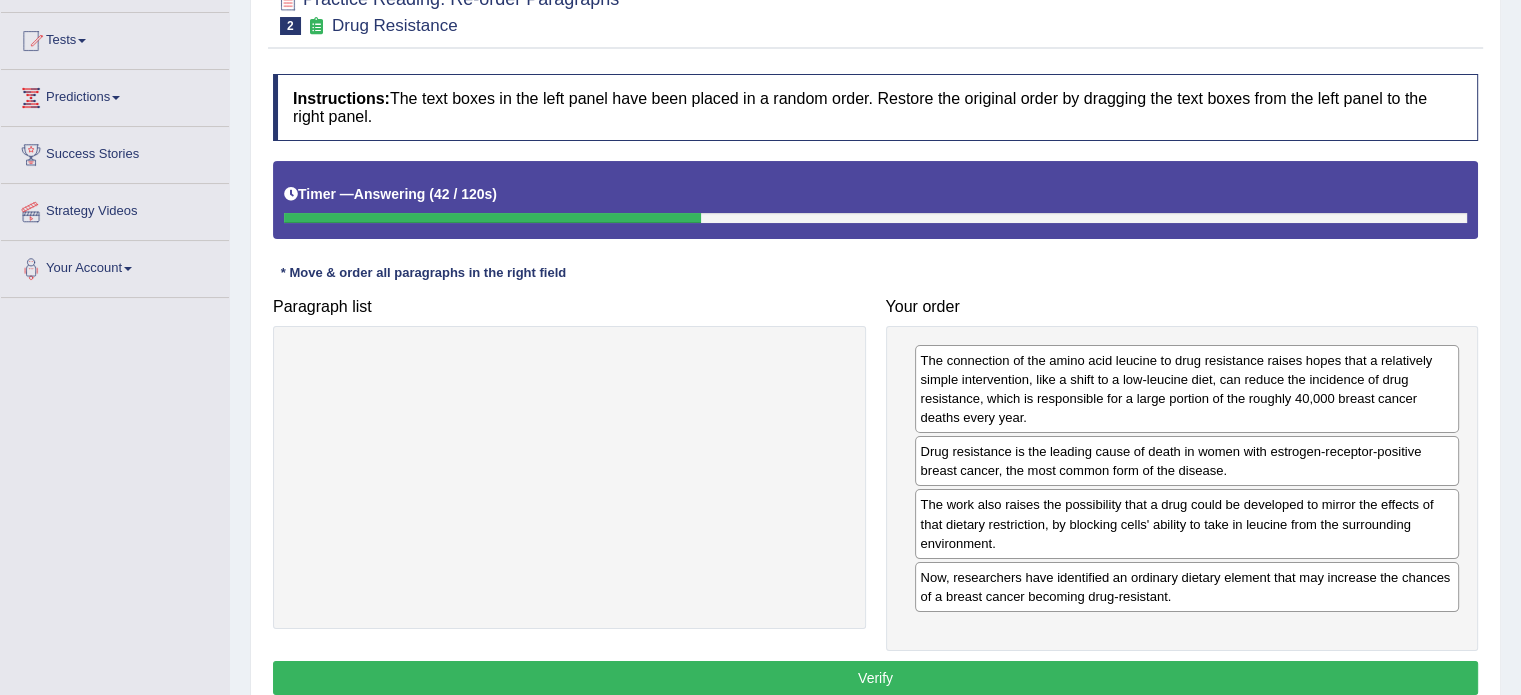 click on "Verify" at bounding box center (875, 678) 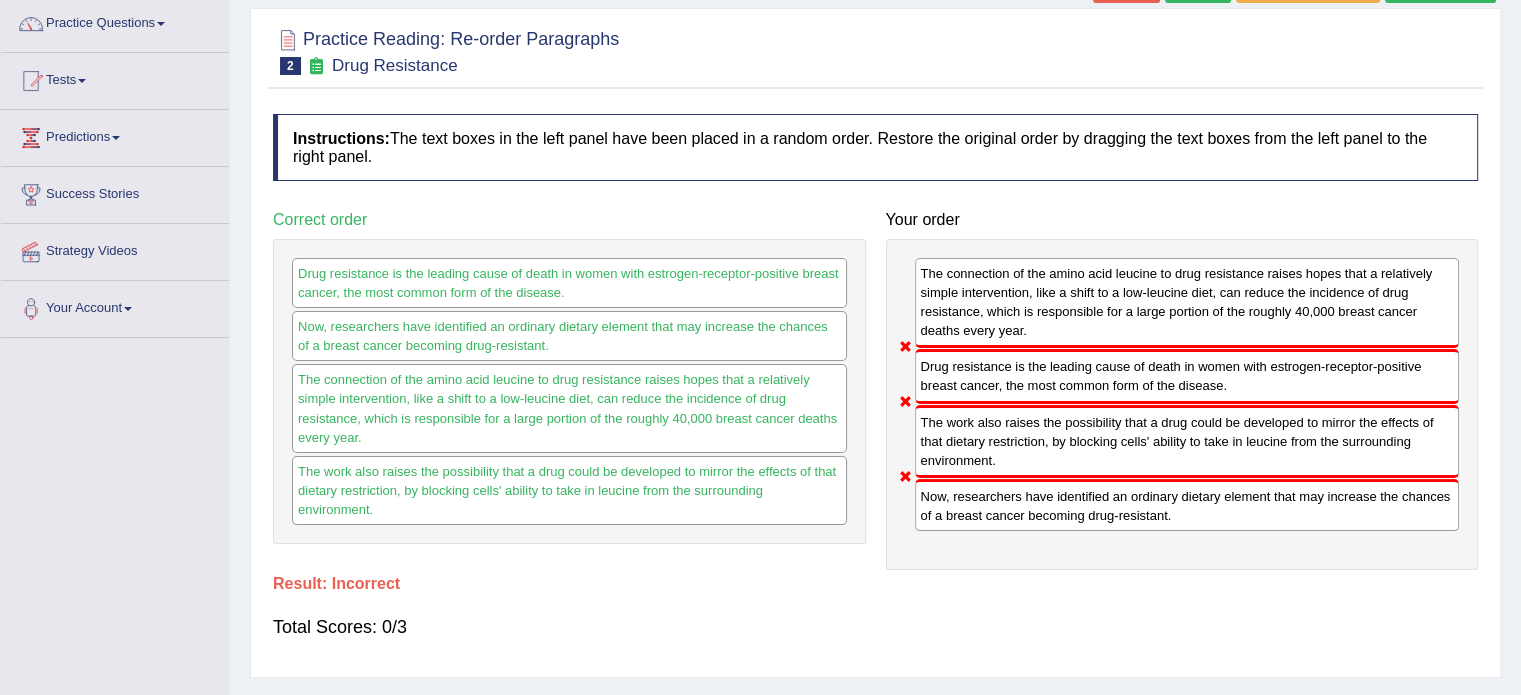scroll, scrollTop: 120, scrollLeft: 0, axis: vertical 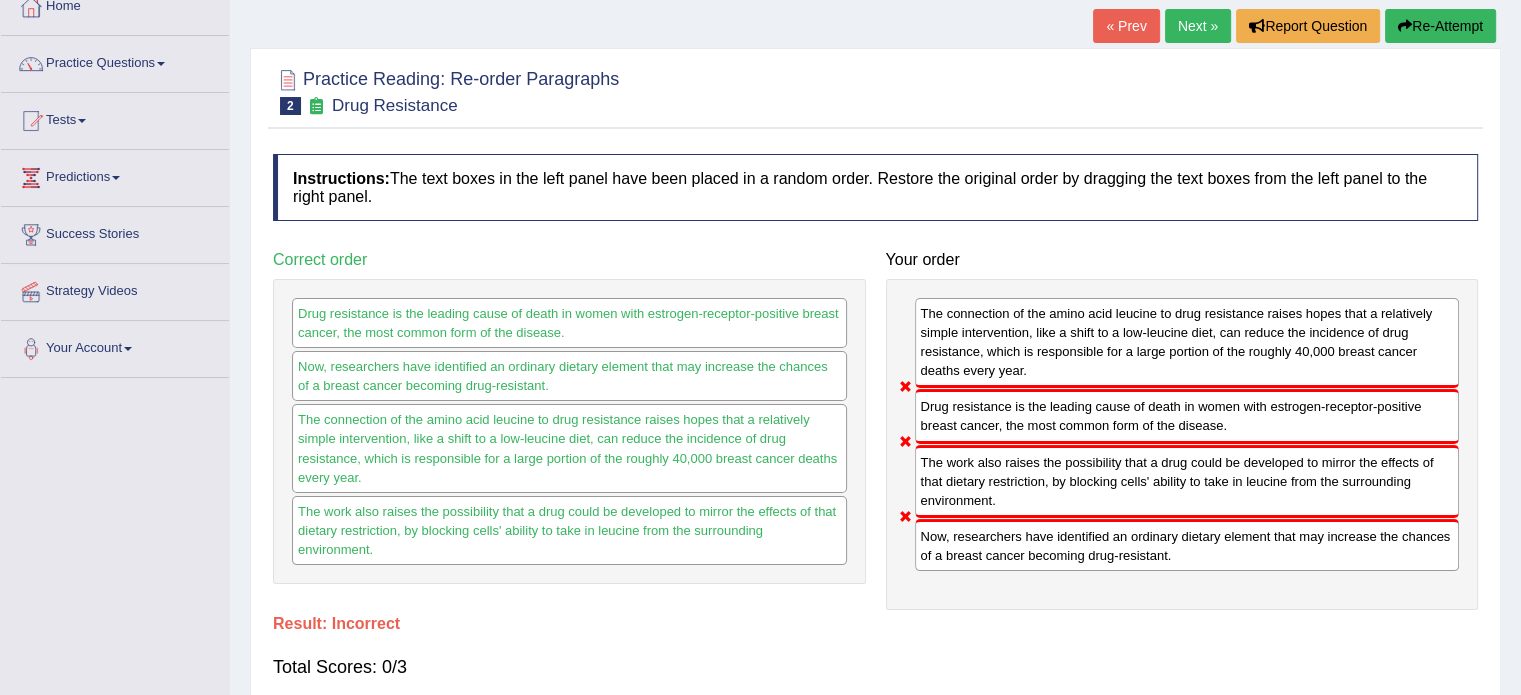 click on "Re-Attempt" at bounding box center [1440, 26] 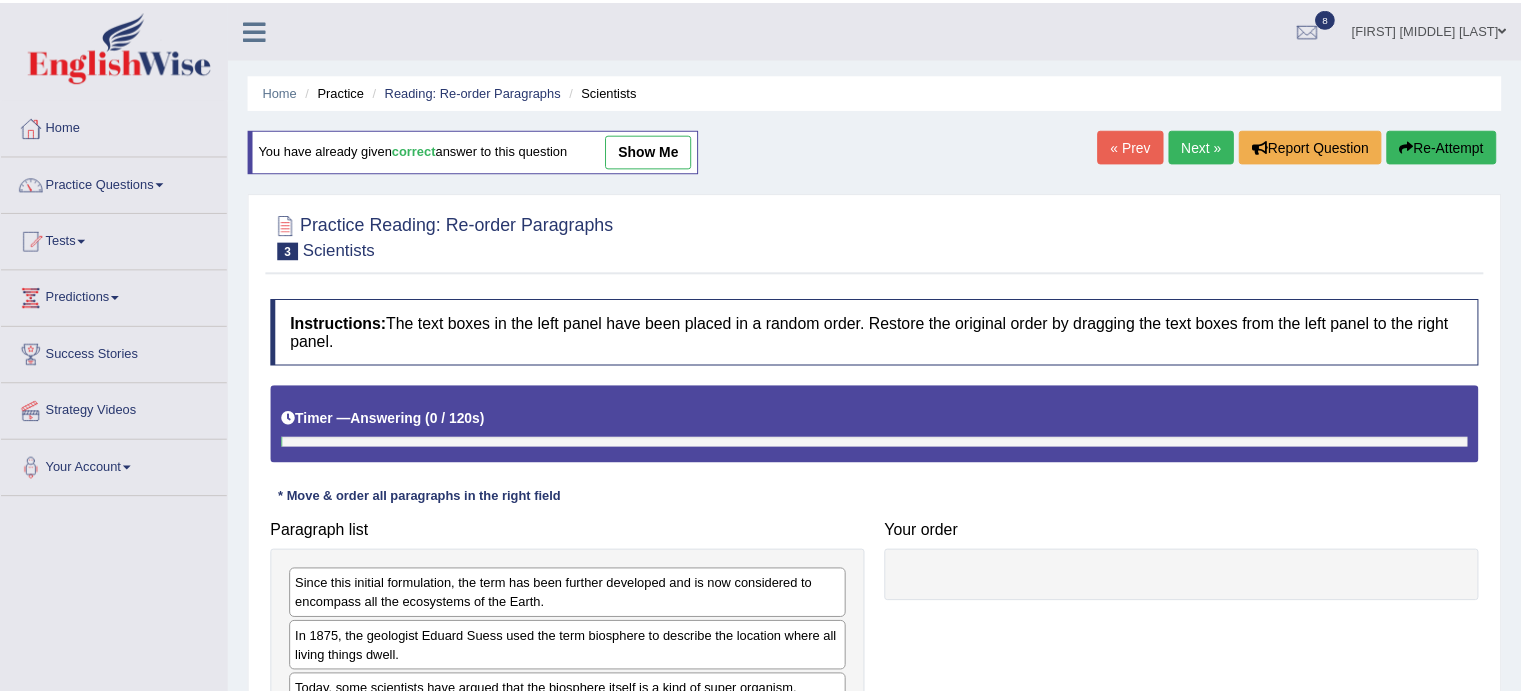 scroll, scrollTop: 13, scrollLeft: 0, axis: vertical 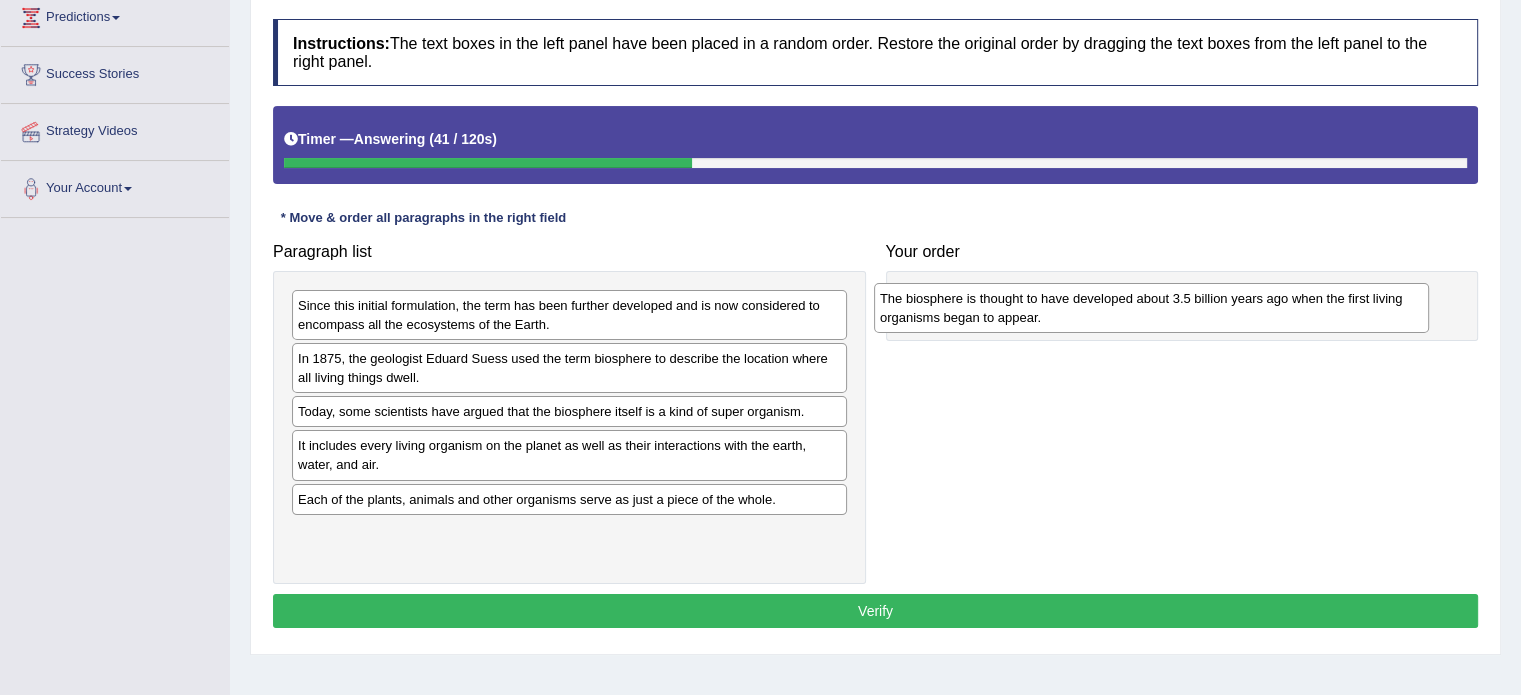 drag, startPoint x: 550, startPoint y: 510, endPoint x: 1133, endPoint y: 317, distance: 614.1156 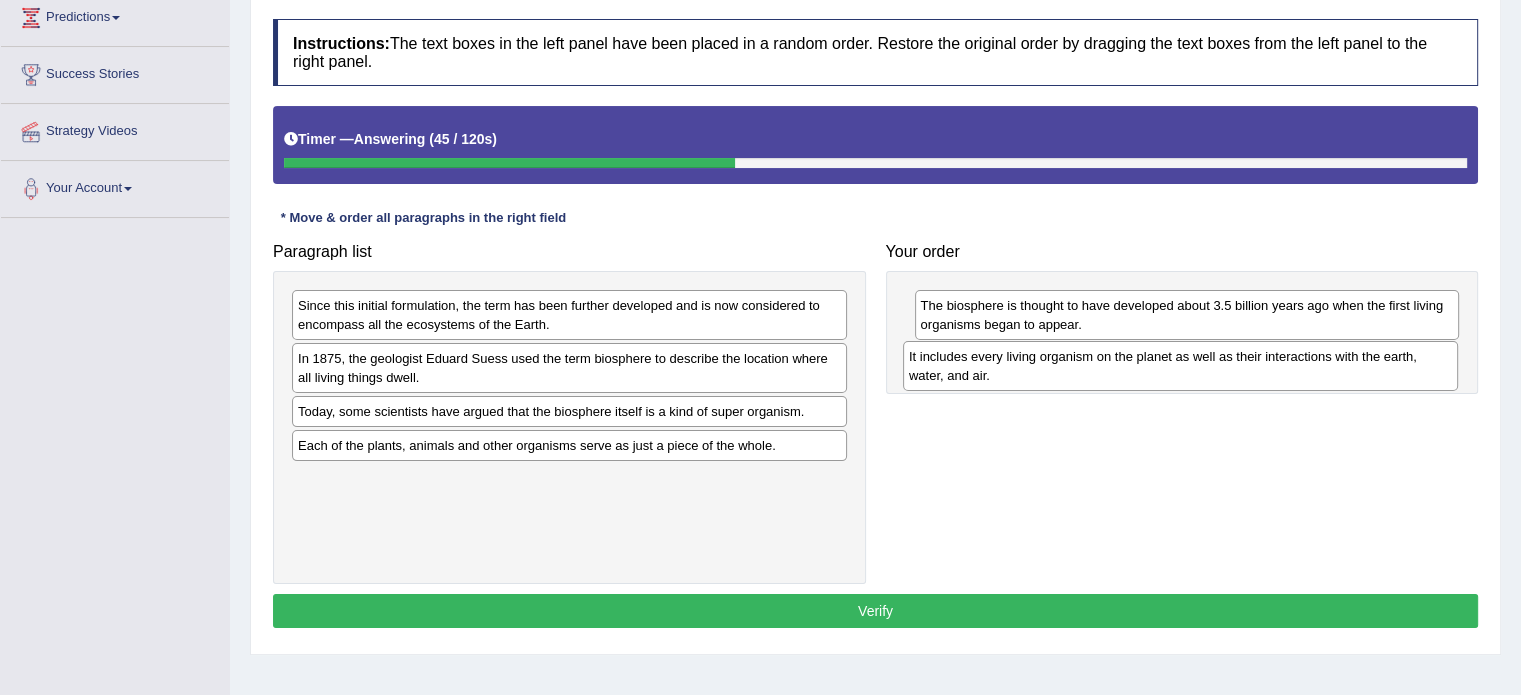 drag, startPoint x: 422, startPoint y: 456, endPoint x: 1033, endPoint y: 371, distance: 616.8841 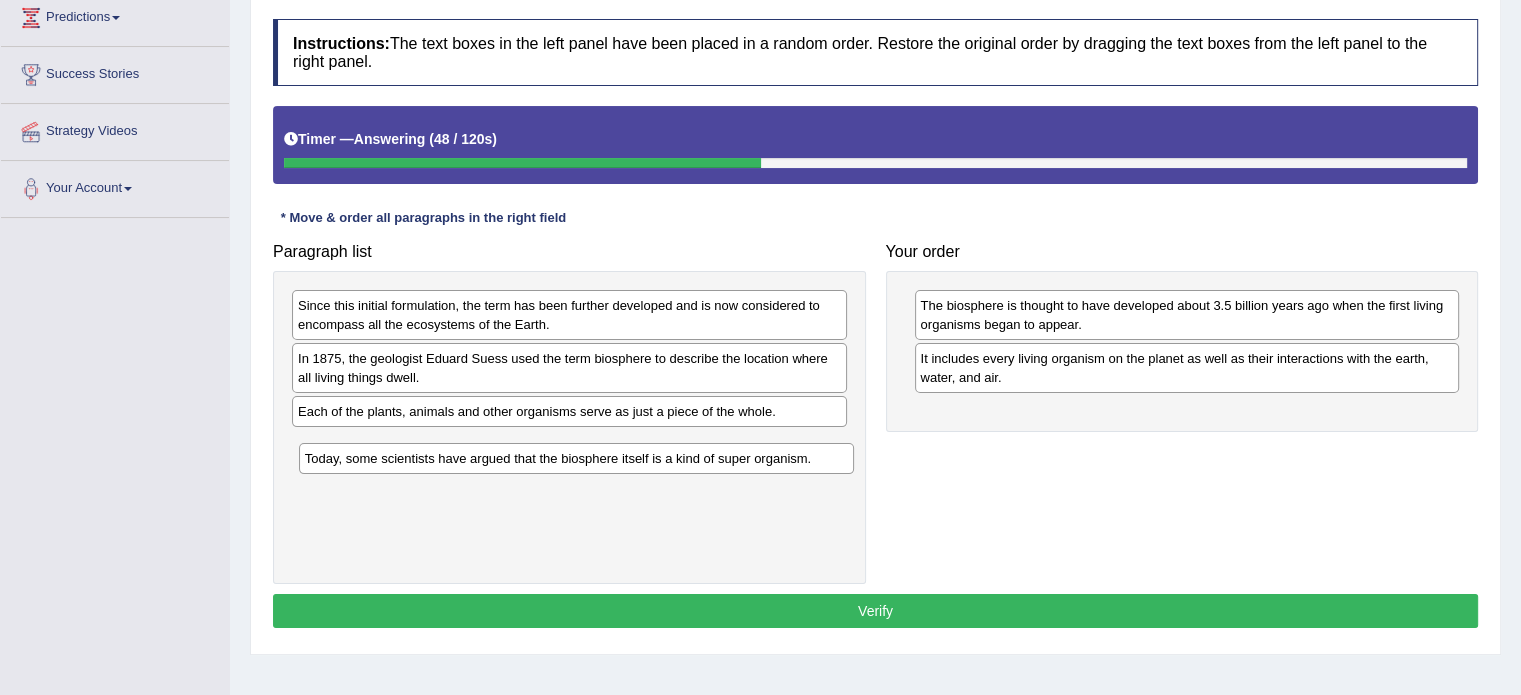 drag, startPoint x: 307, startPoint y: 414, endPoint x: 313, endPoint y: 460, distance: 46.389652 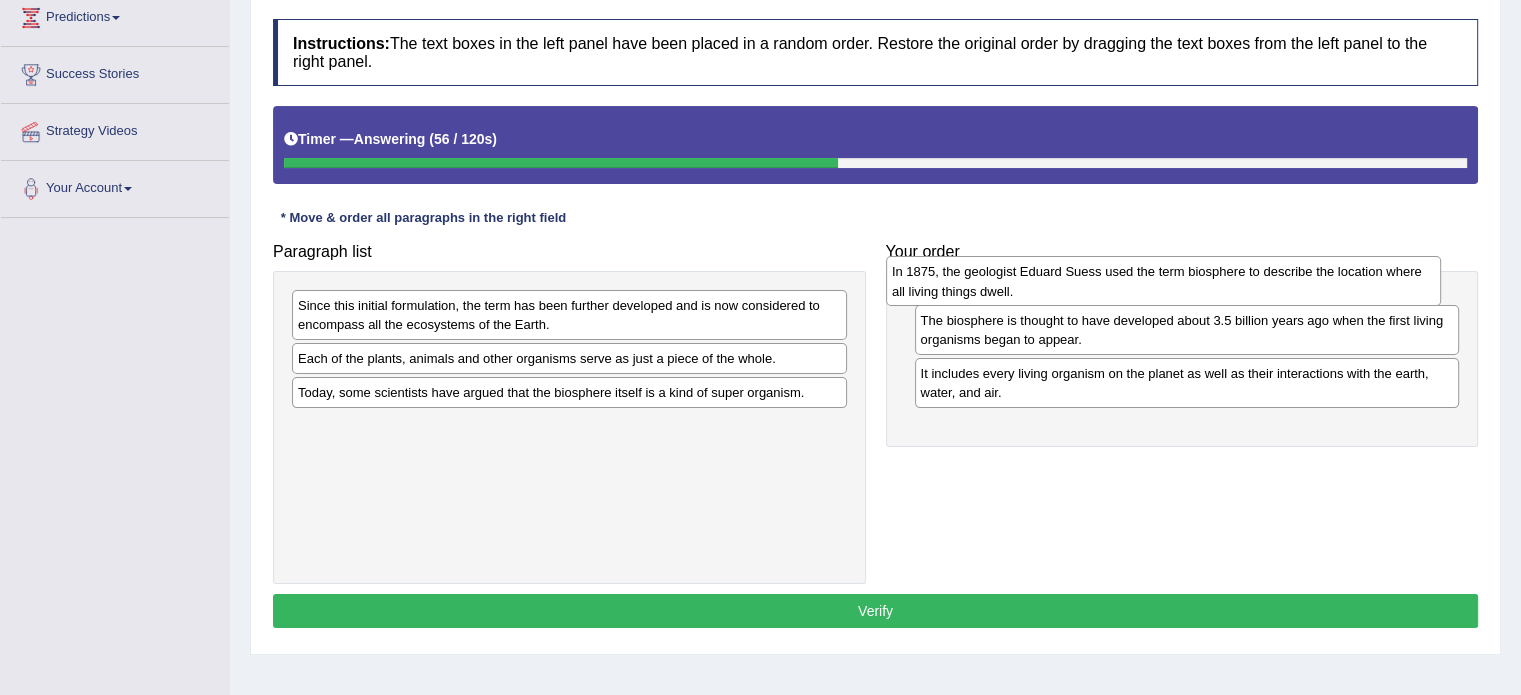 drag, startPoint x: 360, startPoint y: 373, endPoint x: 952, endPoint y: 275, distance: 600.05664 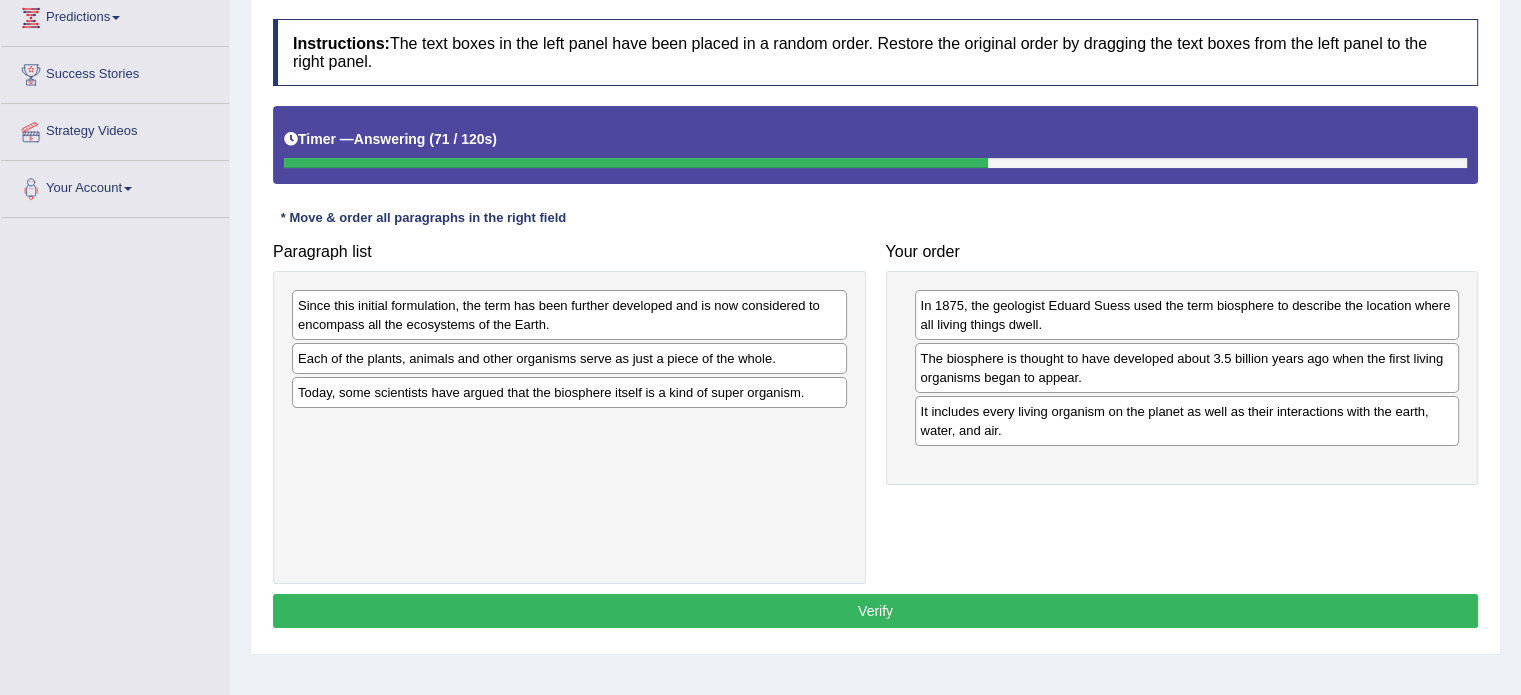 click on "Verify" at bounding box center [875, 611] 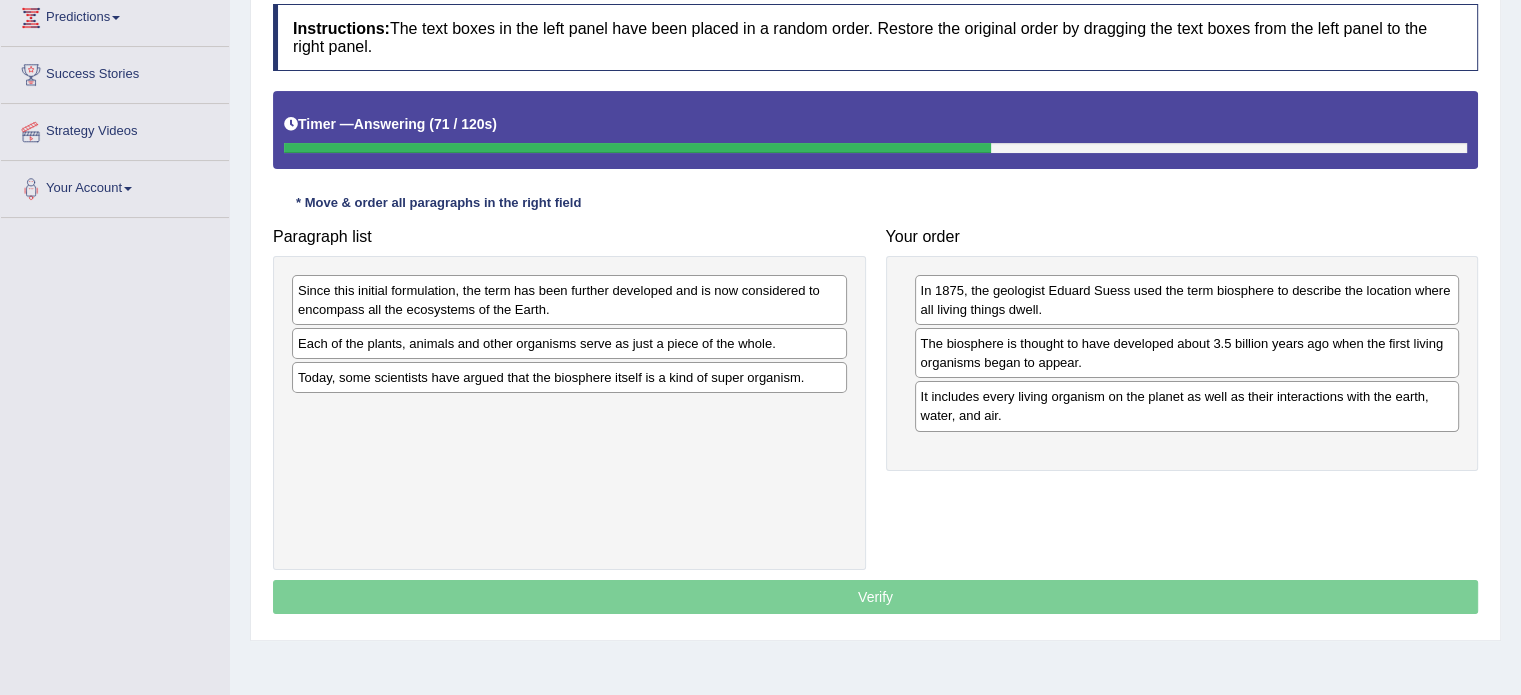 click on "Verify" at bounding box center (875, 597) 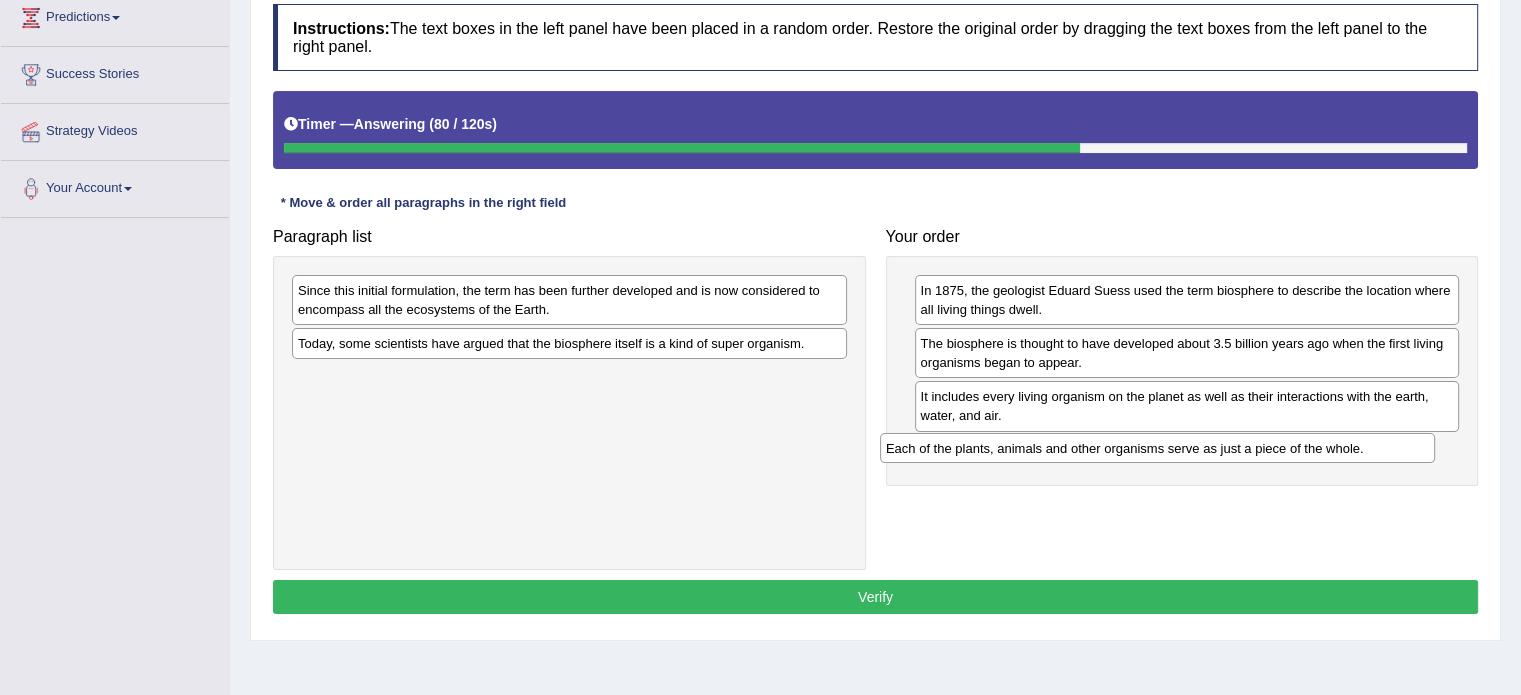 drag, startPoint x: 582, startPoint y: 343, endPoint x: 1170, endPoint y: 448, distance: 597.30145 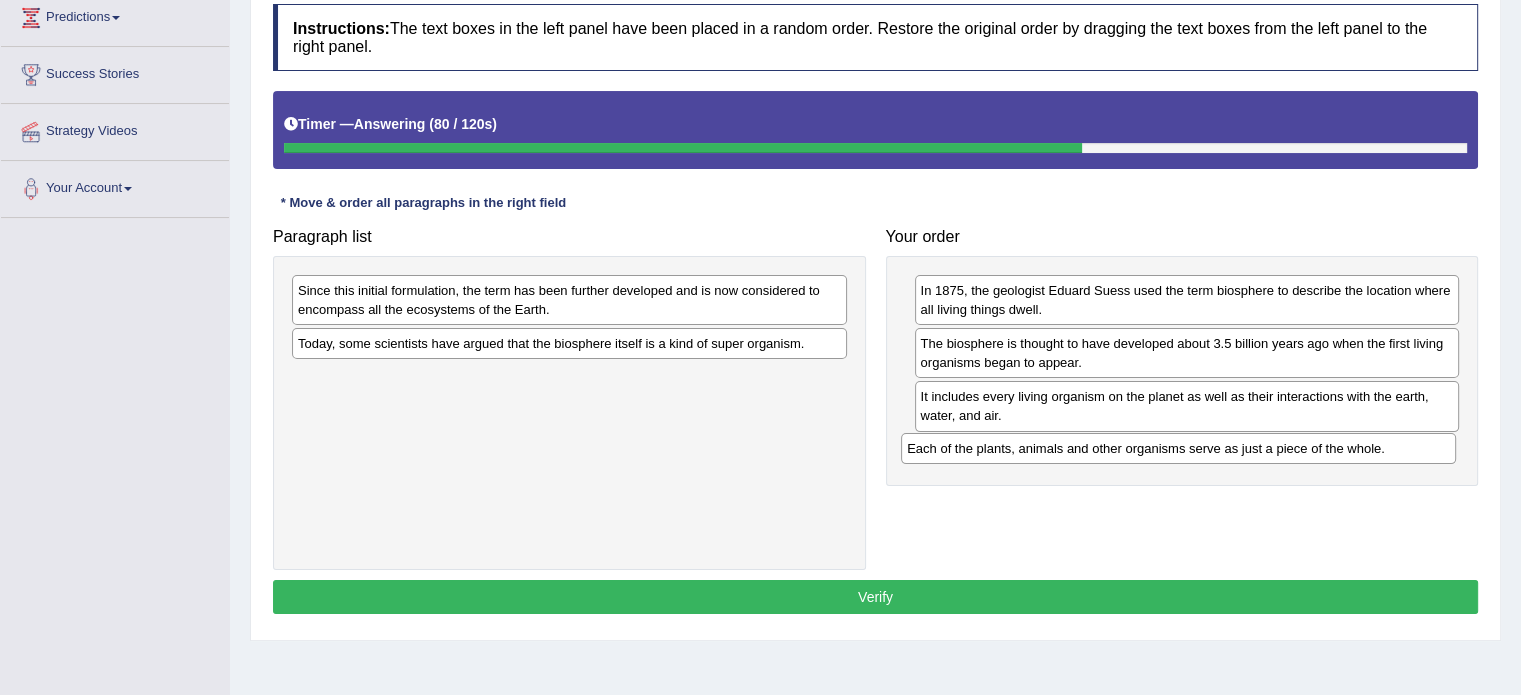 scroll, scrollTop: 355, scrollLeft: 0, axis: vertical 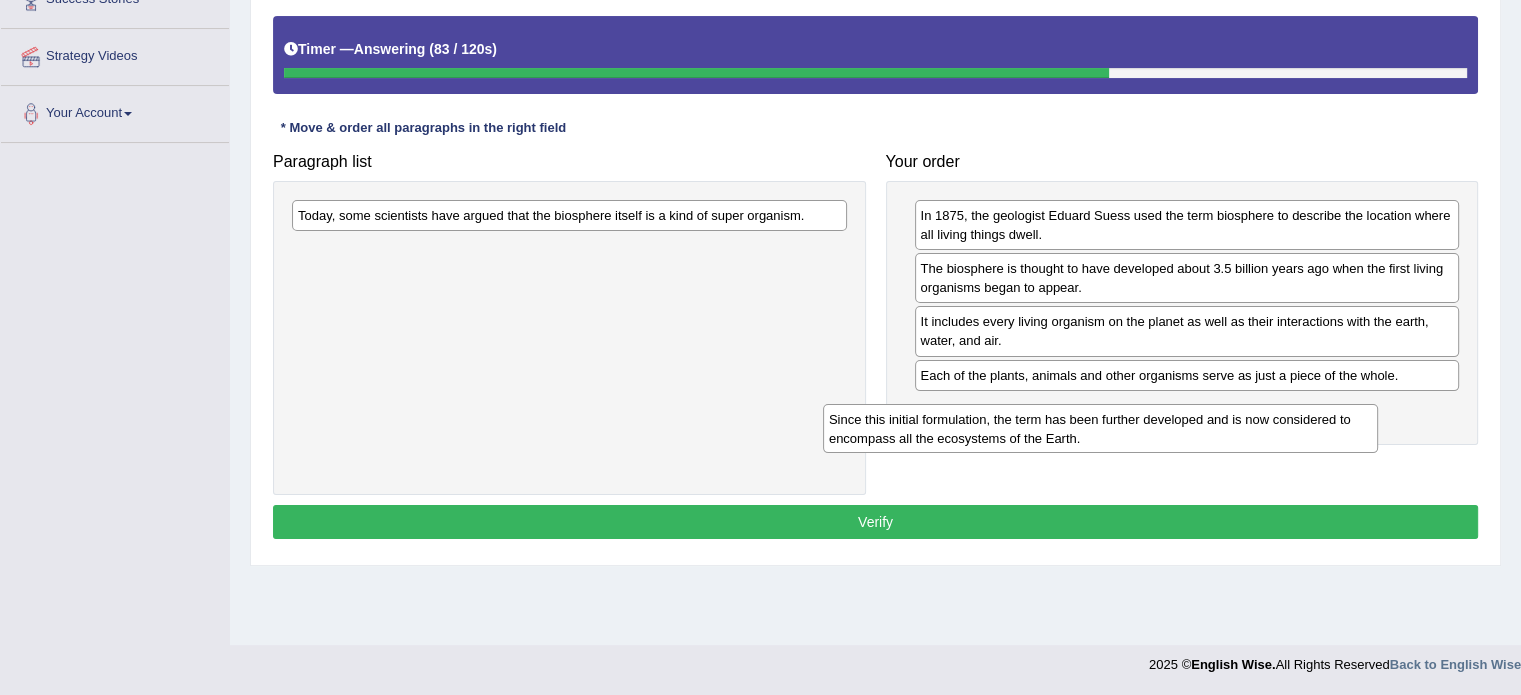 drag, startPoint x: 701, startPoint y: 227, endPoint x: 1232, endPoint y: 433, distance: 569.5586 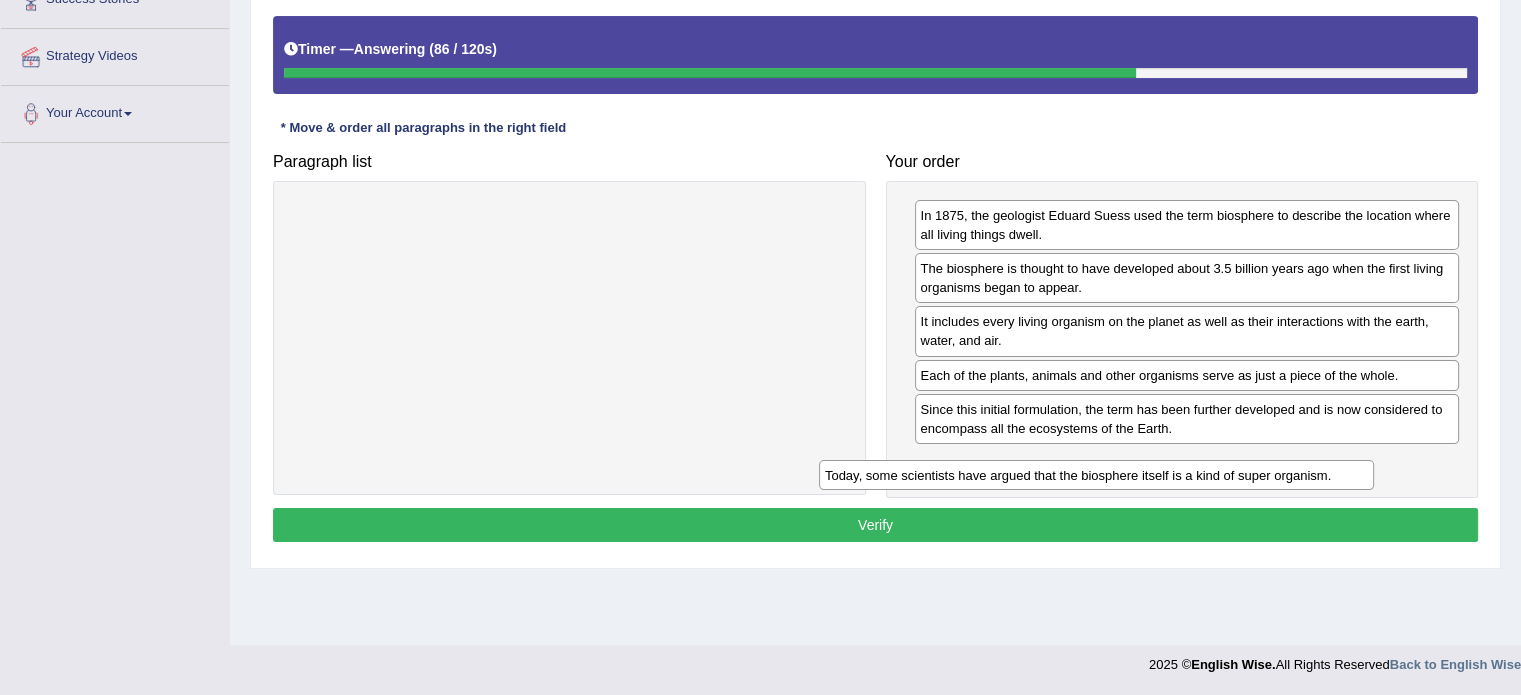 drag, startPoint x: 769, startPoint y: 217, endPoint x: 1319, endPoint y: 491, distance: 614.4721 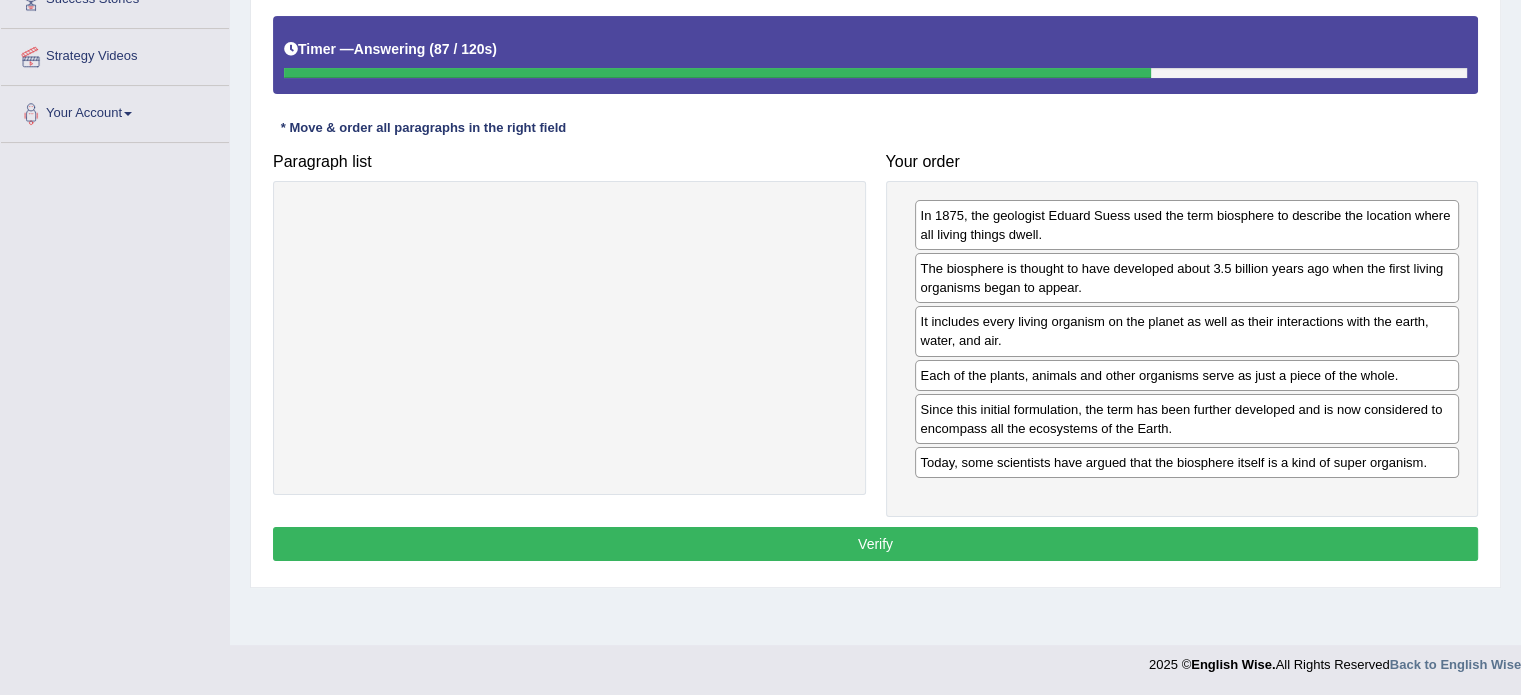click on "Verify" at bounding box center [875, 544] 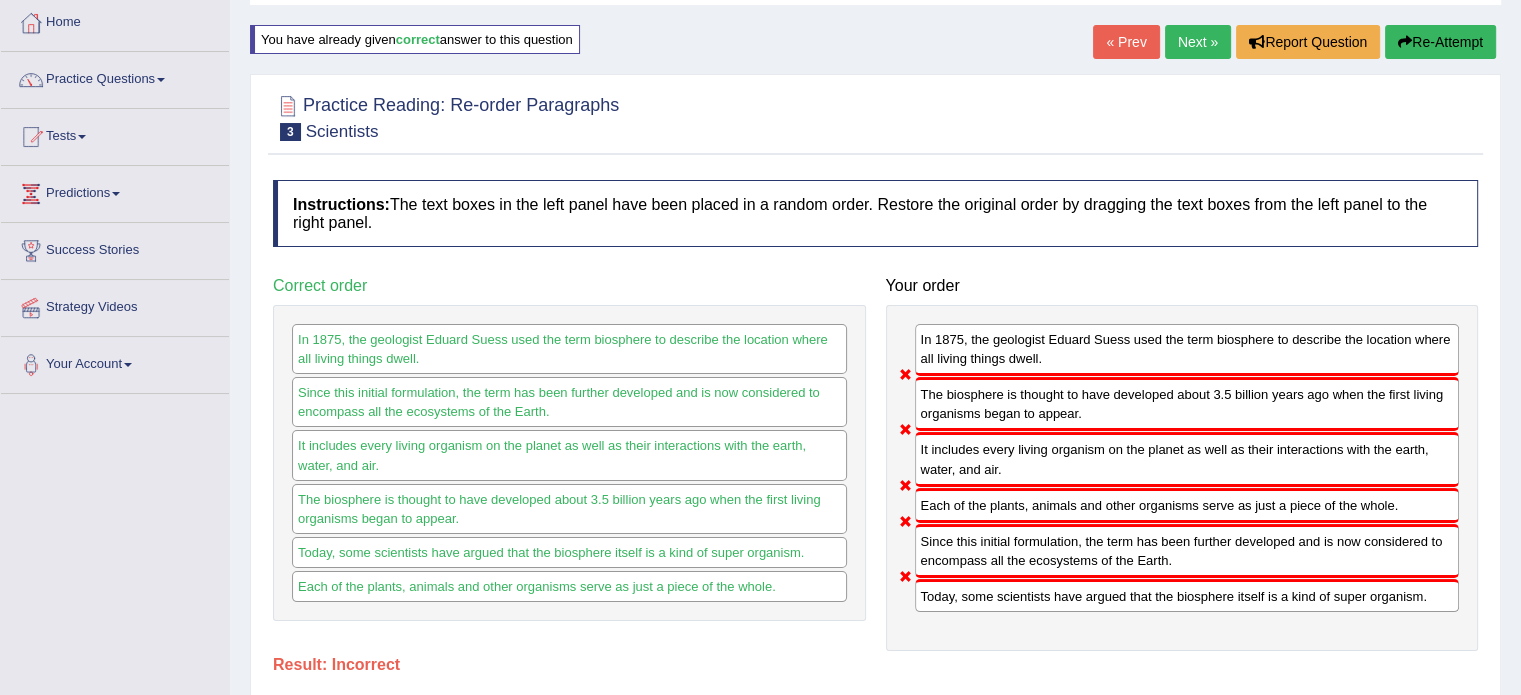 scroll, scrollTop: 75, scrollLeft: 0, axis: vertical 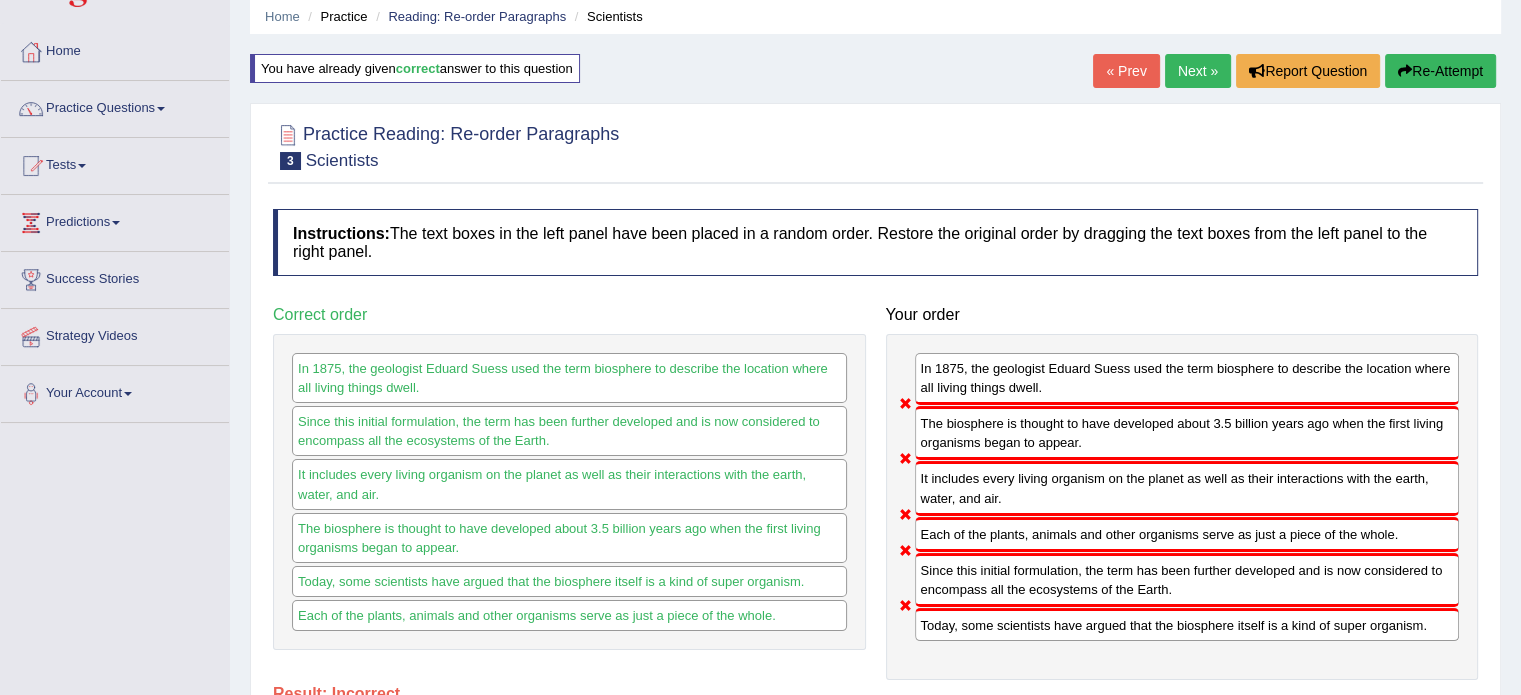 click on "Next »" at bounding box center [1198, 71] 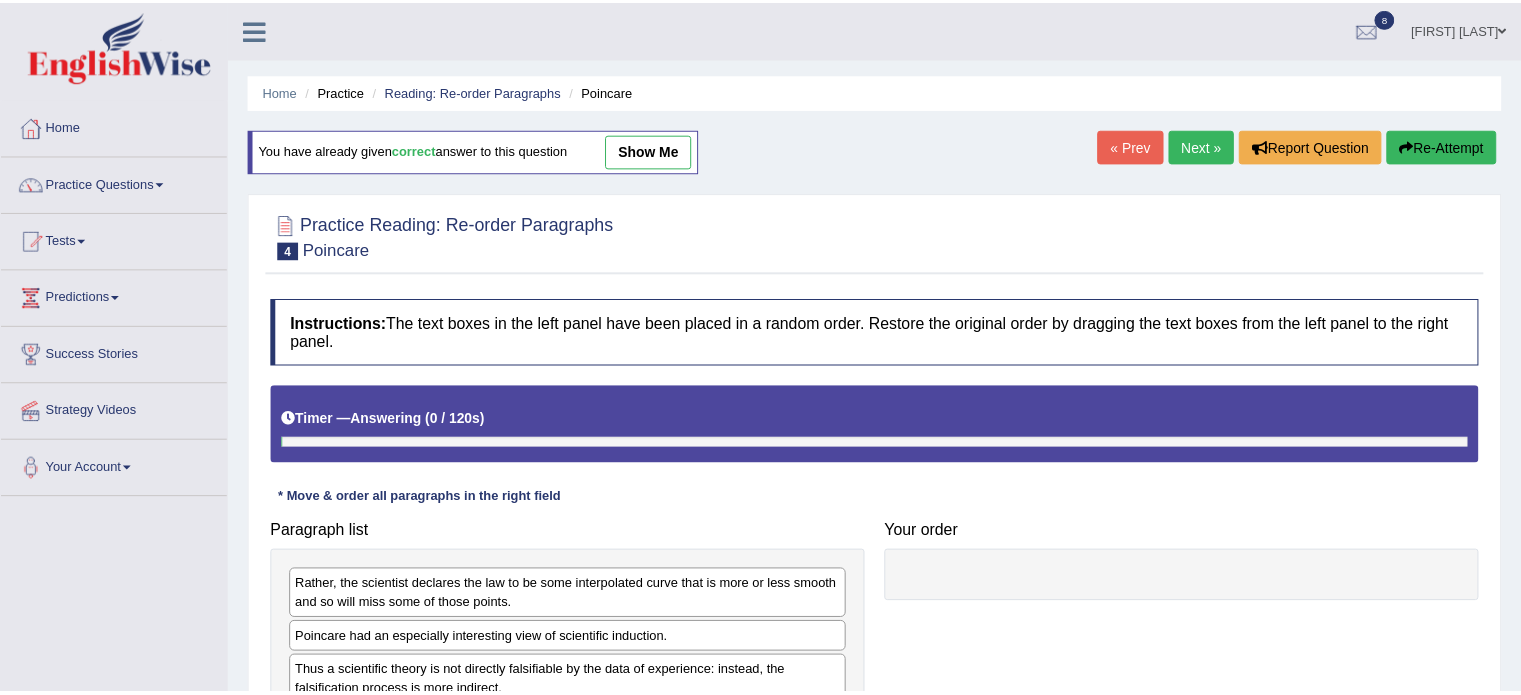 scroll, scrollTop: 0, scrollLeft: 0, axis: both 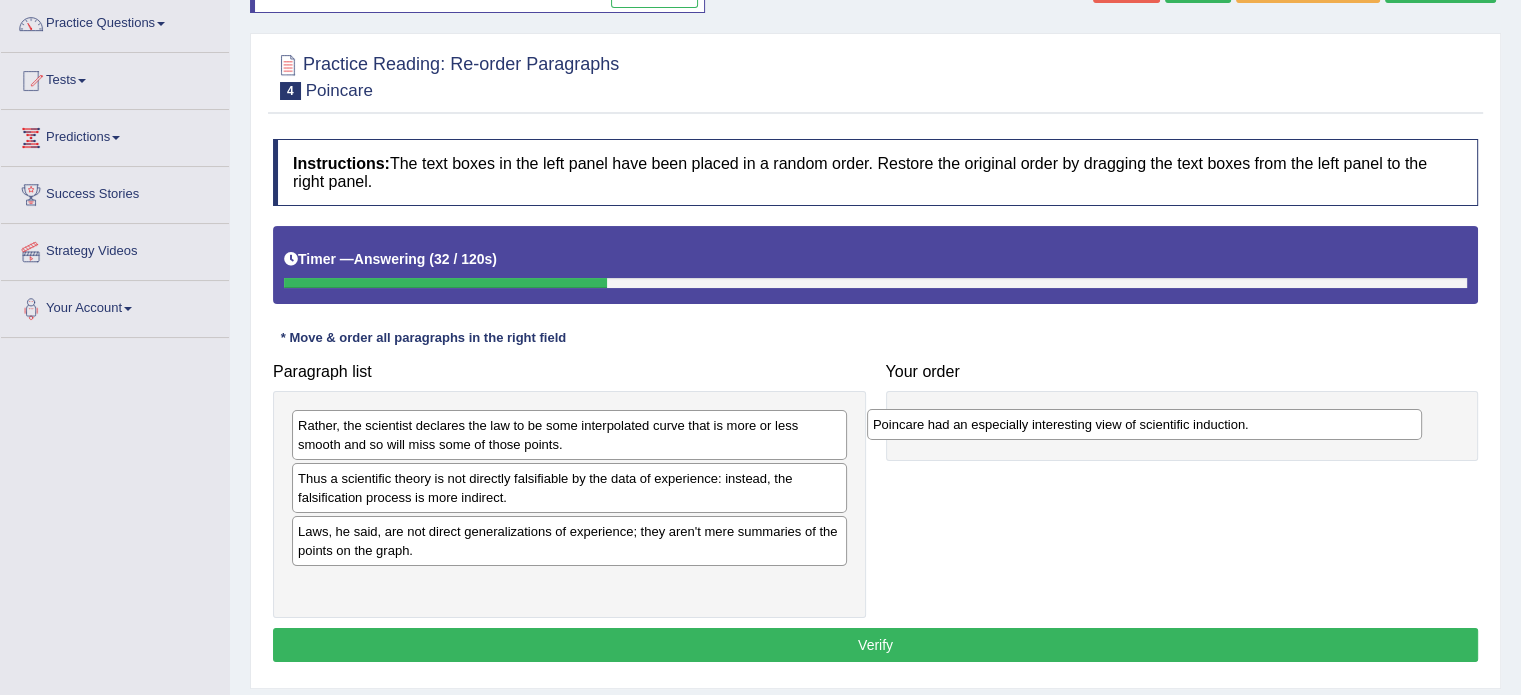 drag, startPoint x: 406, startPoint y: 484, endPoint x: 981, endPoint y: 431, distance: 577.43744 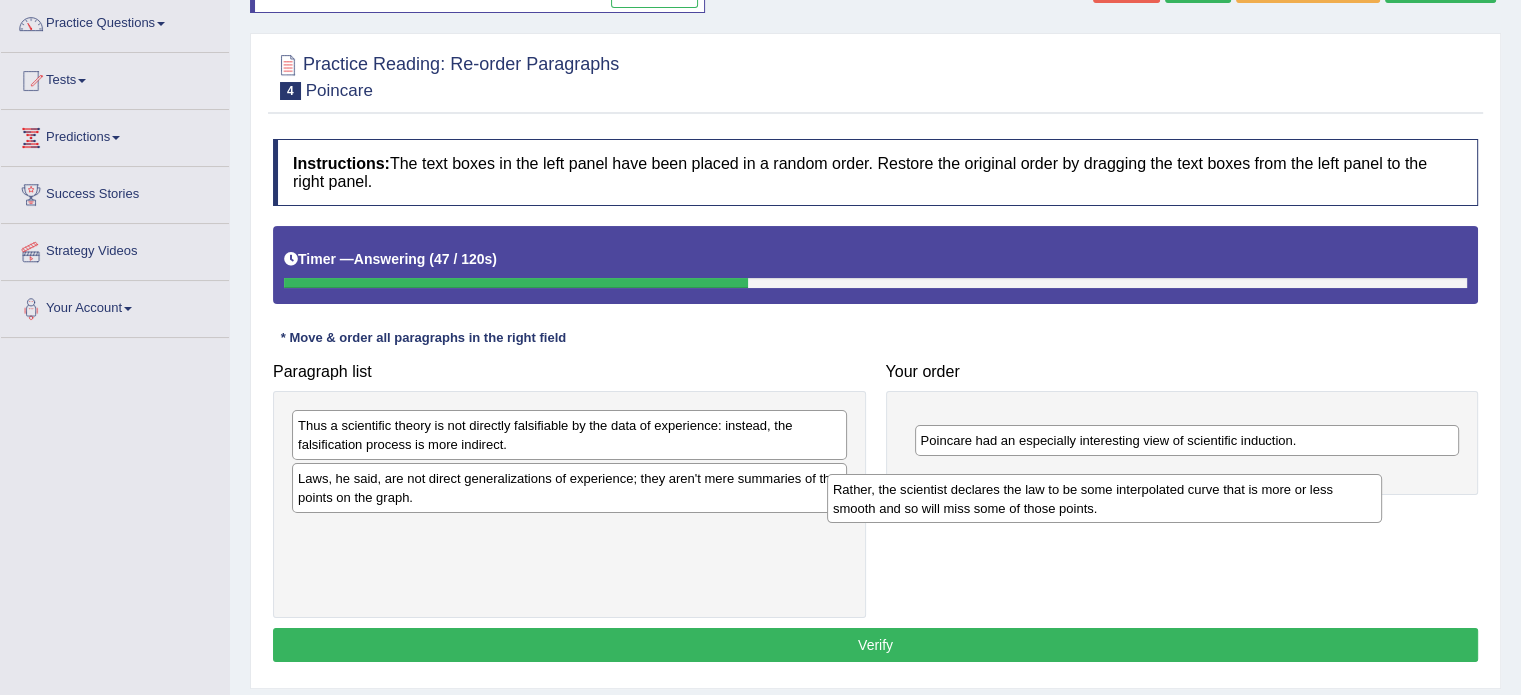 drag, startPoint x: 406, startPoint y: 432, endPoint x: 959, endPoint y: 497, distance: 556.80695 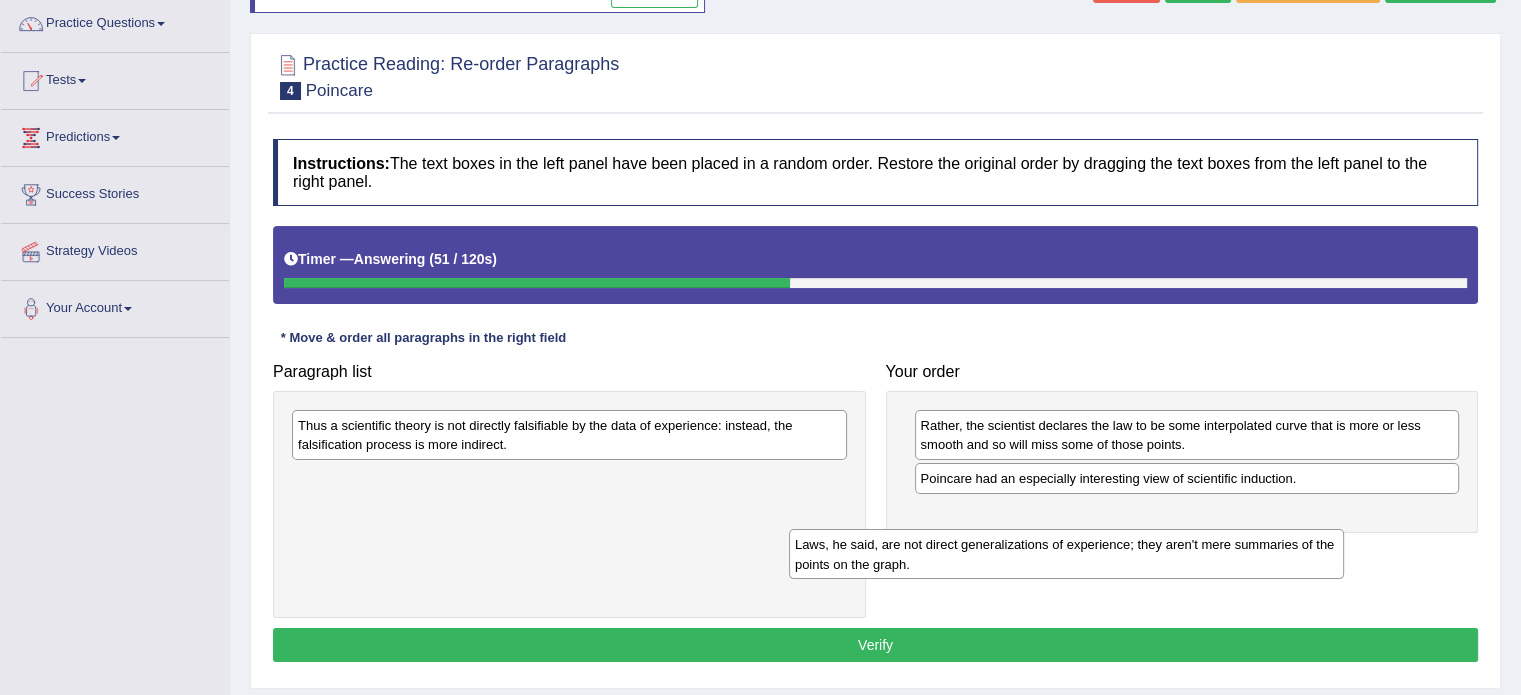 drag, startPoint x: 465, startPoint y: 496, endPoint x: 962, endPoint y: 563, distance: 501.49576 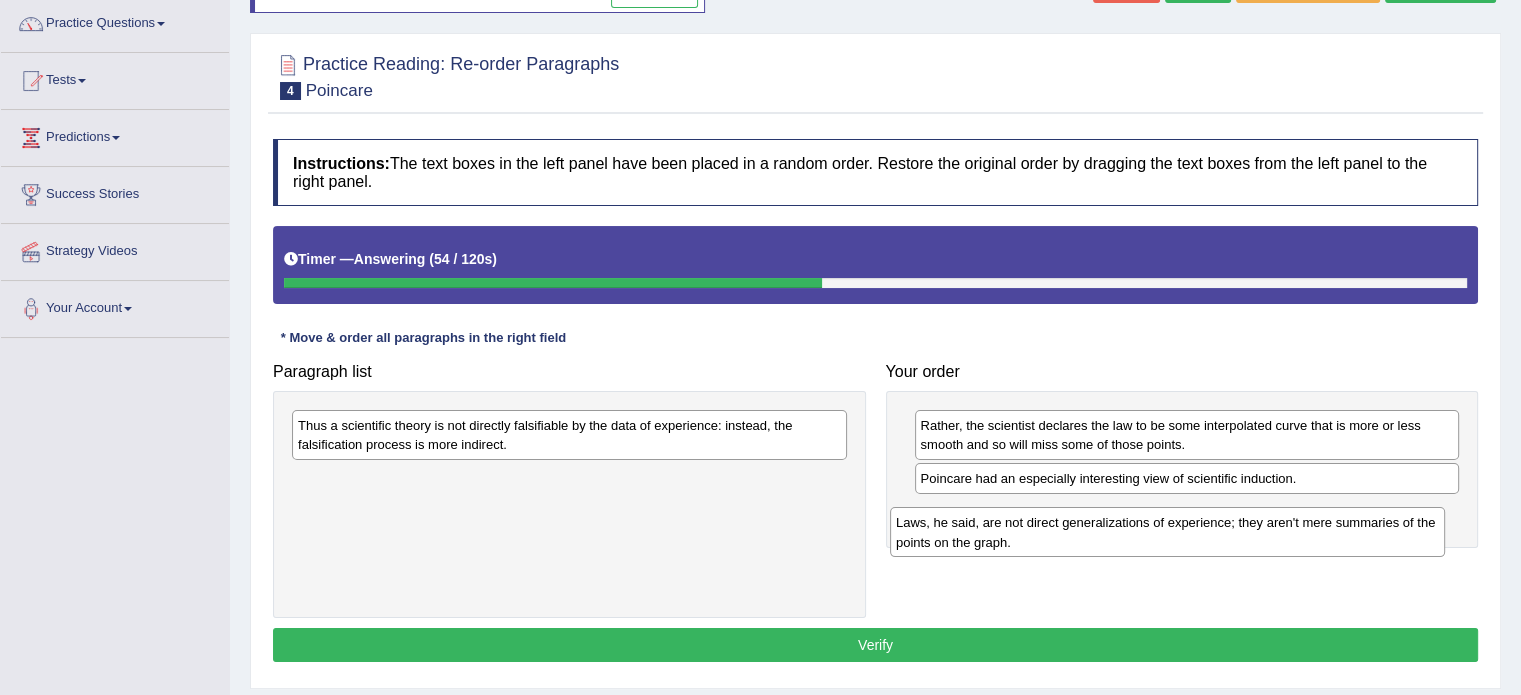 drag, startPoint x: 730, startPoint y: 483, endPoint x: 1332, endPoint y: 524, distance: 603.3946 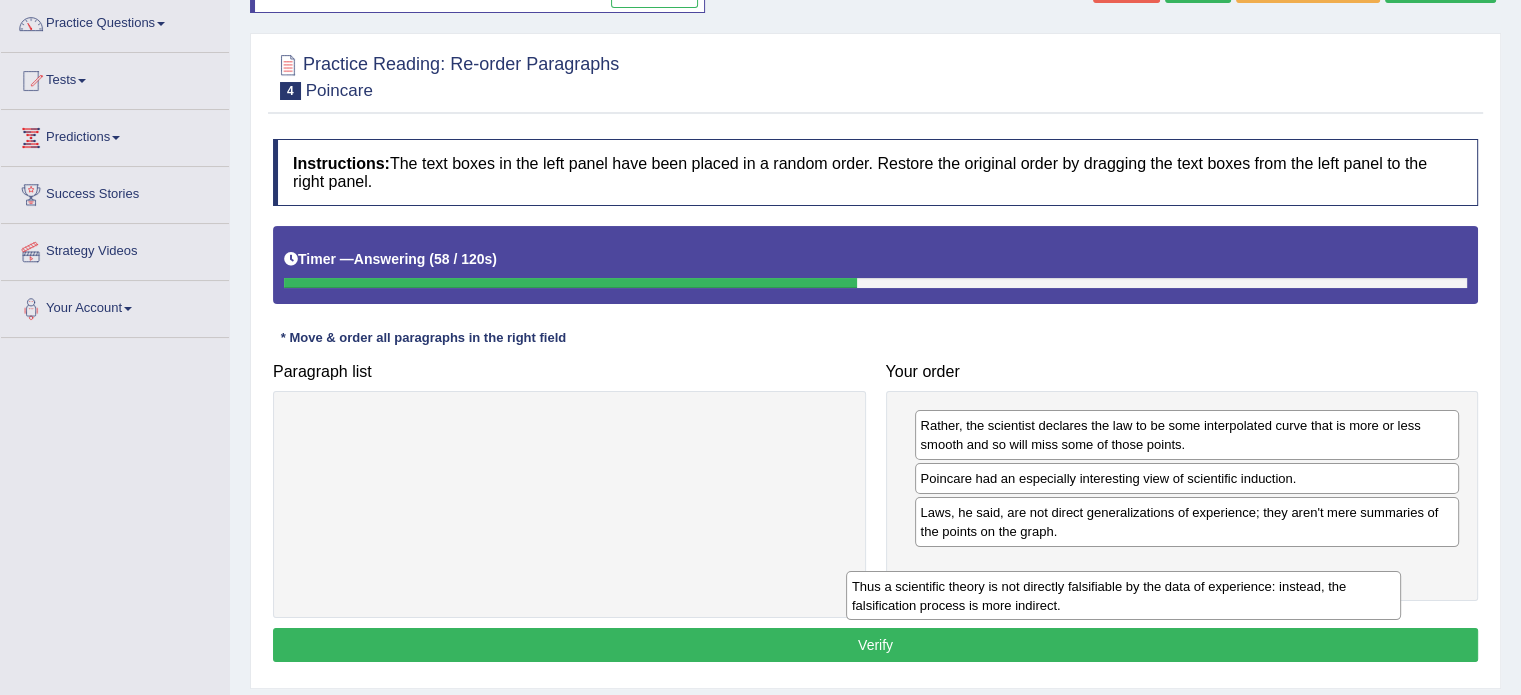 drag, startPoint x: 632, startPoint y: 440, endPoint x: 1186, endPoint y: 601, distance: 576.9203 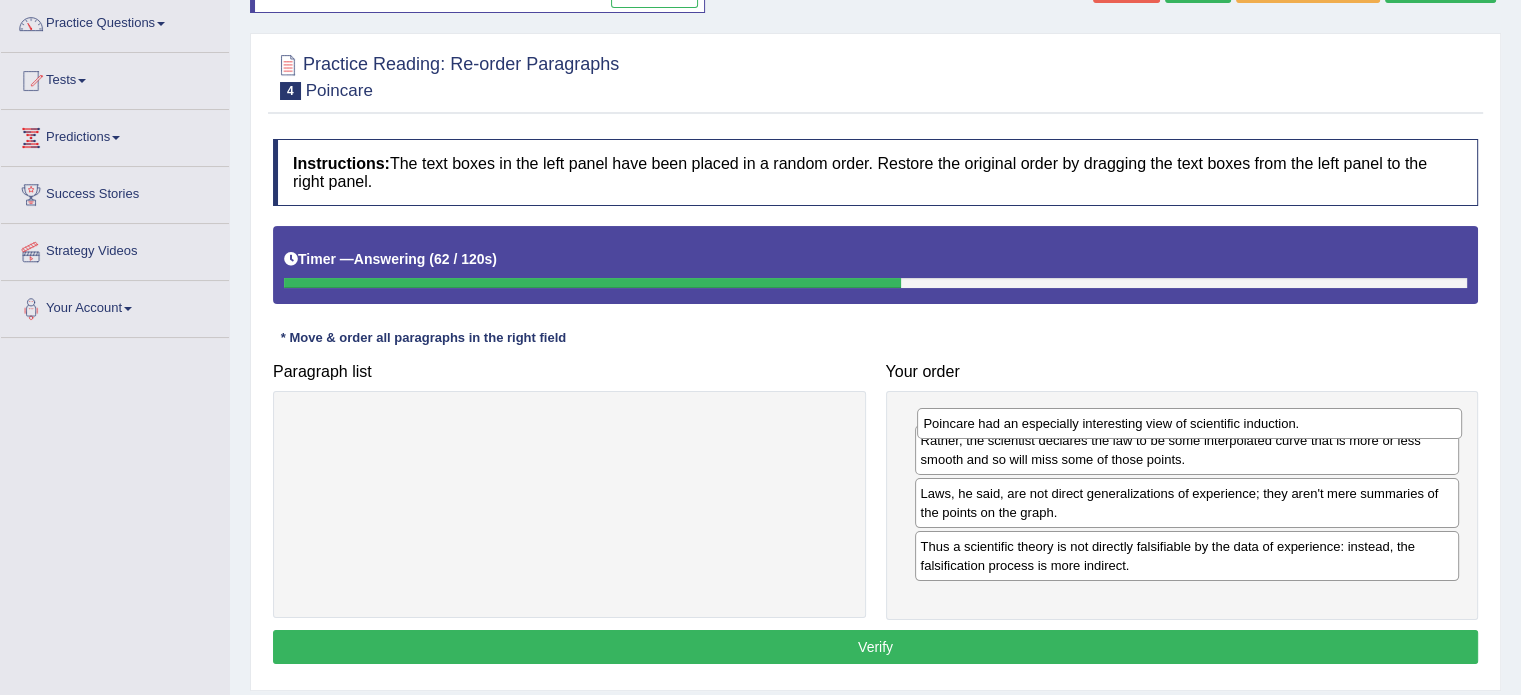 drag, startPoint x: 1028, startPoint y: 483, endPoint x: 1027, endPoint y: 429, distance: 54.00926 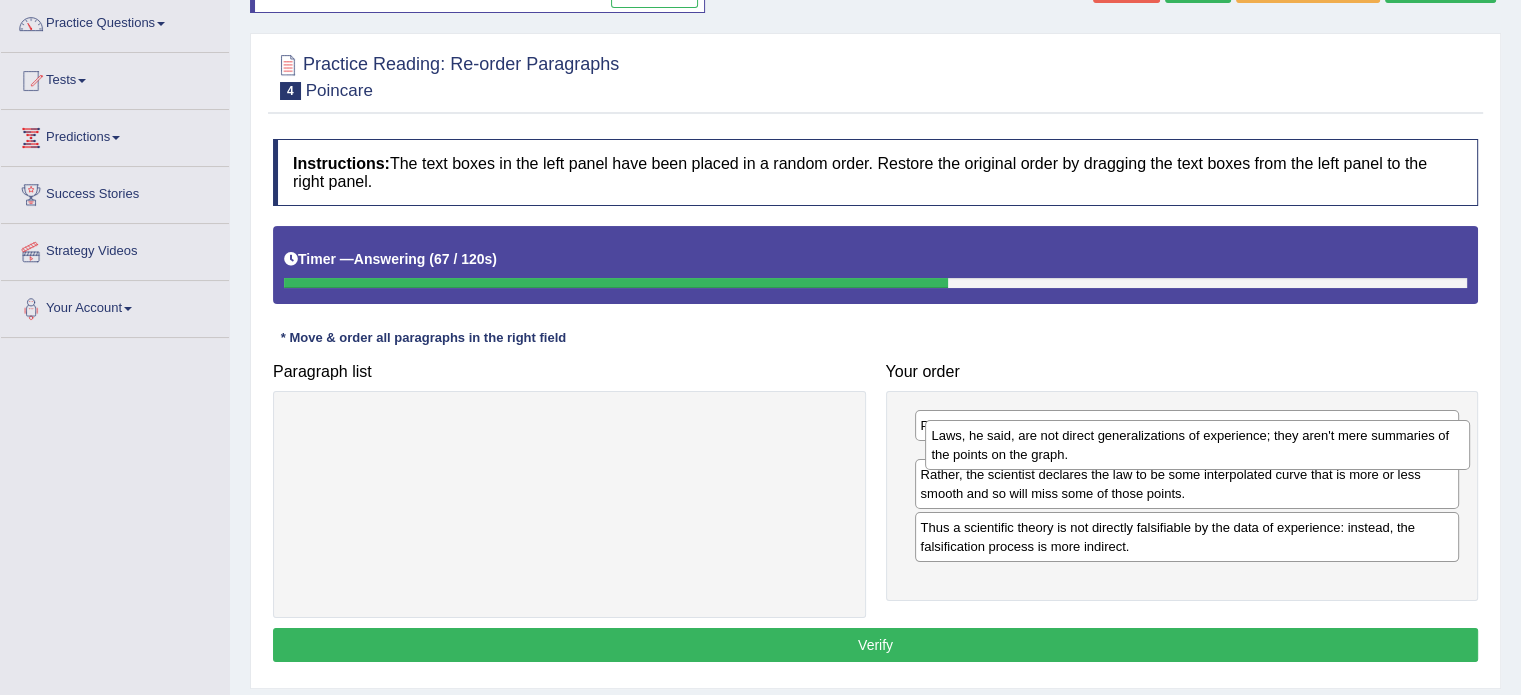 drag, startPoint x: 1043, startPoint y: 536, endPoint x: 1029, endPoint y: 484, distance: 53.851646 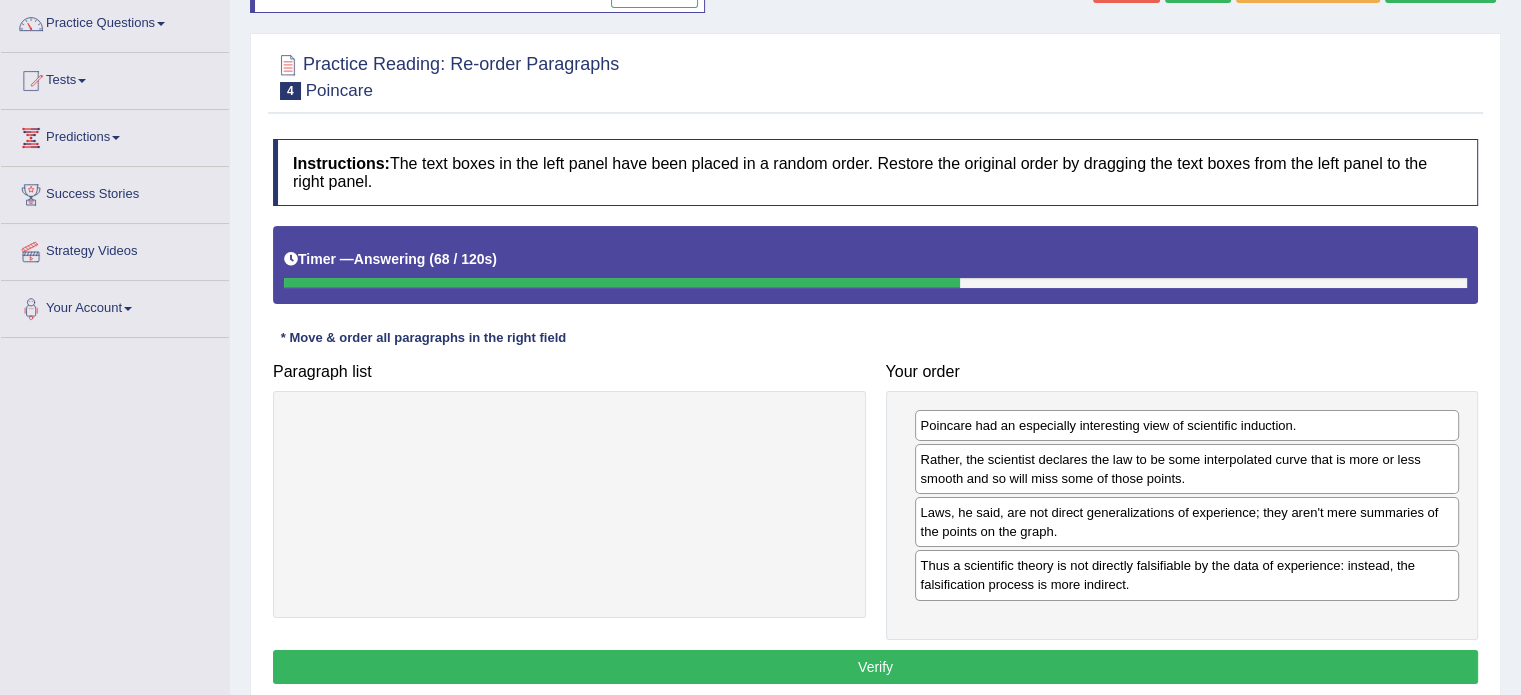 click on "Rather, the scientist declares the law to be some interpolated curve that is more or less smooth and so will miss some of those points." at bounding box center (1187, 469) 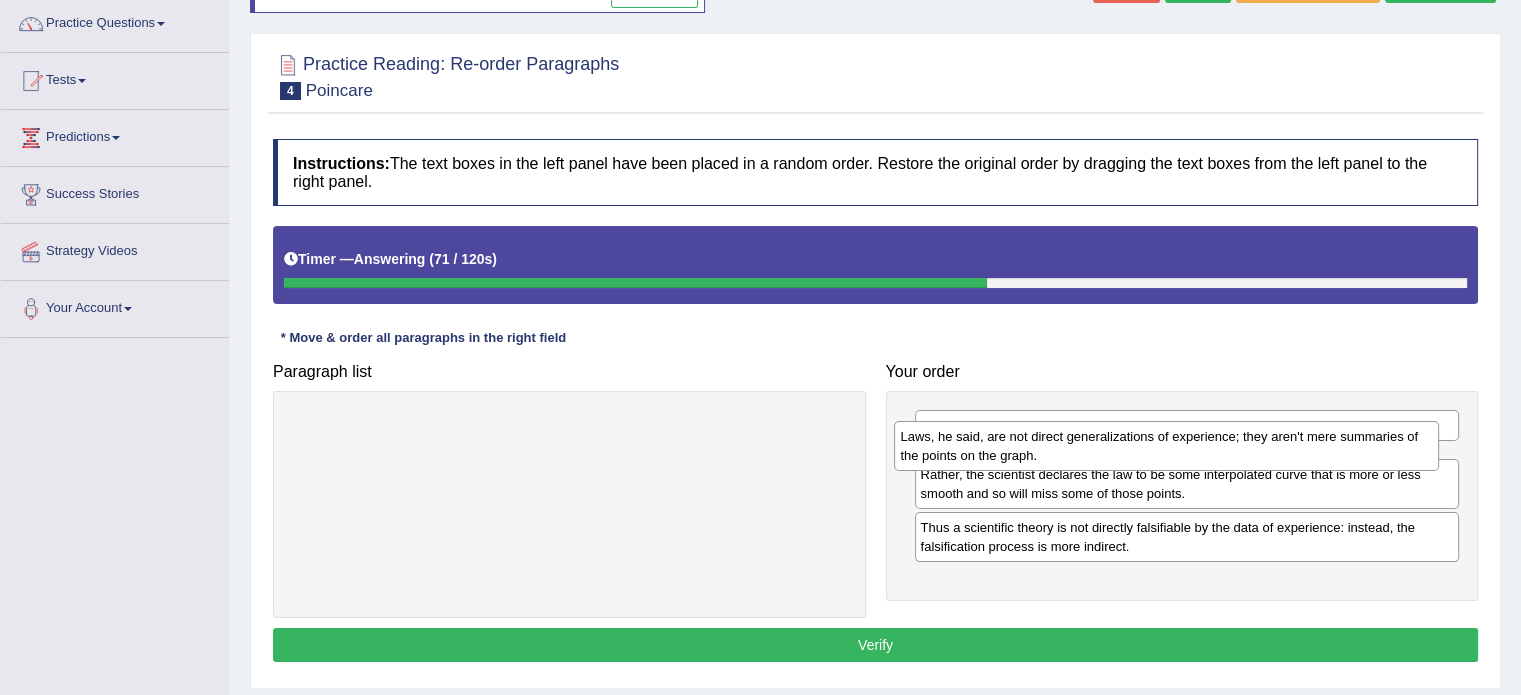 drag, startPoint x: 1031, startPoint y: 512, endPoint x: 1018, endPoint y: 427, distance: 85.98837 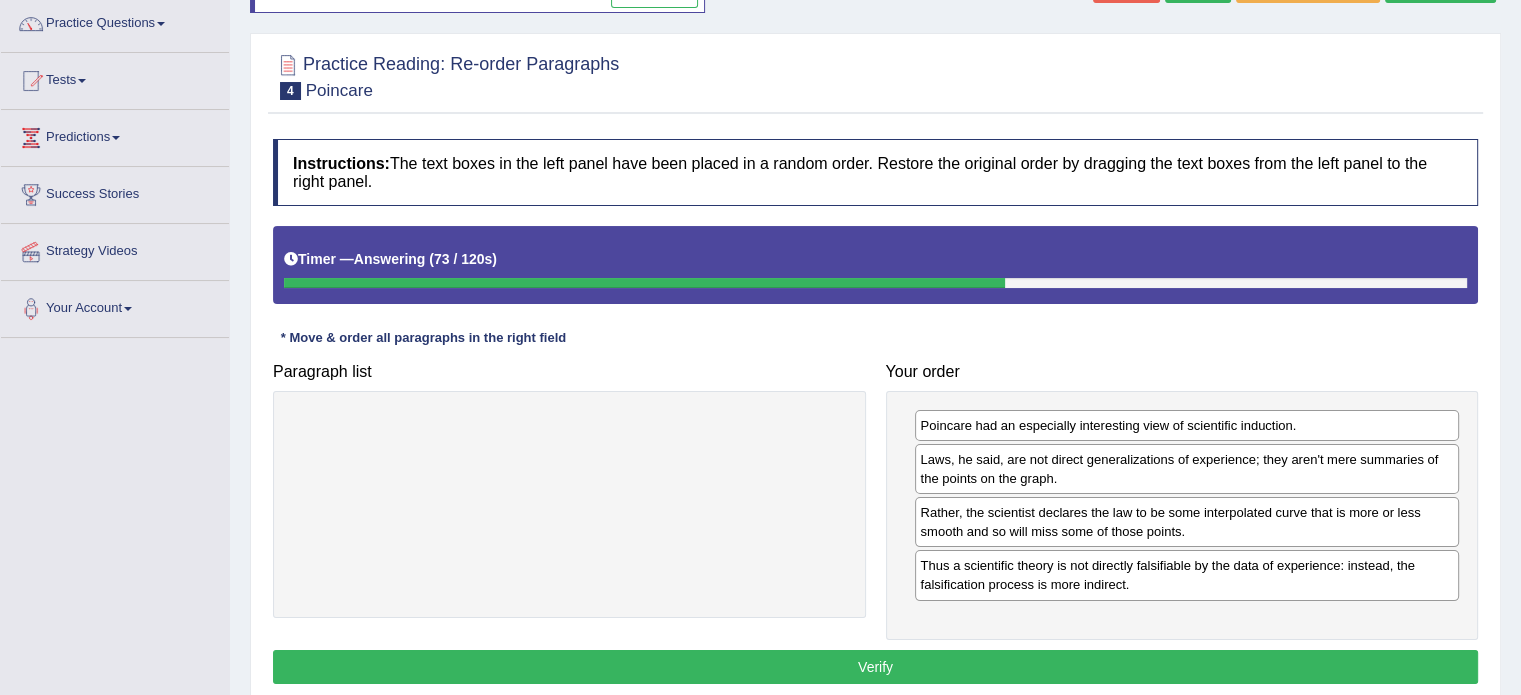 click on "Verify" at bounding box center (875, 667) 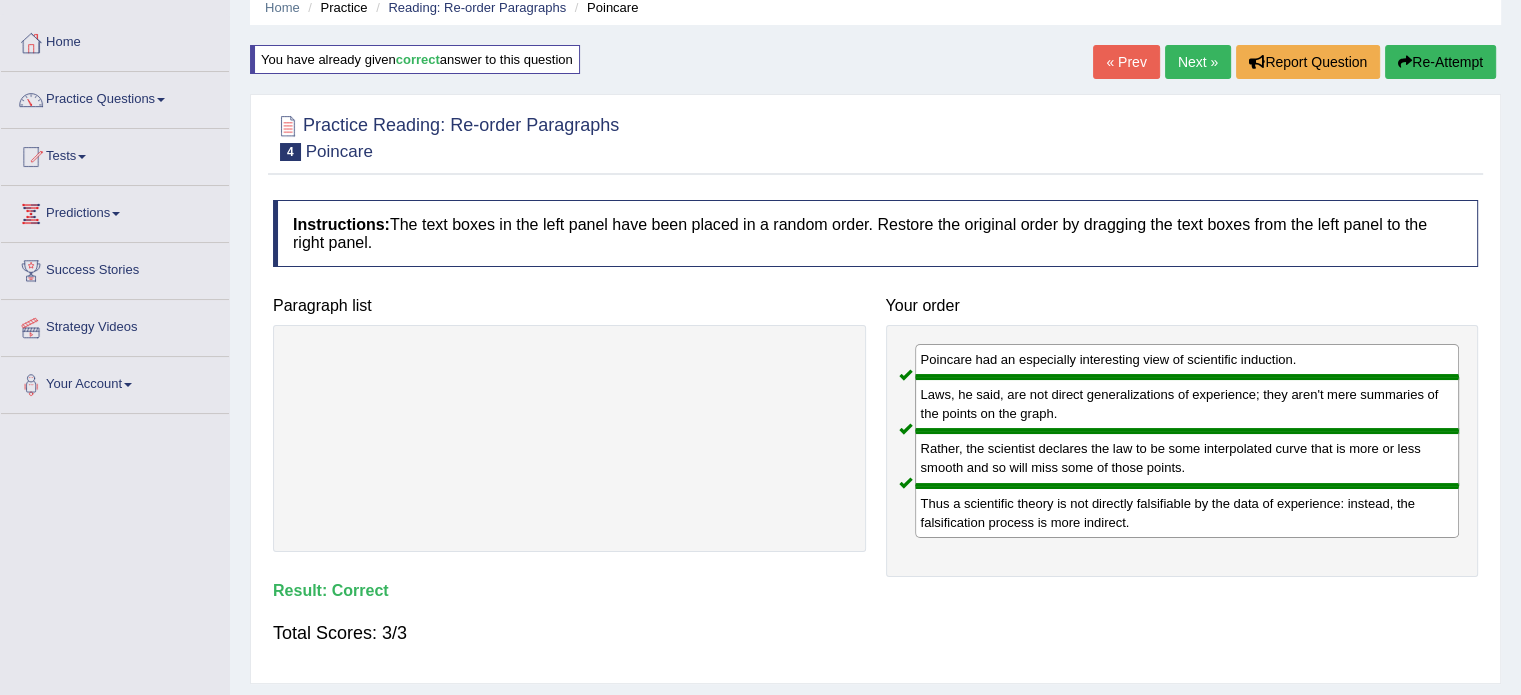 scroll, scrollTop: 80, scrollLeft: 0, axis: vertical 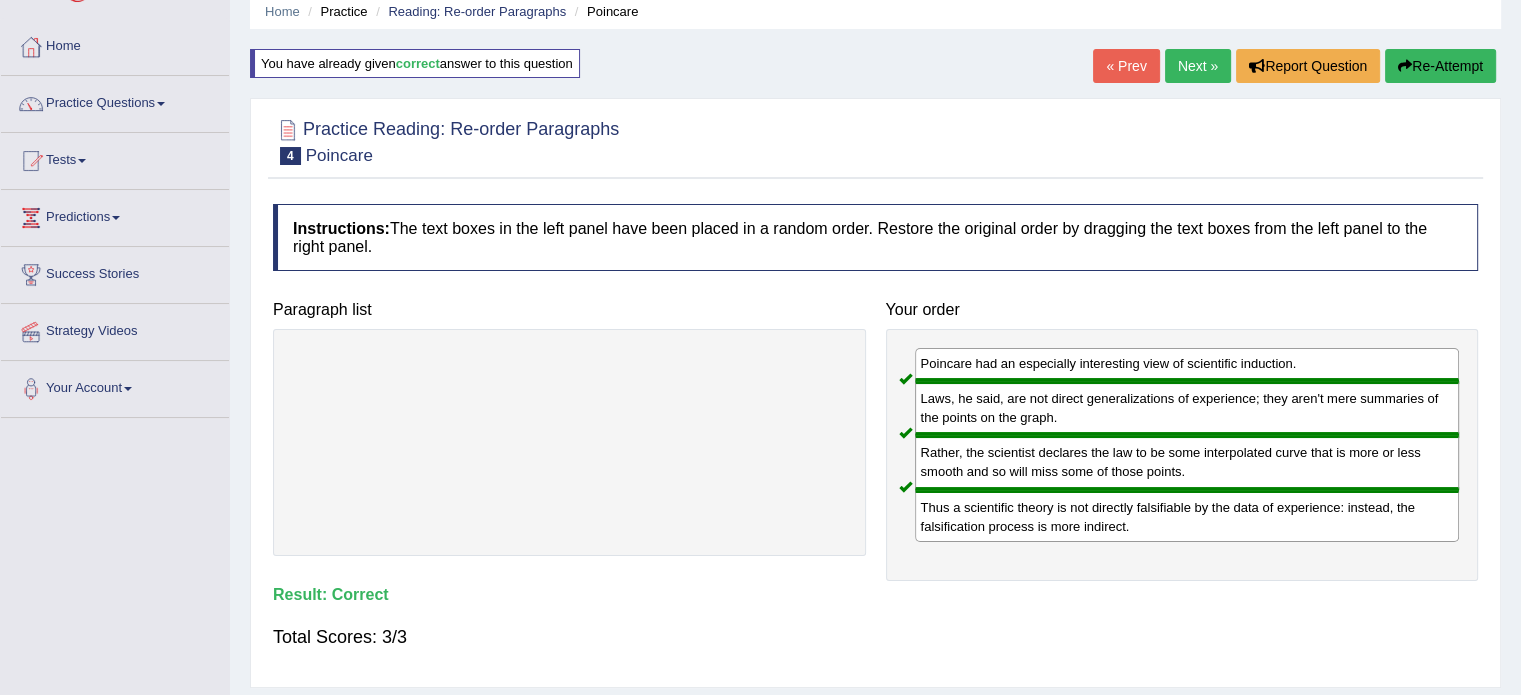click on "Next »" at bounding box center [1198, 66] 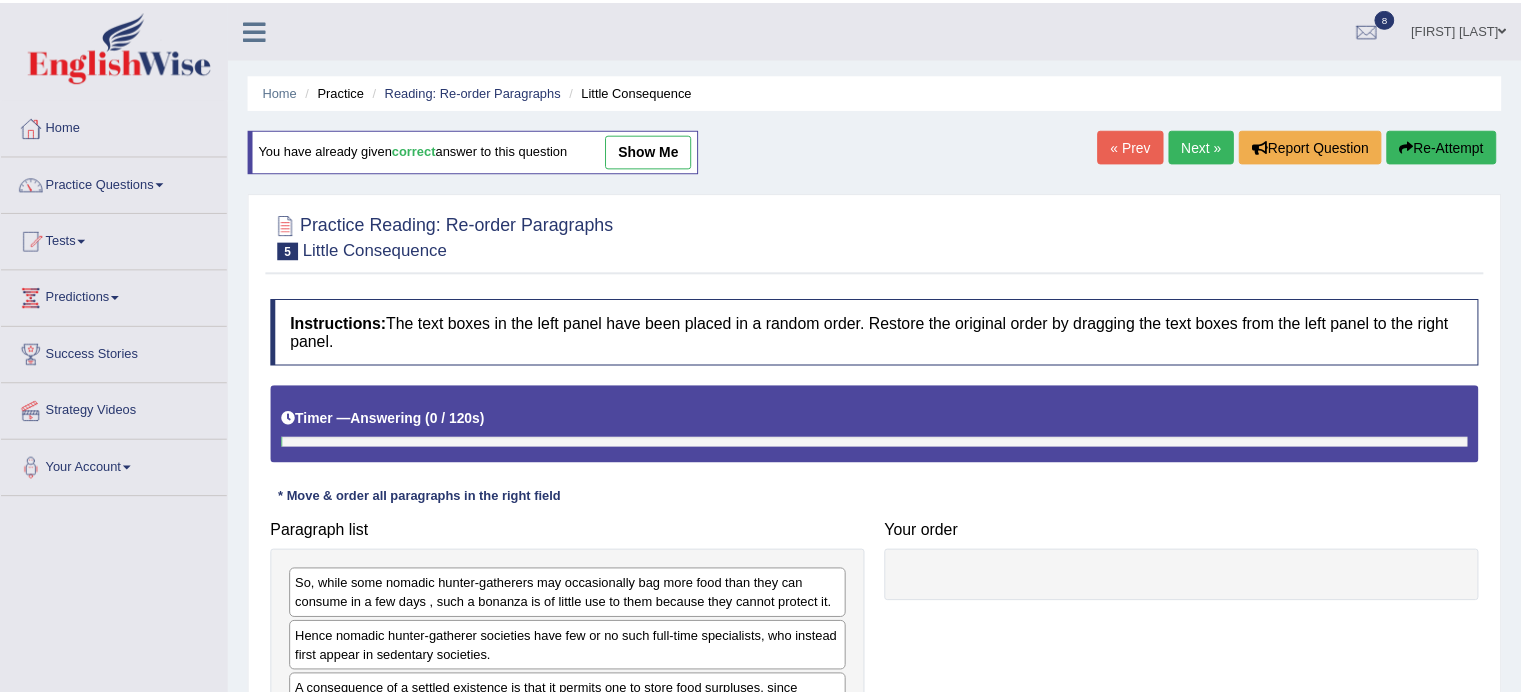 scroll, scrollTop: 0, scrollLeft: 0, axis: both 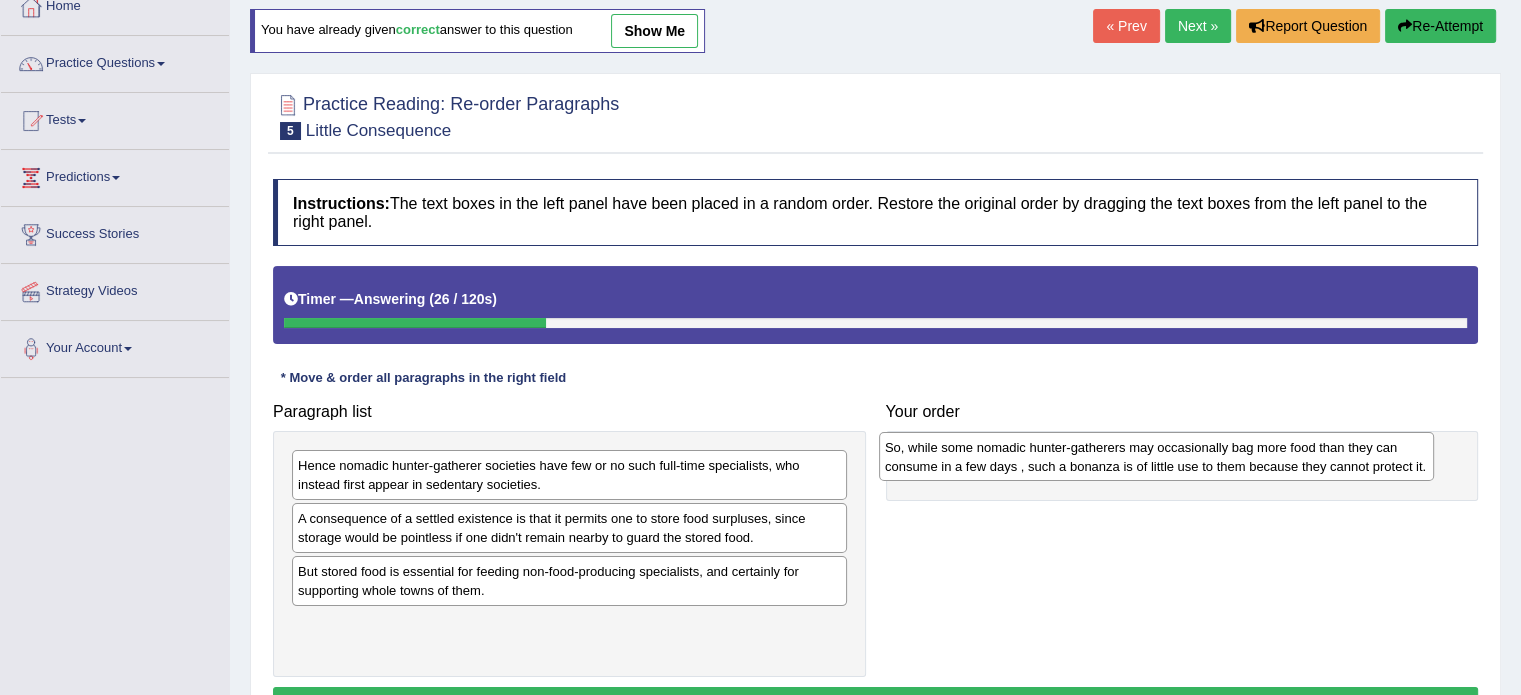 drag, startPoint x: 514, startPoint y: 476, endPoint x: 1104, endPoint y: 454, distance: 590.41003 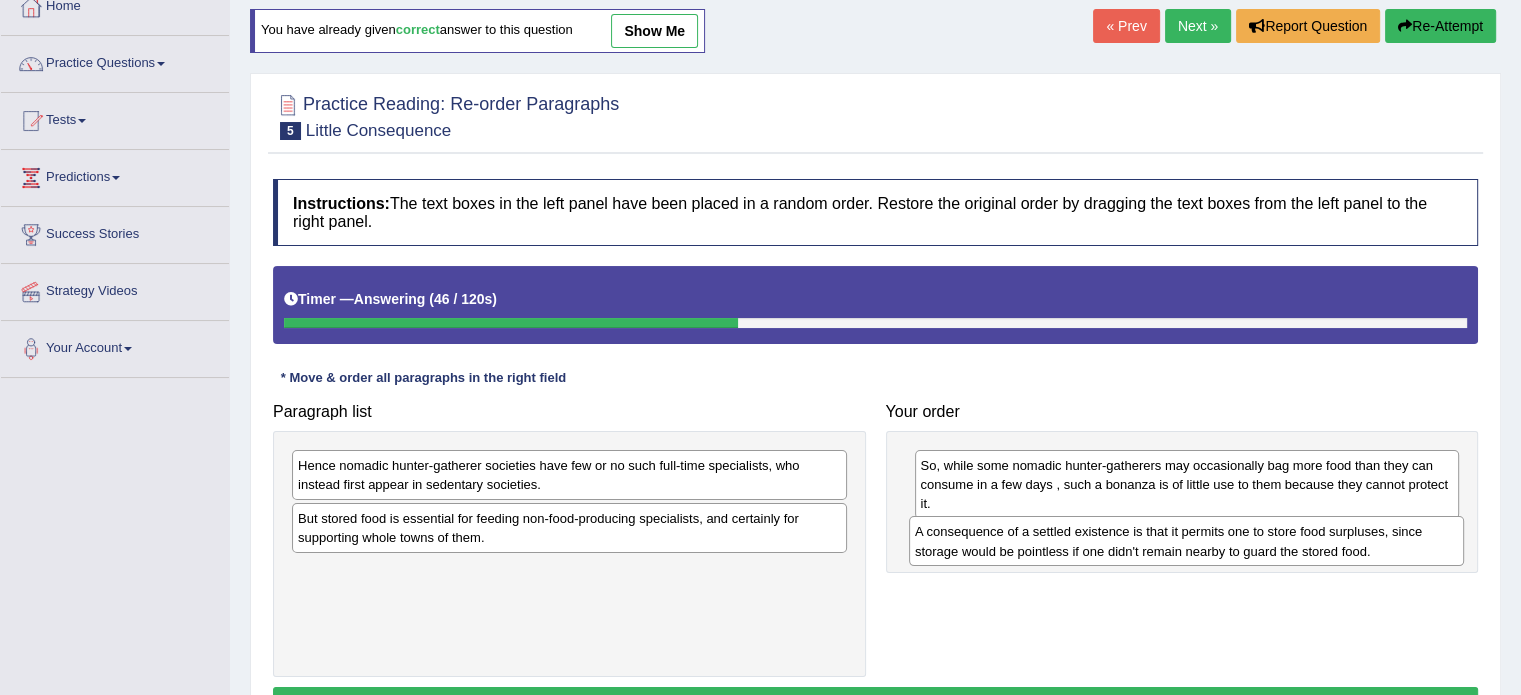 drag, startPoint x: 387, startPoint y: 537, endPoint x: 1000, endPoint y: 551, distance: 613.15985 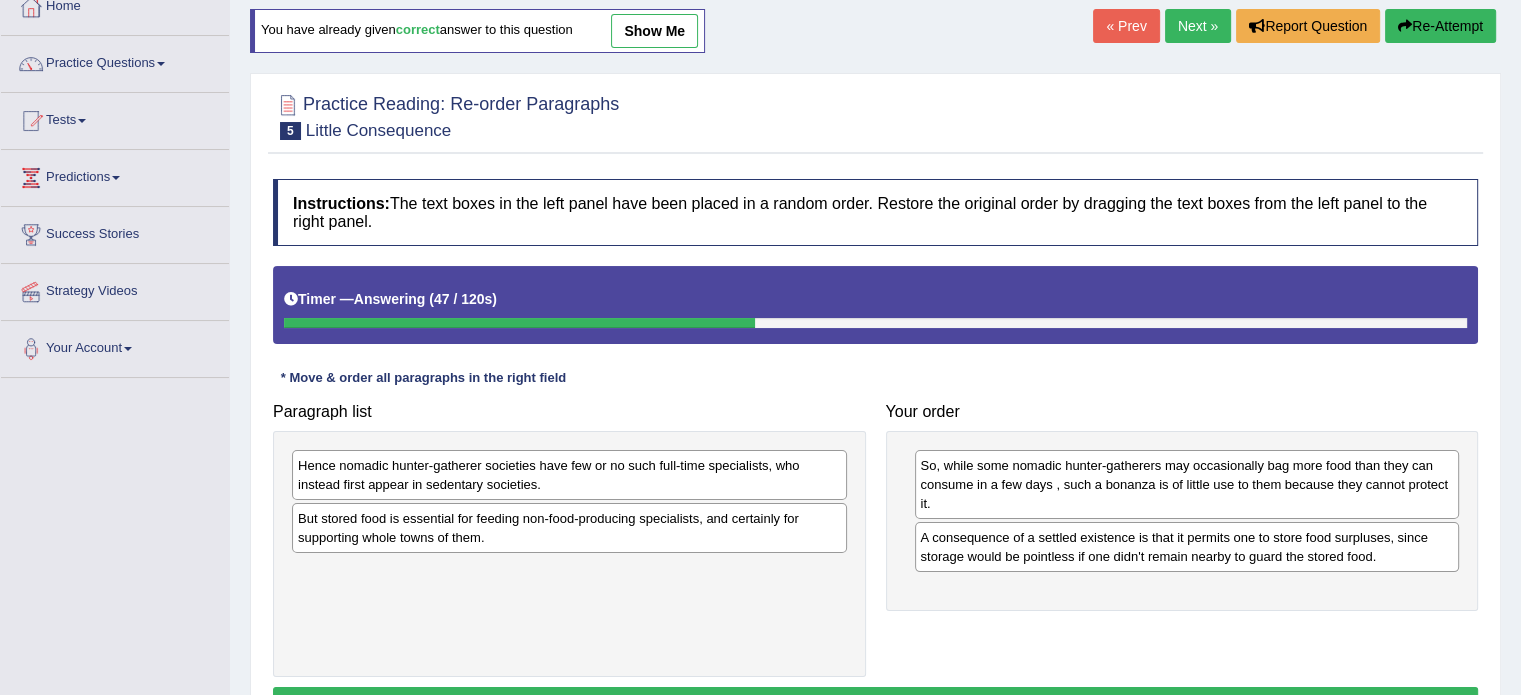 click on "Hence nomadic hunter-gatherer societies have few or no such full-time specialists, who instead first appear in
sedentary societies." at bounding box center (569, 475) 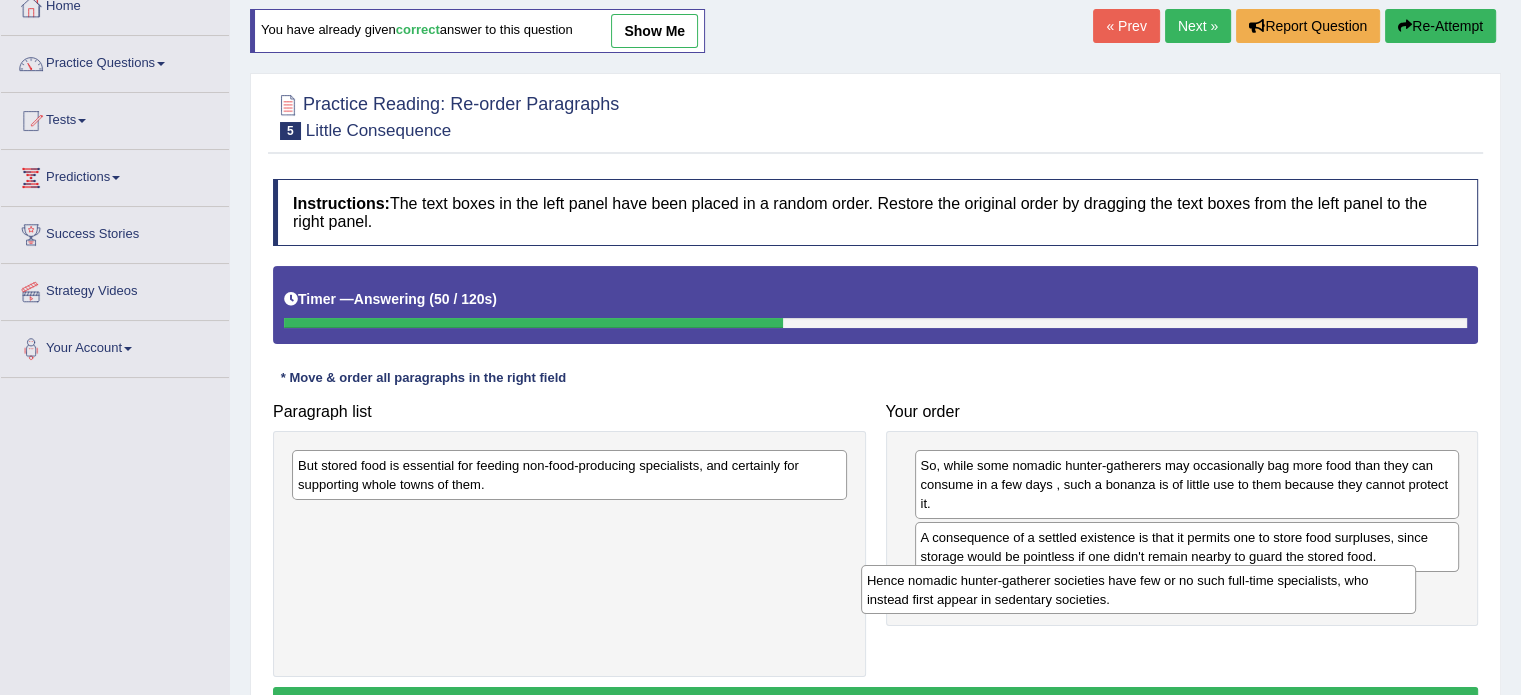 drag, startPoint x: 680, startPoint y: 483, endPoint x: 1244, endPoint y: 604, distance: 576.8336 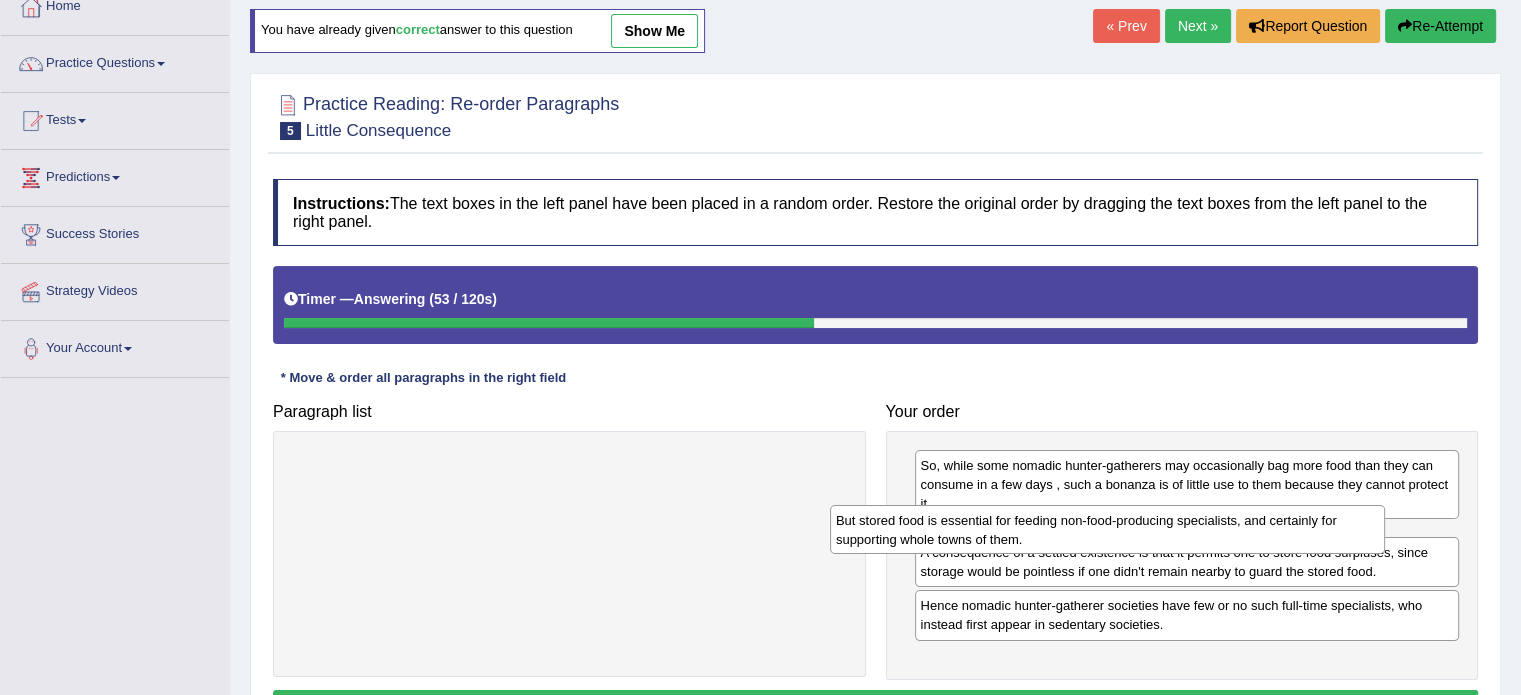 drag, startPoint x: 540, startPoint y: 470, endPoint x: 1082, endPoint y: 526, distance: 544.8853 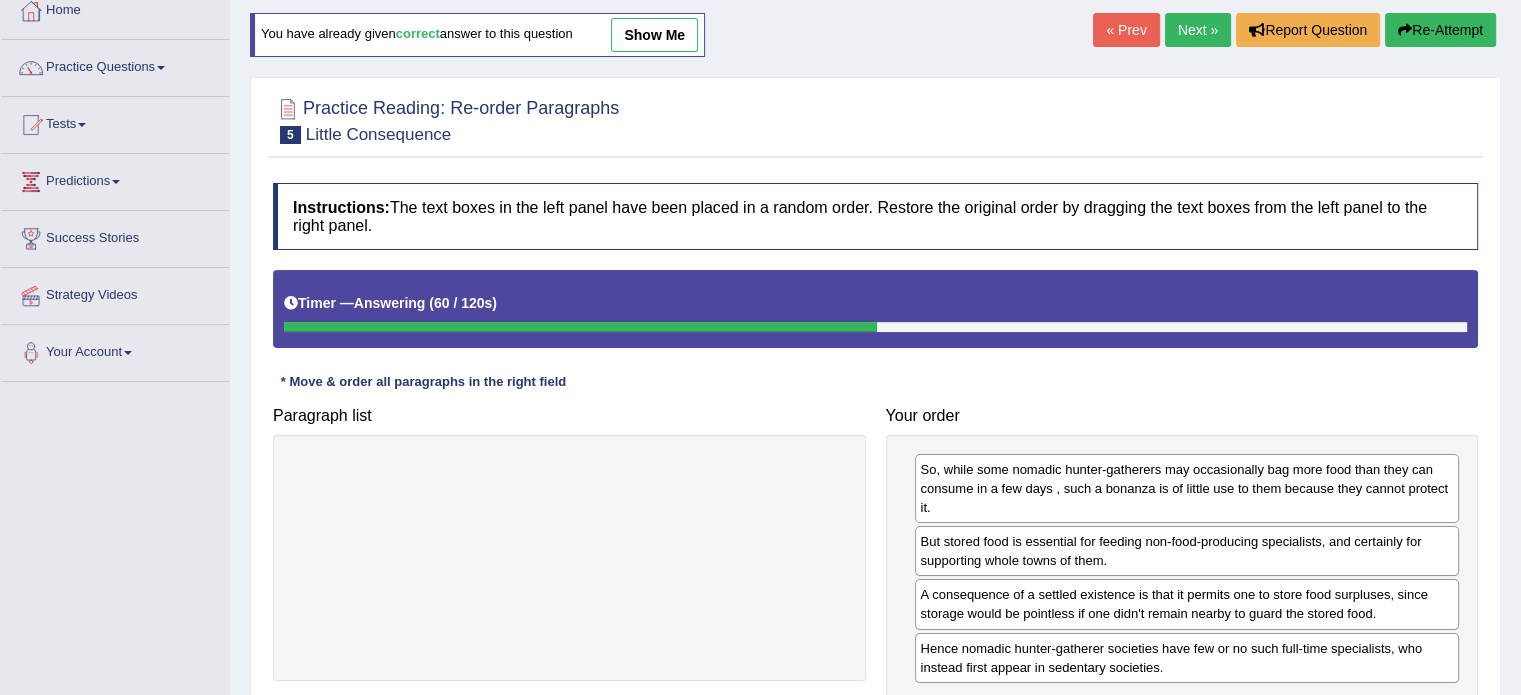 scroll, scrollTop: 120, scrollLeft: 0, axis: vertical 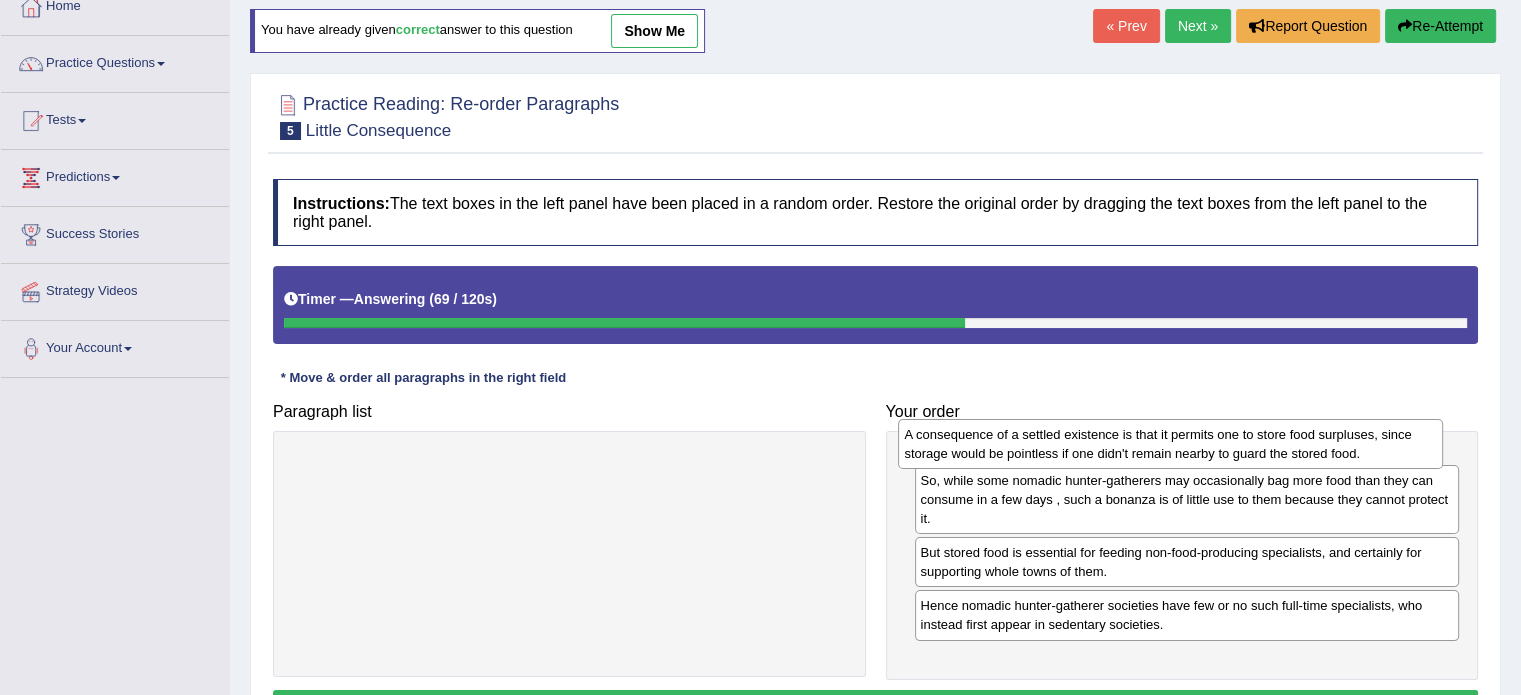 drag, startPoint x: 1031, startPoint y: 610, endPoint x: 1015, endPoint y: 455, distance: 155.82362 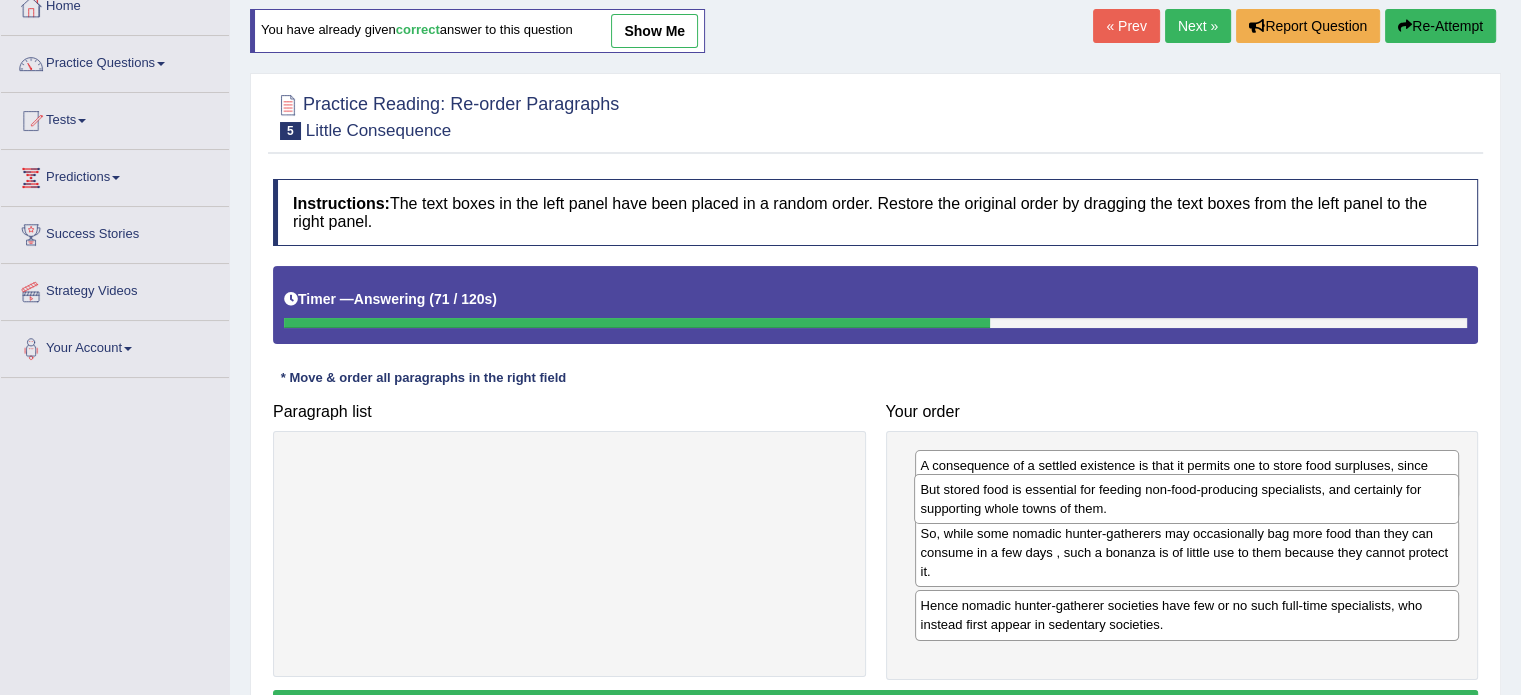 drag, startPoint x: 968, startPoint y: 591, endPoint x: 965, endPoint y: 491, distance: 100.04499 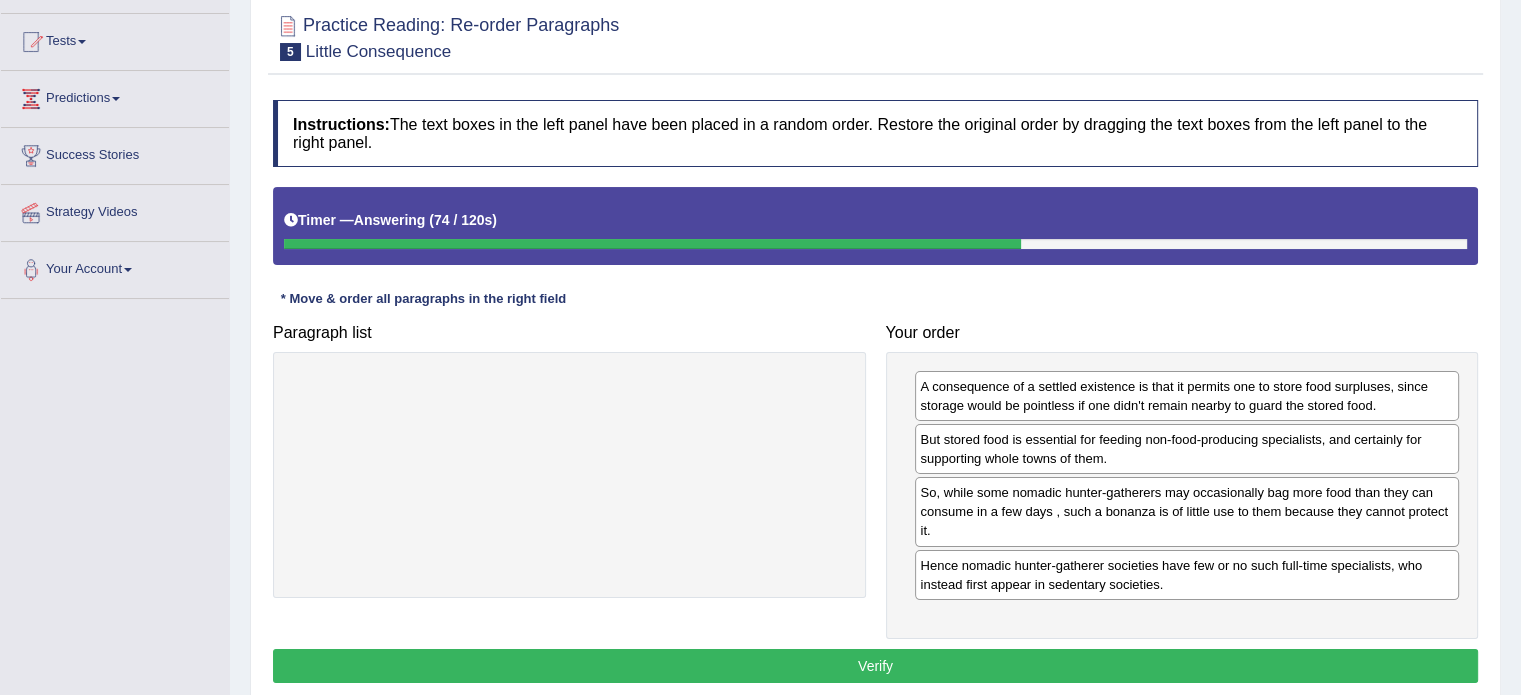 scroll, scrollTop: 200, scrollLeft: 0, axis: vertical 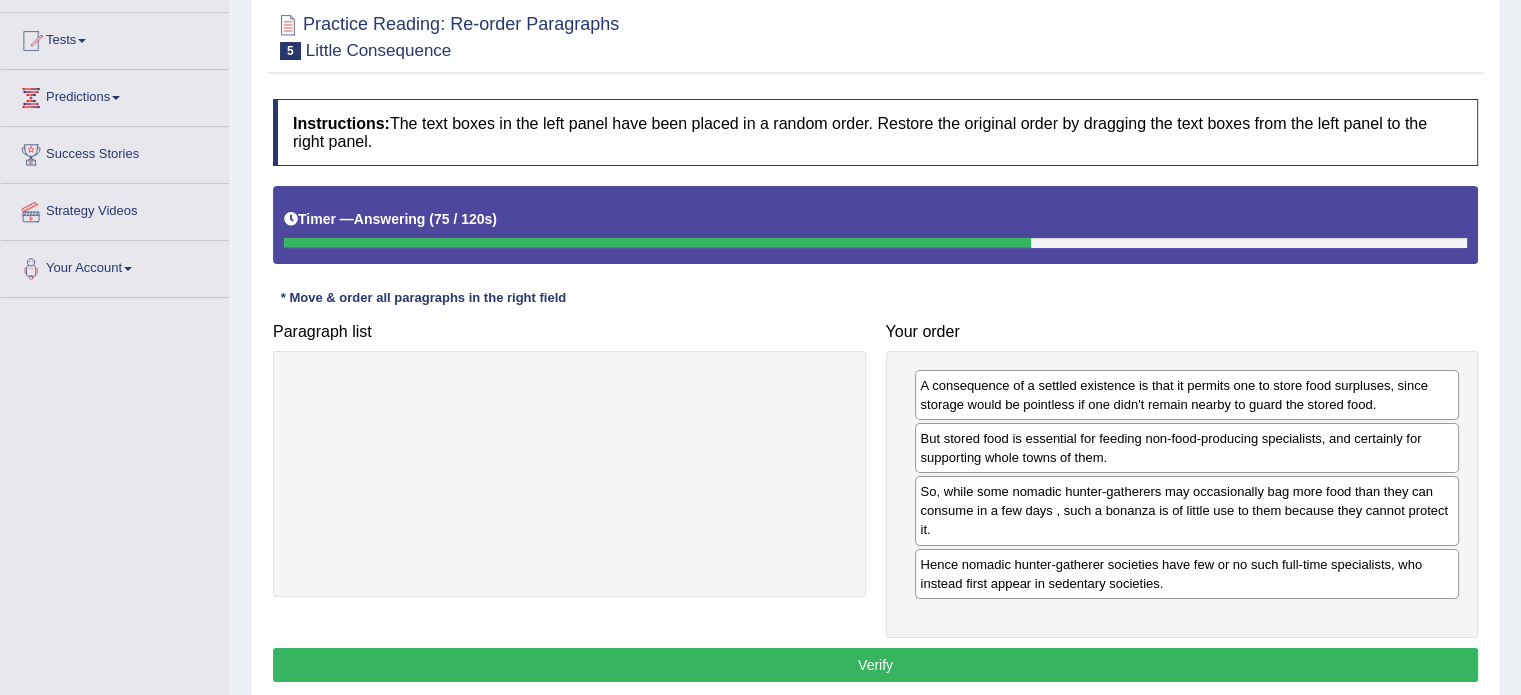 click on "Verify" at bounding box center [875, 665] 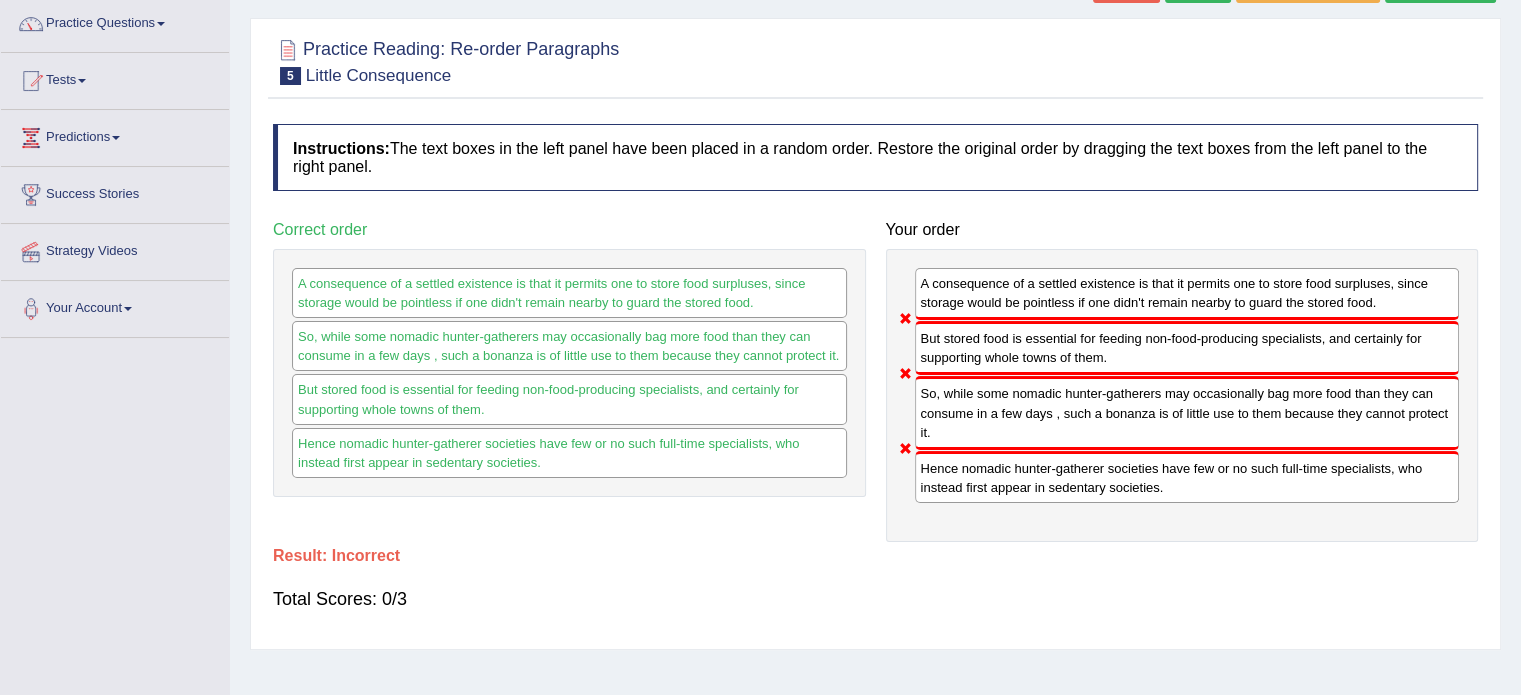 scroll, scrollTop: 120, scrollLeft: 0, axis: vertical 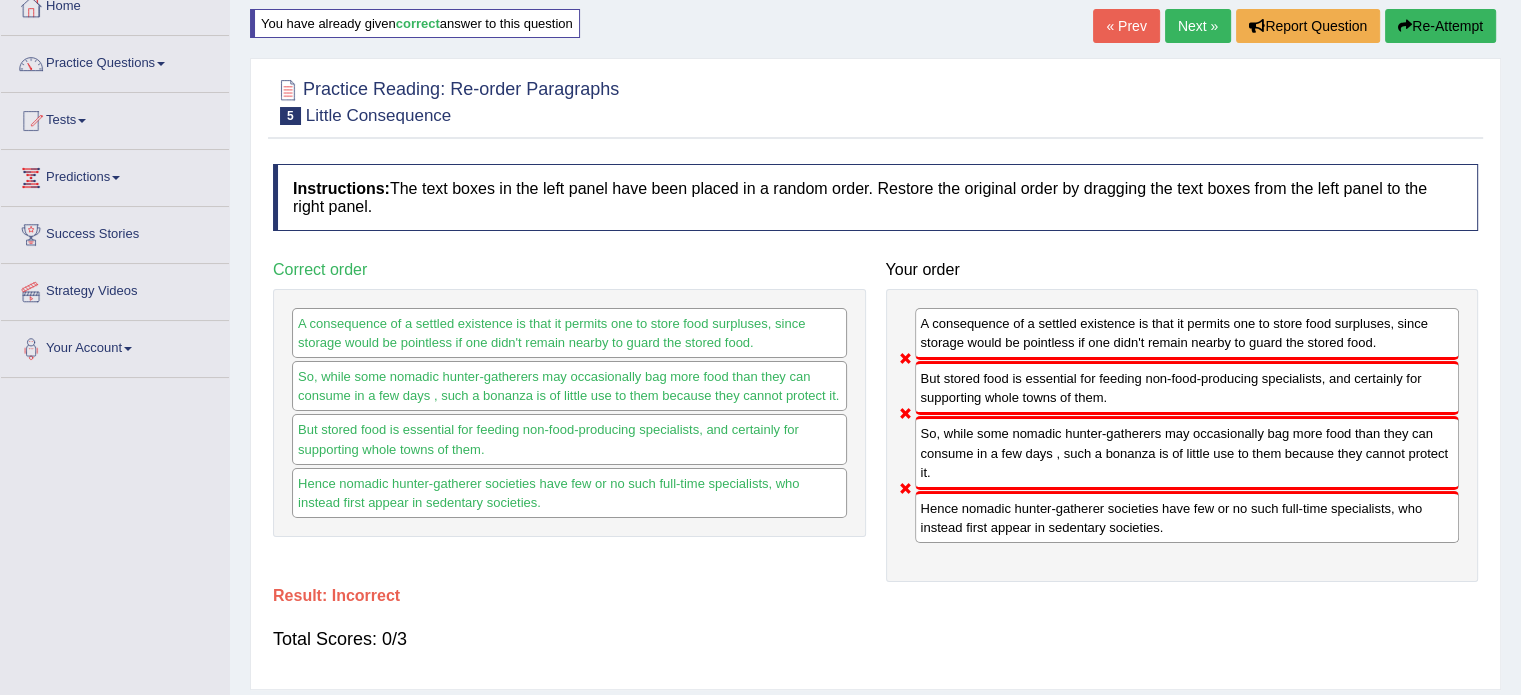 click on "Next »" at bounding box center [1198, 26] 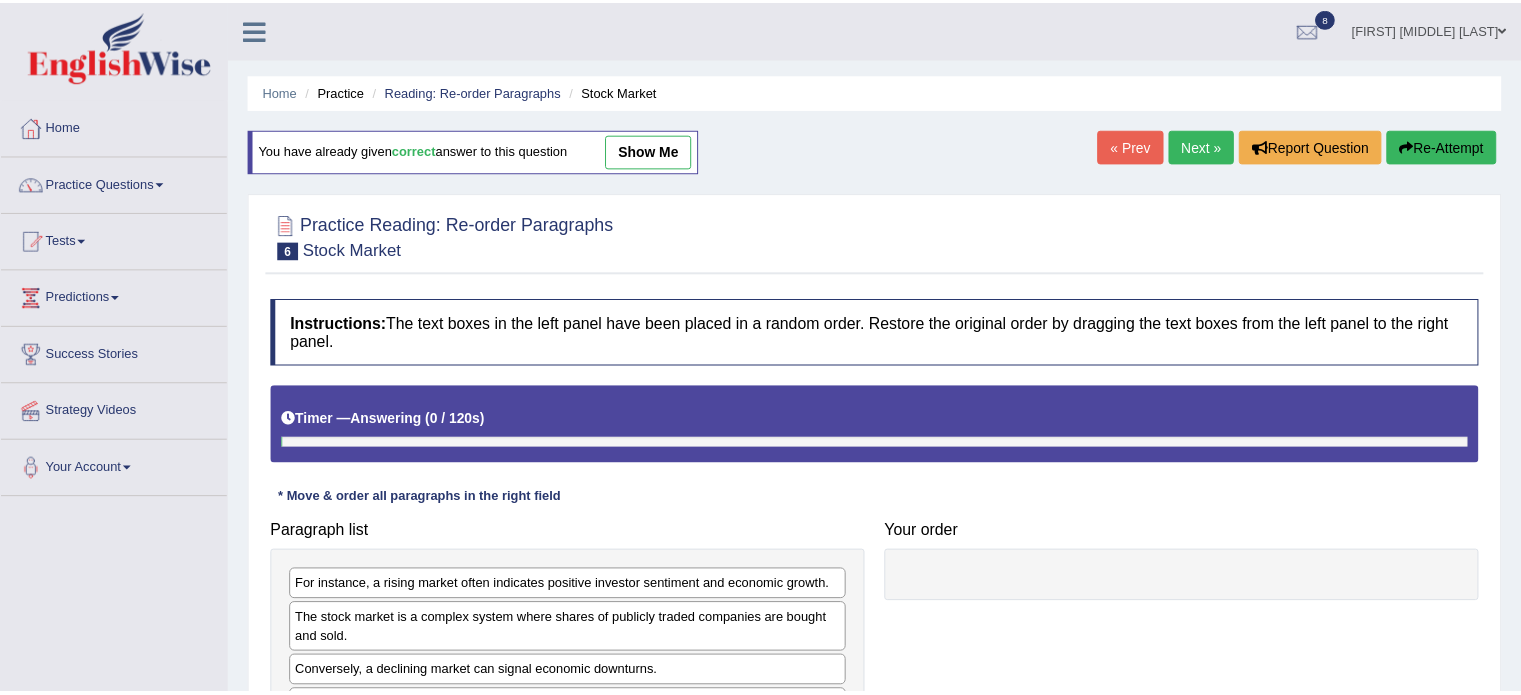 scroll, scrollTop: 0, scrollLeft: 0, axis: both 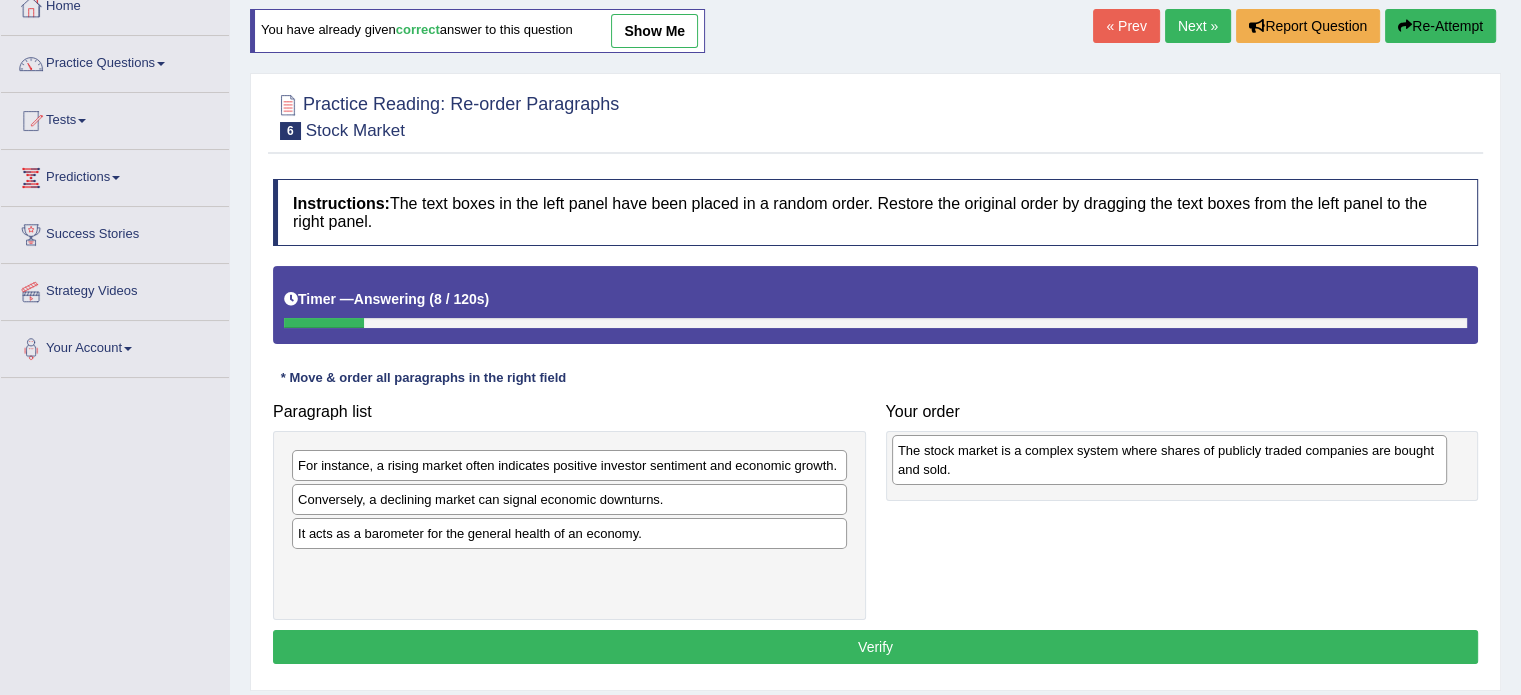 drag, startPoint x: 513, startPoint y: 466, endPoint x: 1030, endPoint y: 463, distance: 517.0087 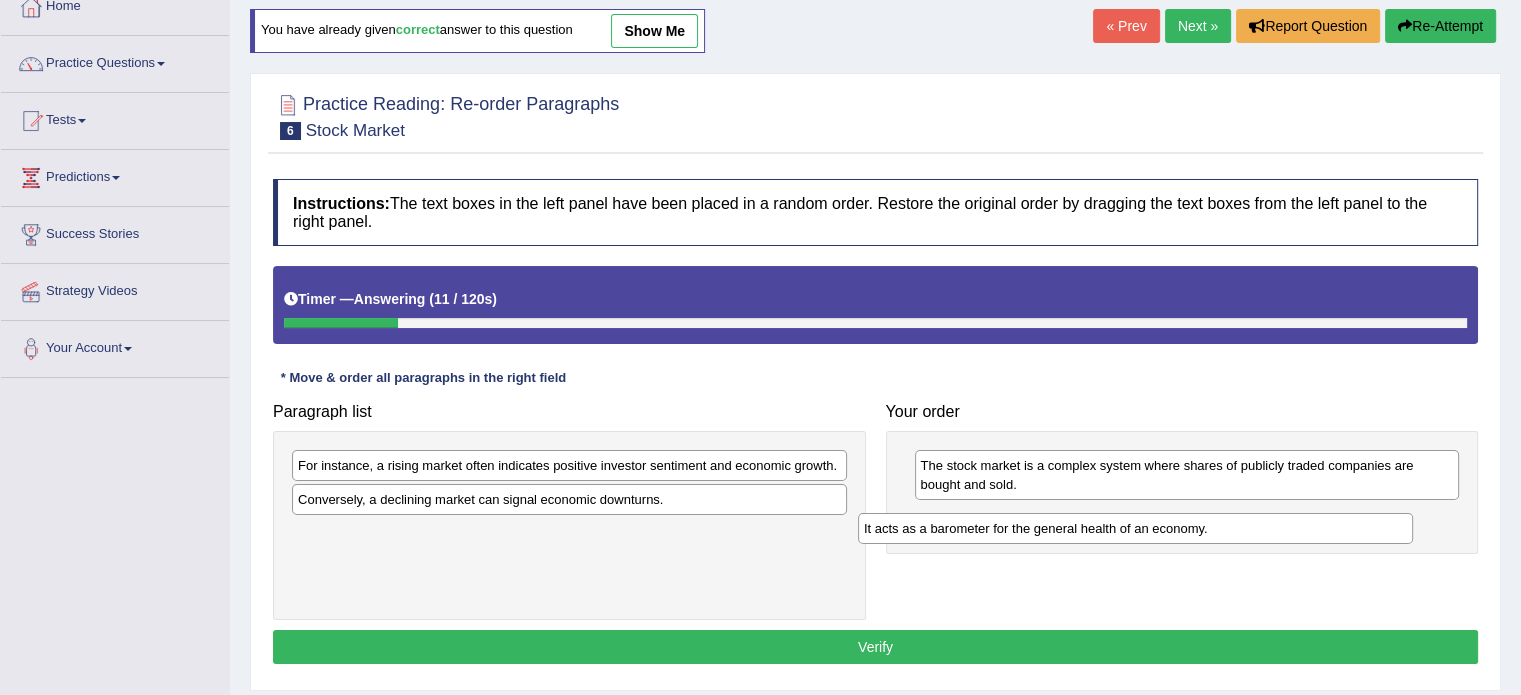 drag, startPoint x: 482, startPoint y: 535, endPoint x: 1072, endPoint y: 527, distance: 590.05426 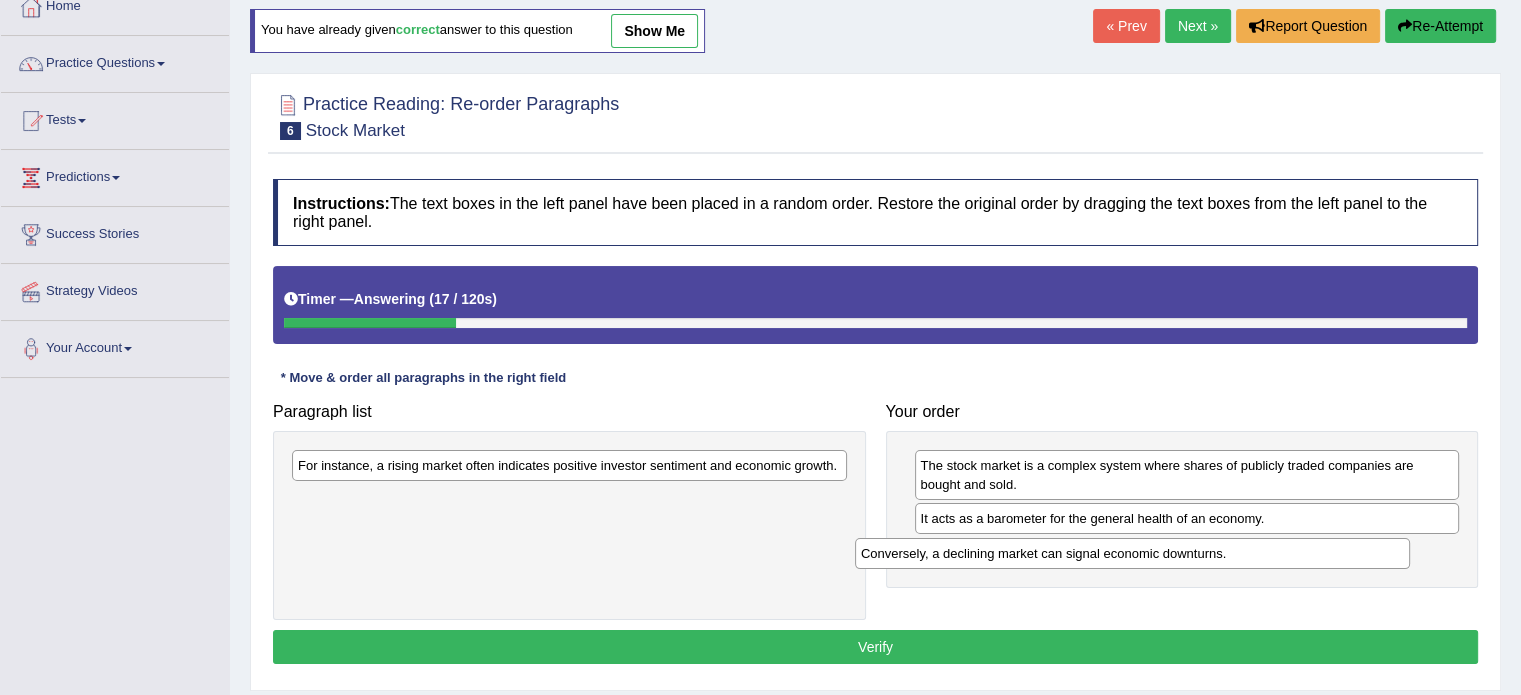 drag, startPoint x: 648, startPoint y: 504, endPoint x: 1212, endPoint y: 559, distance: 566.6754 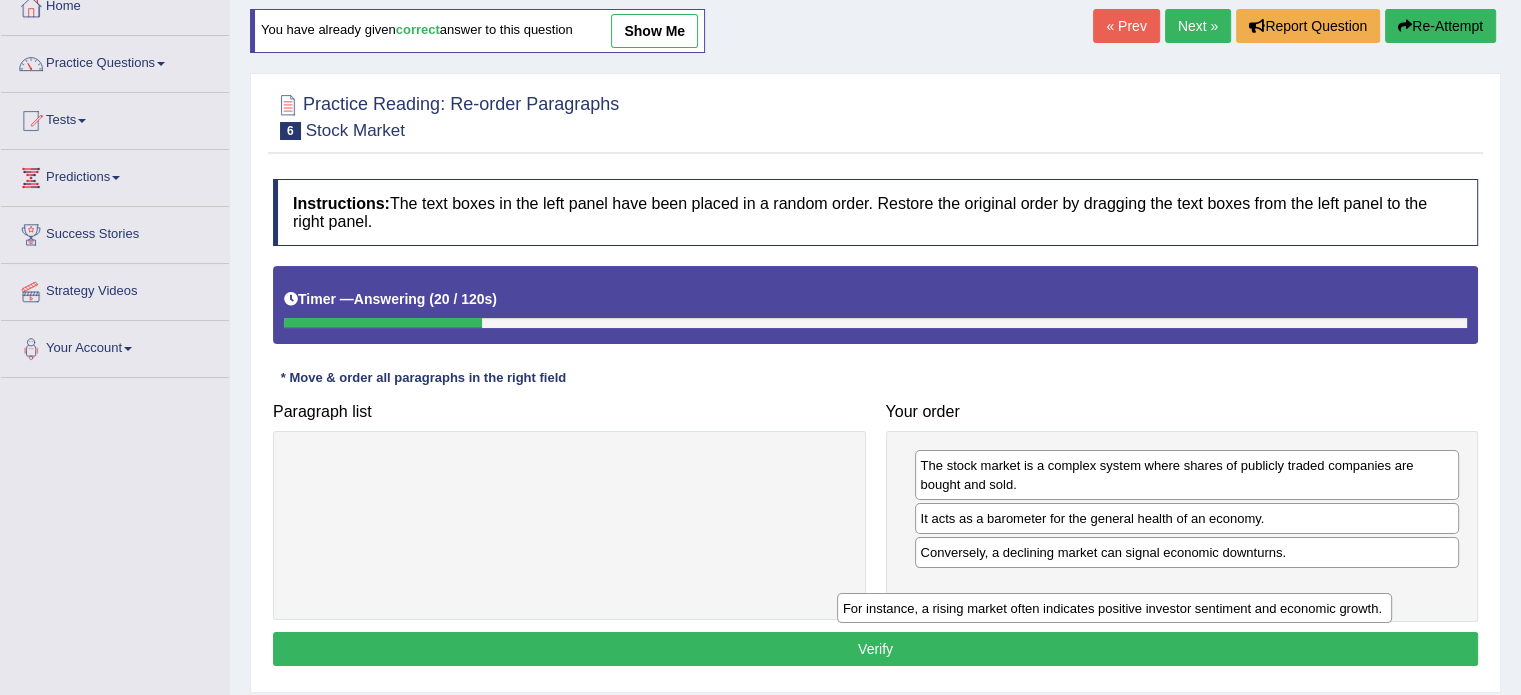 drag, startPoint x: 775, startPoint y: 462, endPoint x: 1324, endPoint y: 605, distance: 567.31824 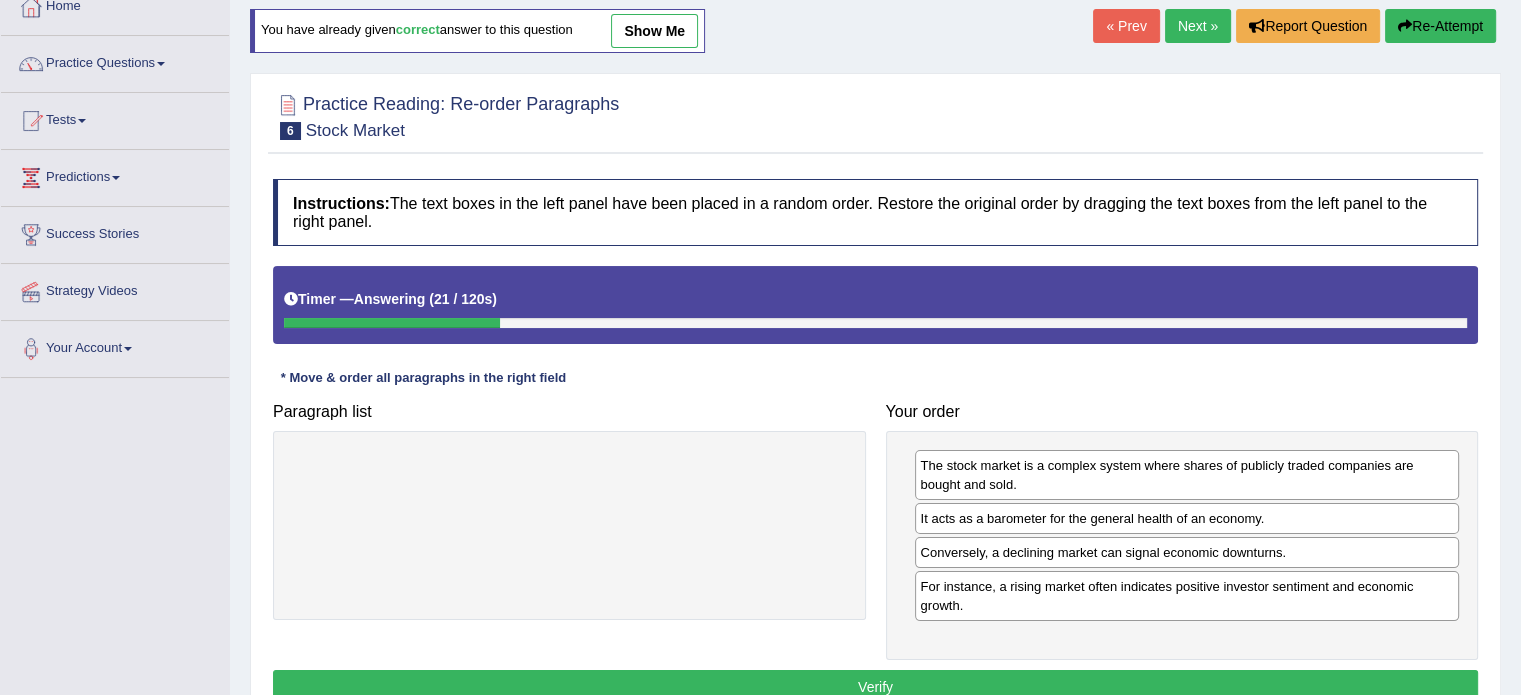 click on "Verify" at bounding box center (875, 687) 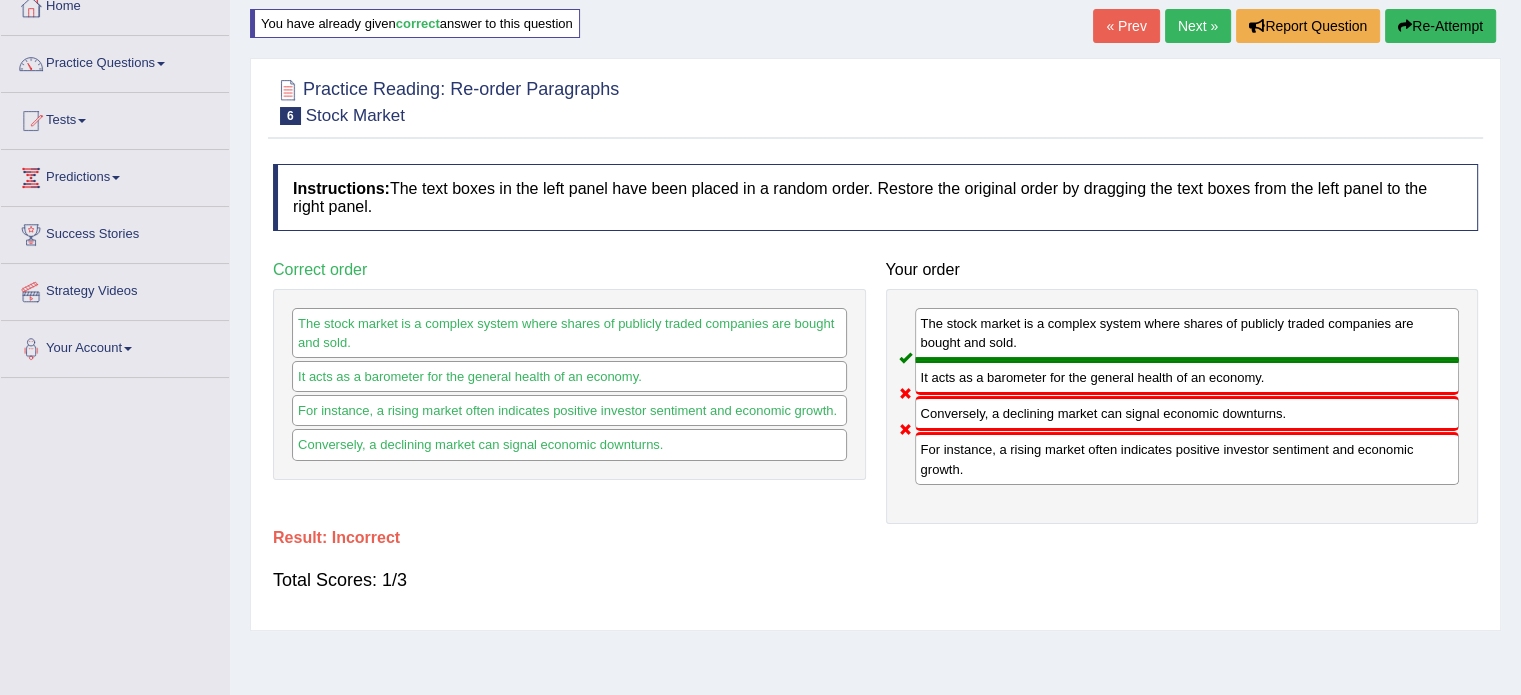 click on "Next »" at bounding box center [1198, 26] 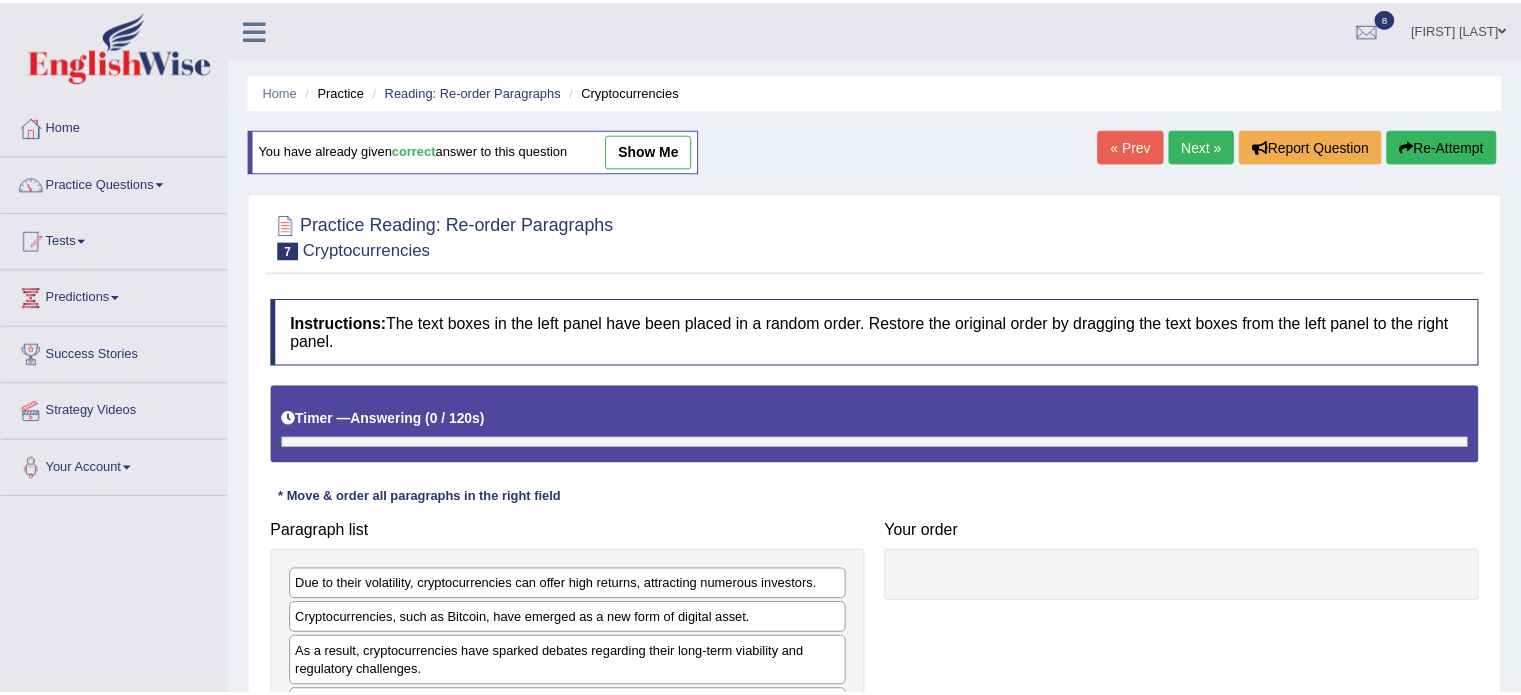 scroll, scrollTop: 0, scrollLeft: 0, axis: both 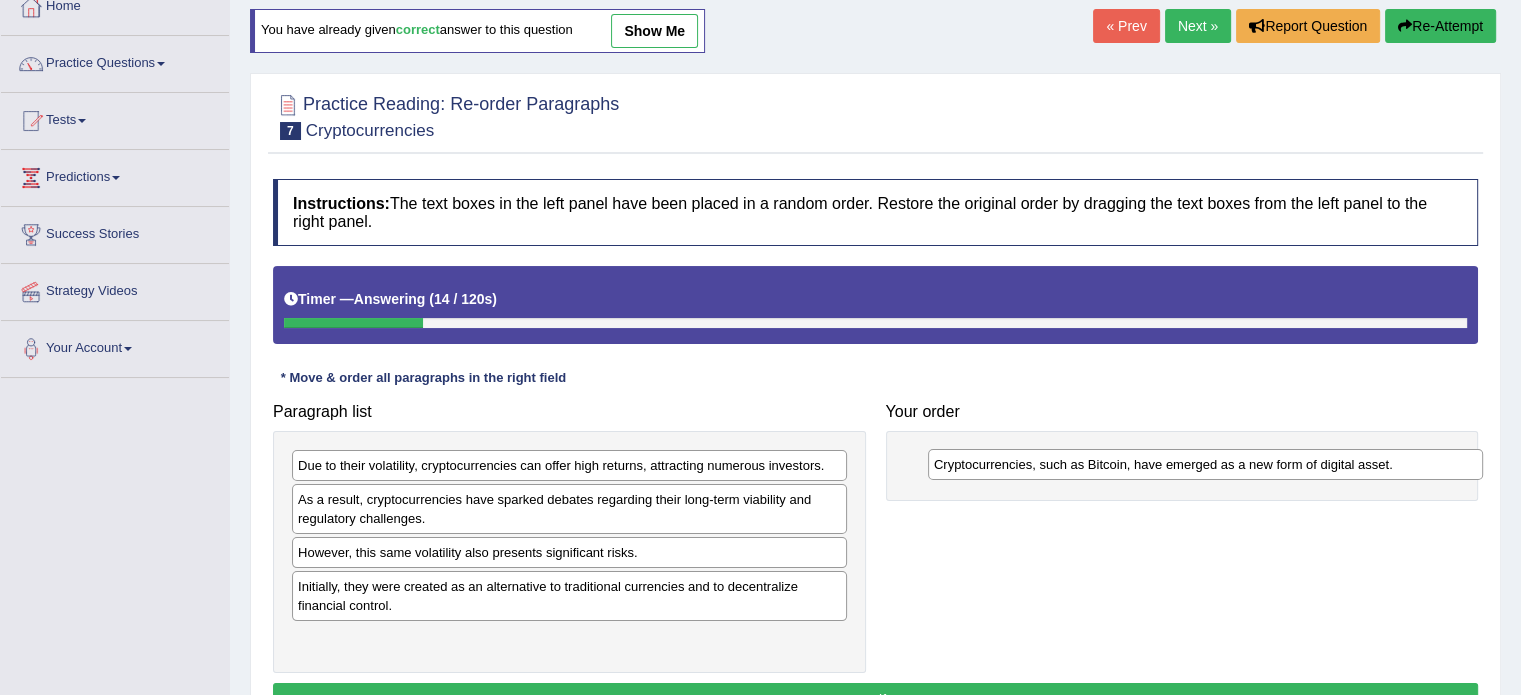 drag, startPoint x: 388, startPoint y: 498, endPoint x: 1025, endPoint y: 464, distance: 637.90674 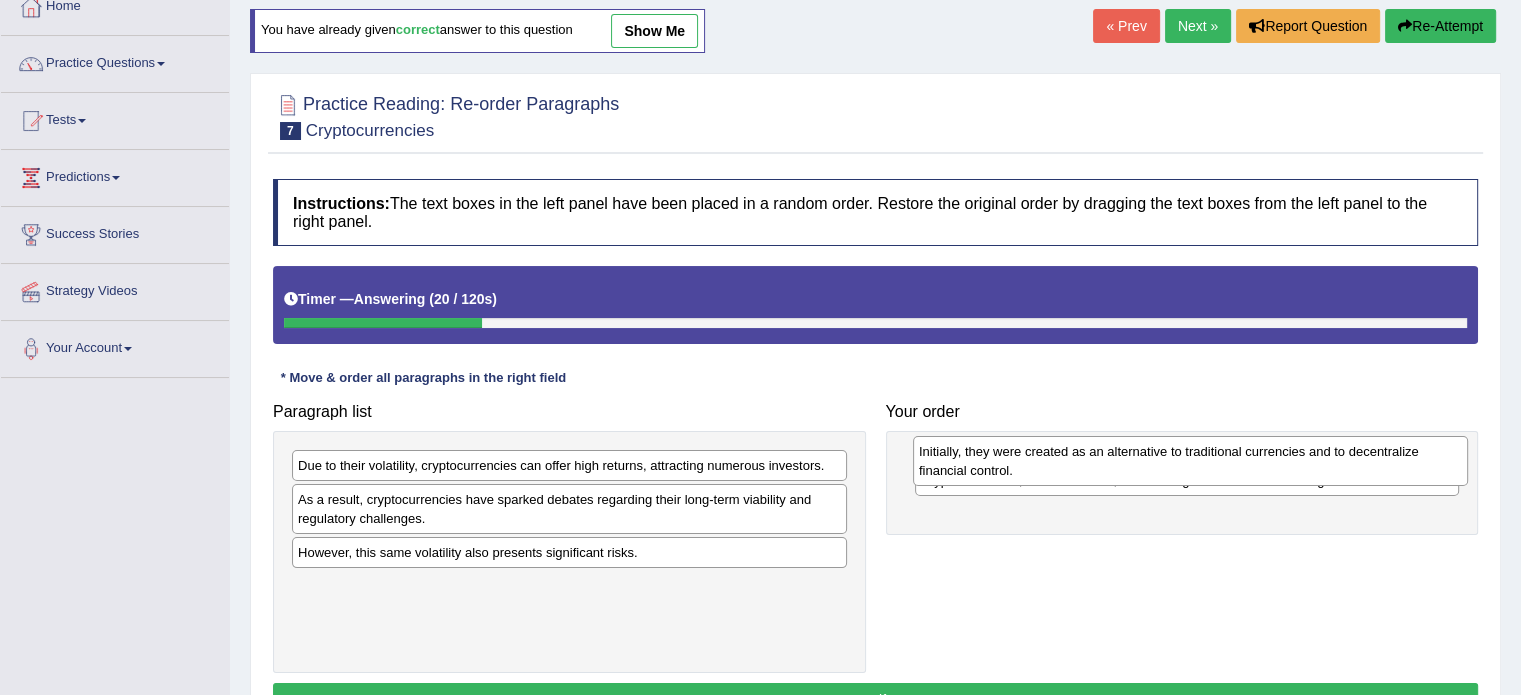 drag, startPoint x: 489, startPoint y: 595, endPoint x: 1114, endPoint y: 462, distance: 638.9945 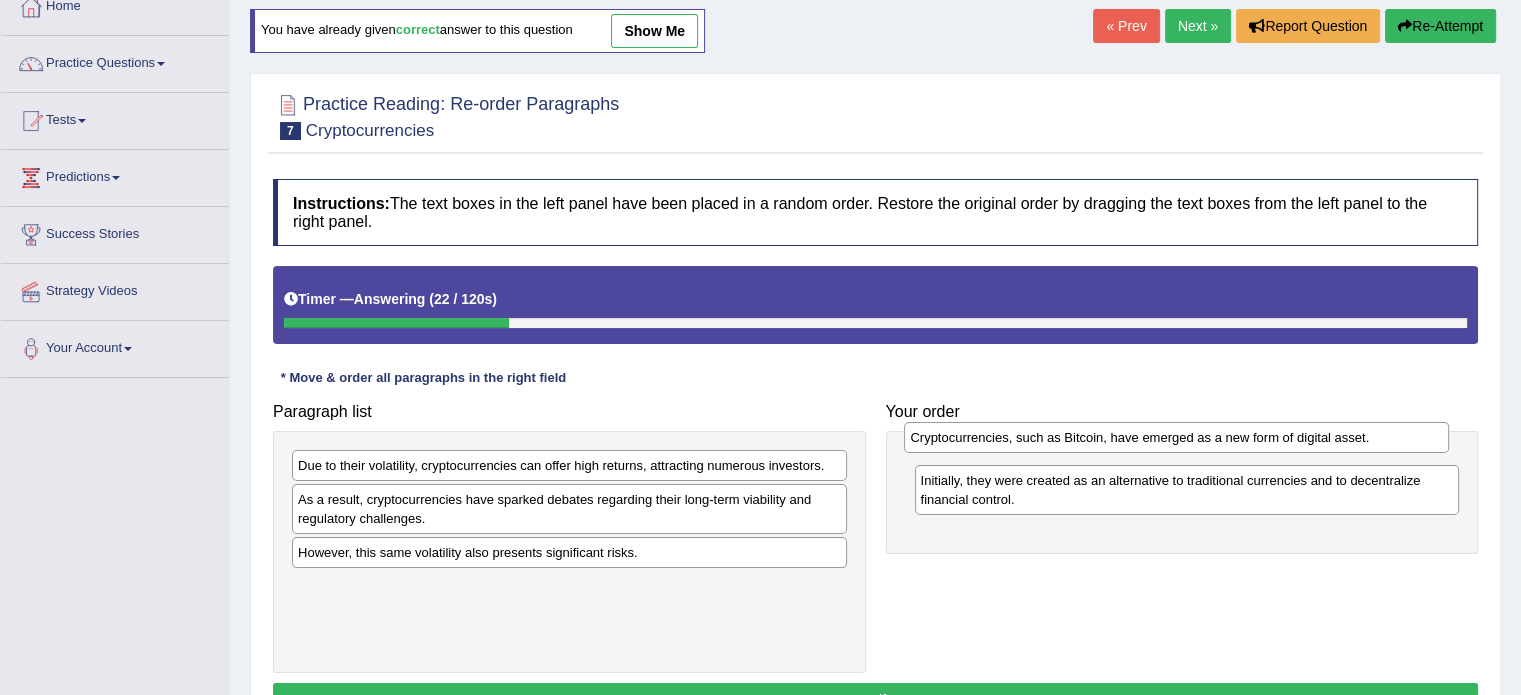 drag, startPoint x: 1088, startPoint y: 513, endPoint x: 1078, endPoint y: 431, distance: 82.607506 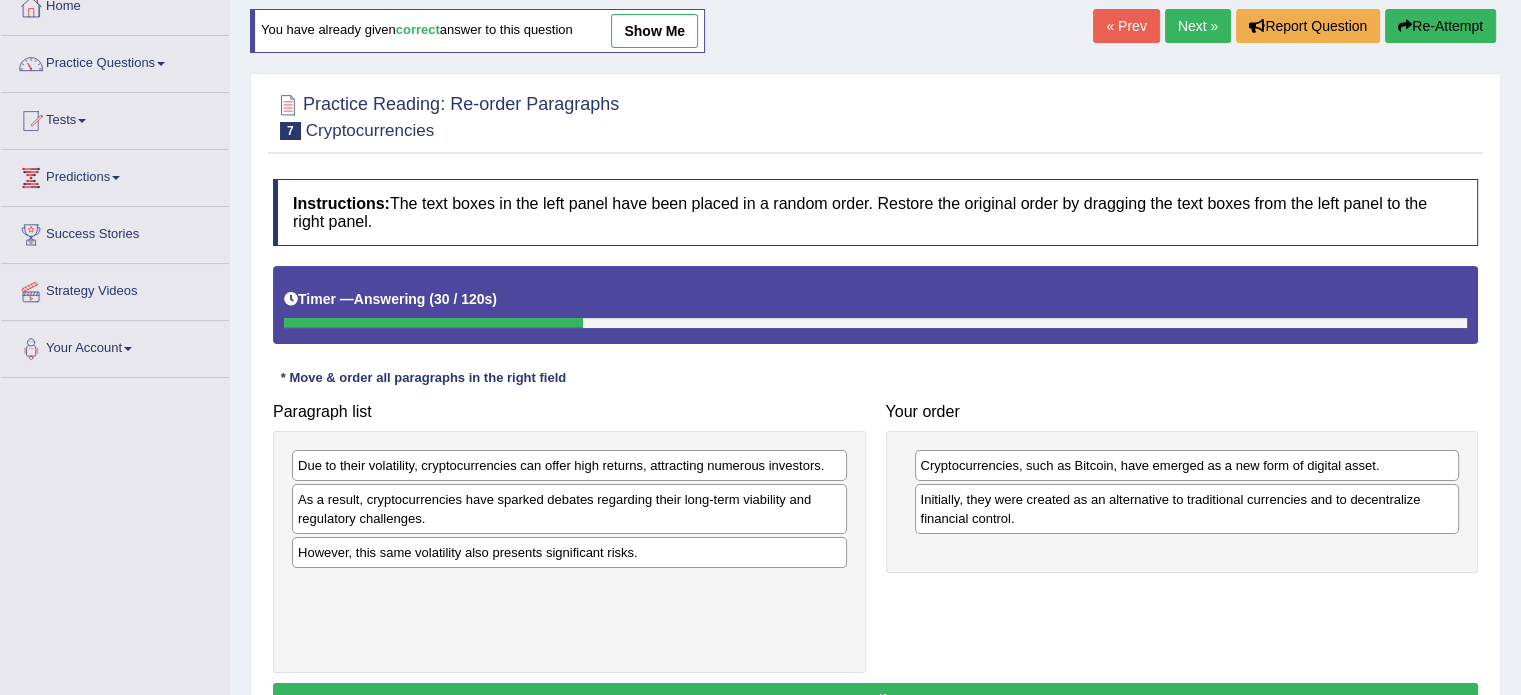 click on "Due to their volatility, cryptocurrencies can offer high returns, attracting numerous investors. As a result, cryptocurrencies have sparked debates regarding their long-term viability and regulatory challenges. However, this same volatility also presents significant risks." at bounding box center [569, 552] 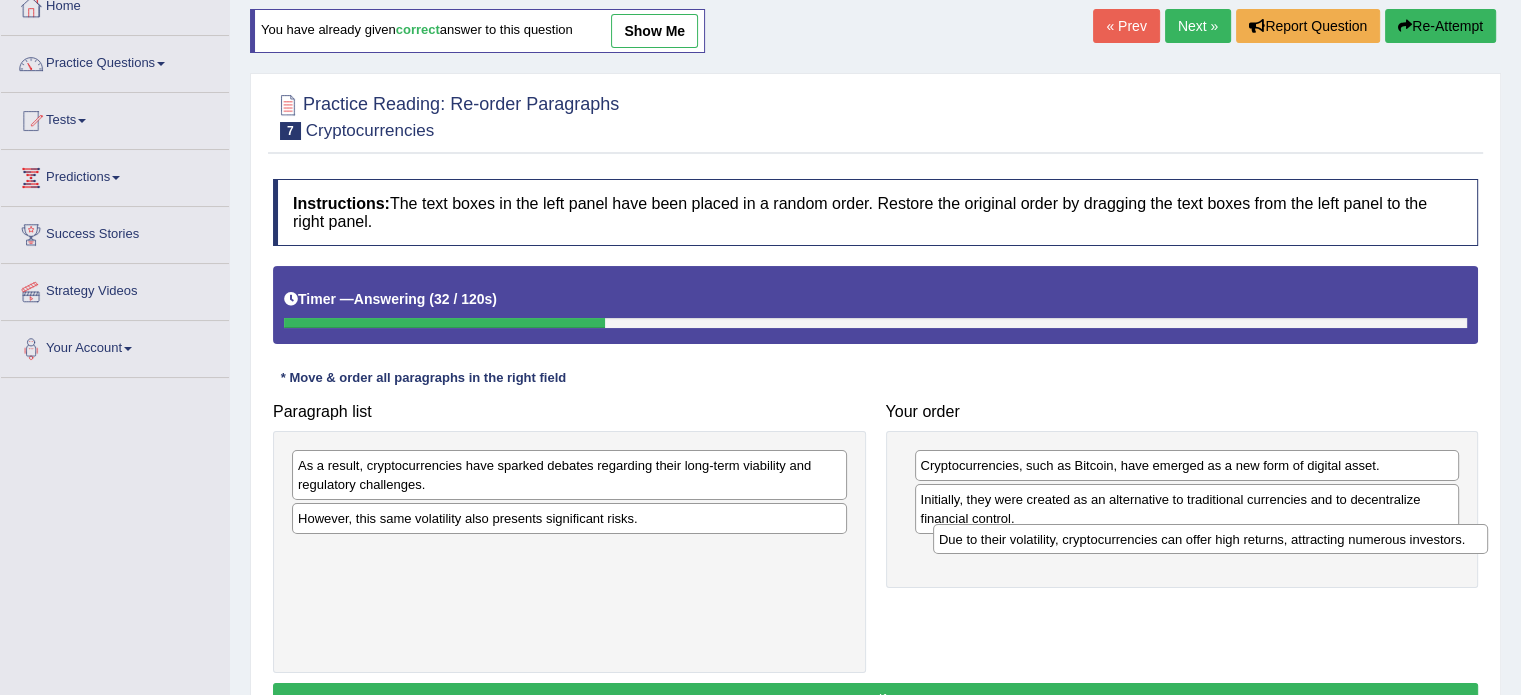 drag, startPoint x: 552, startPoint y: 469, endPoint x: 1193, endPoint y: 543, distance: 645.2573 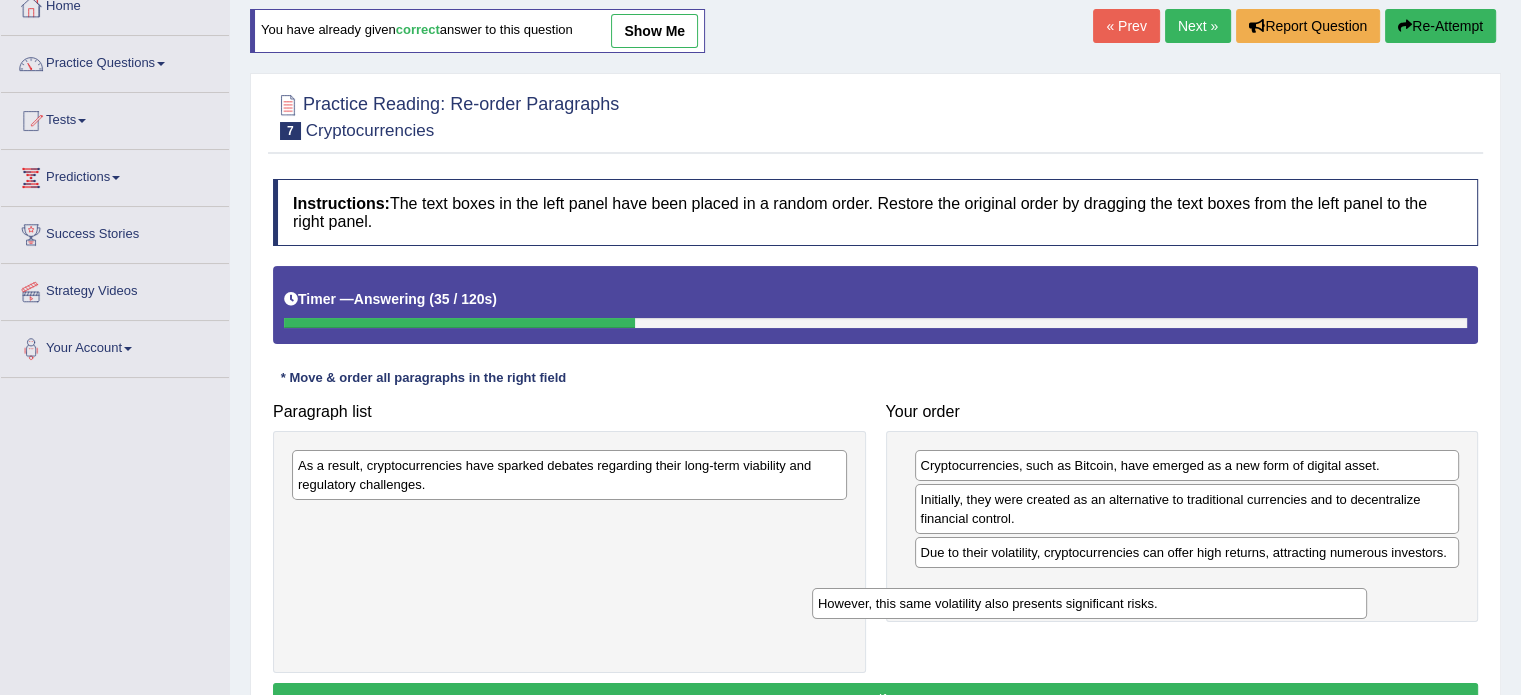 drag, startPoint x: 785, startPoint y: 521, endPoint x: 1305, endPoint y: 607, distance: 527.06354 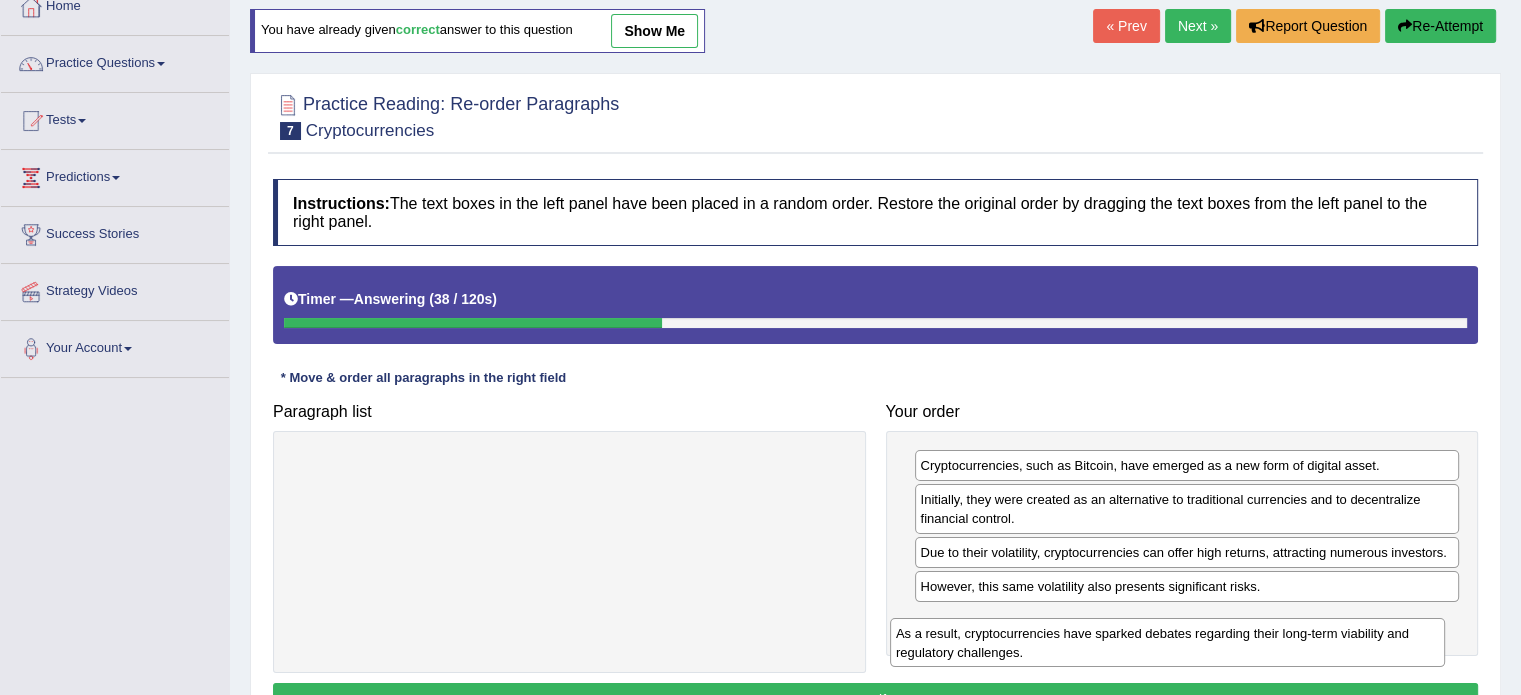 drag, startPoint x: 786, startPoint y: 475, endPoint x: 1384, endPoint y: 640, distance: 620.3459 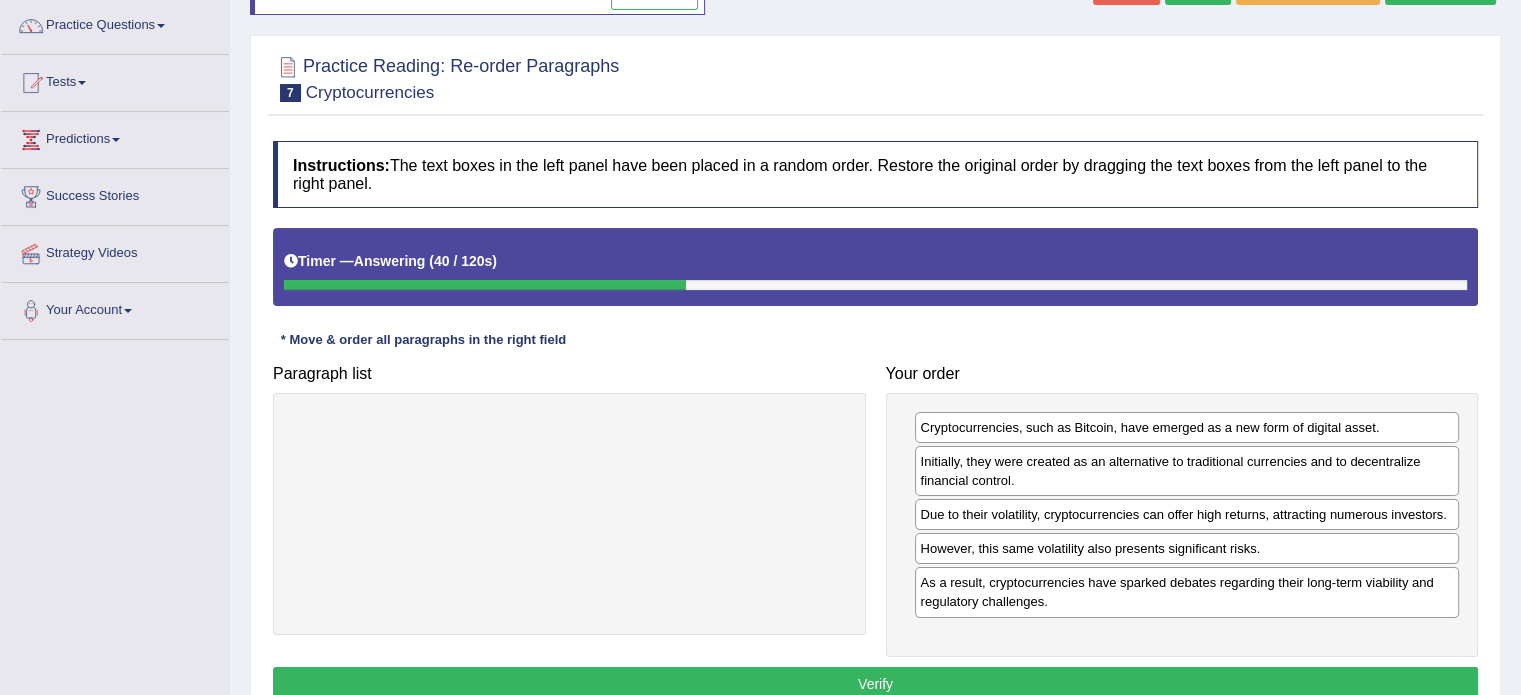 scroll, scrollTop: 160, scrollLeft: 0, axis: vertical 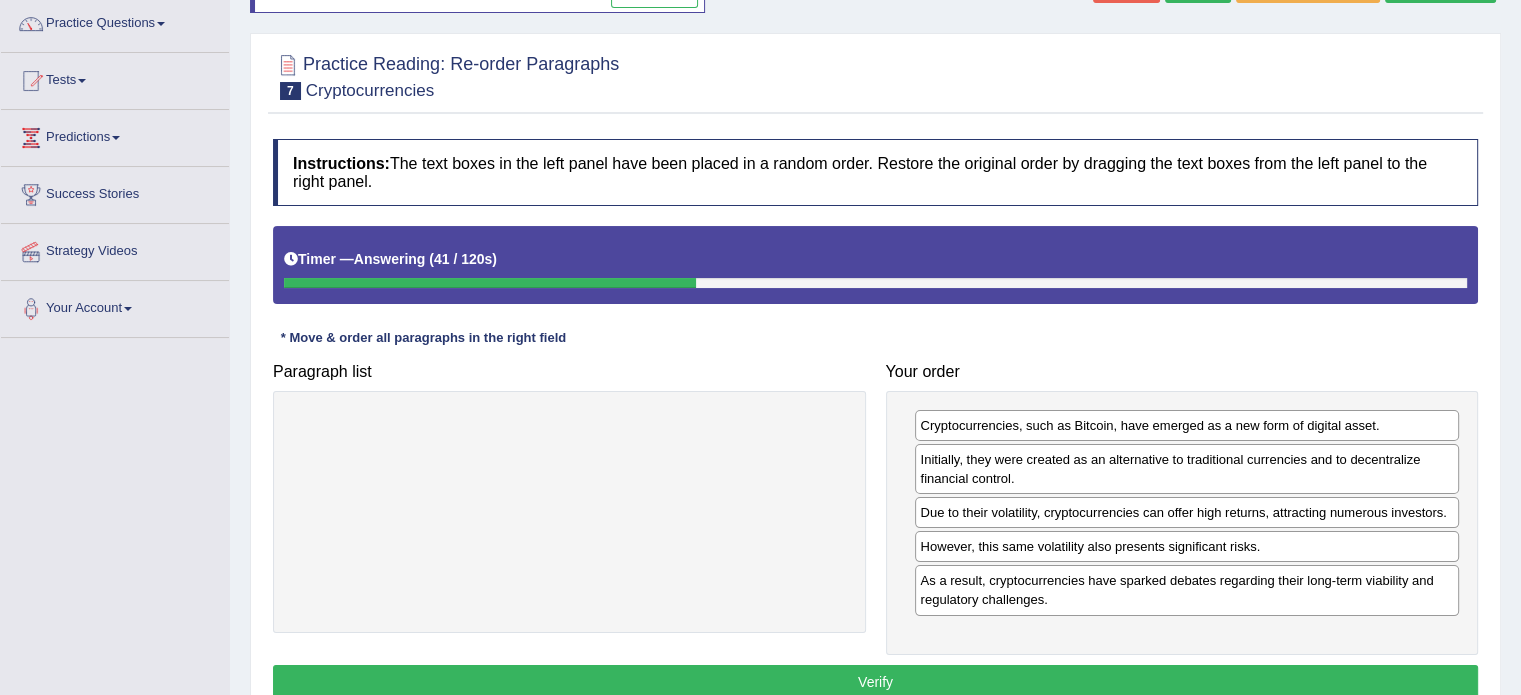 click on "Verify" at bounding box center (875, 682) 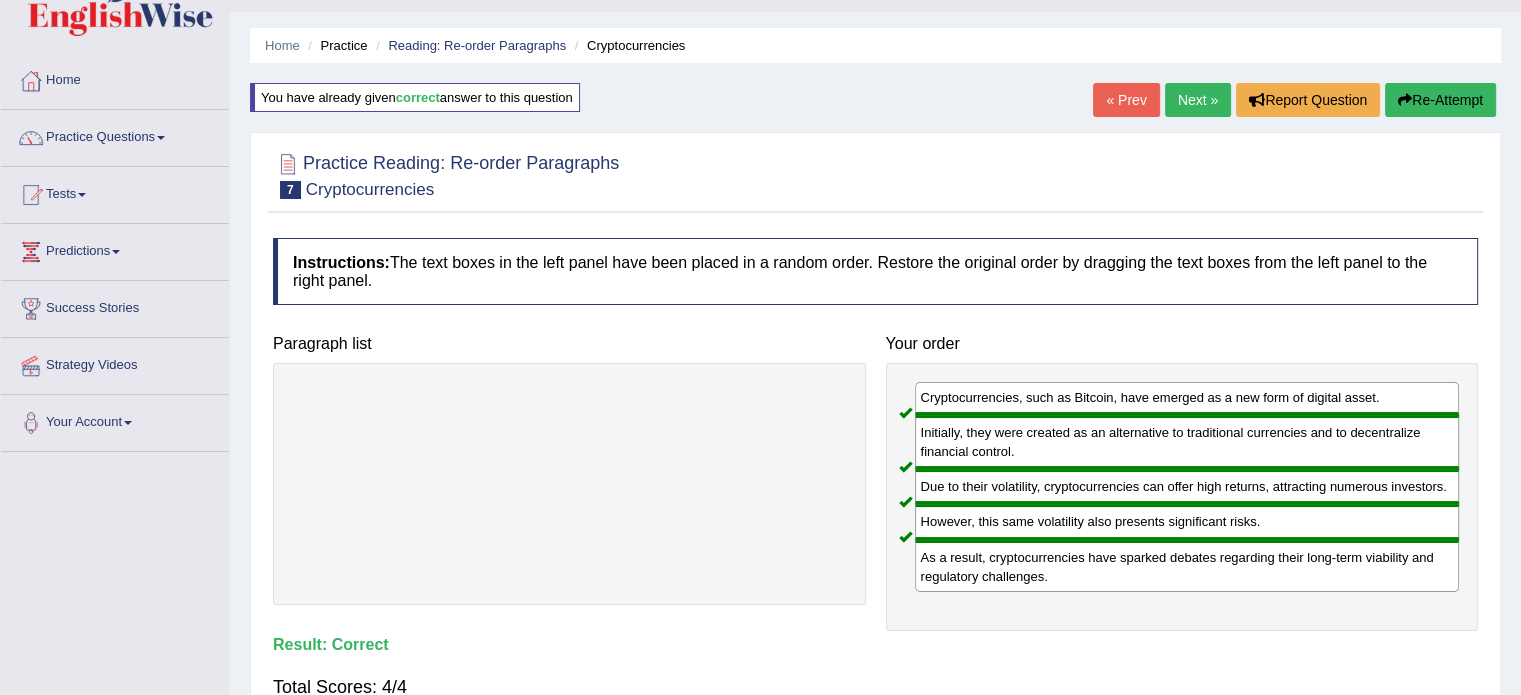 scroll, scrollTop: 0, scrollLeft: 0, axis: both 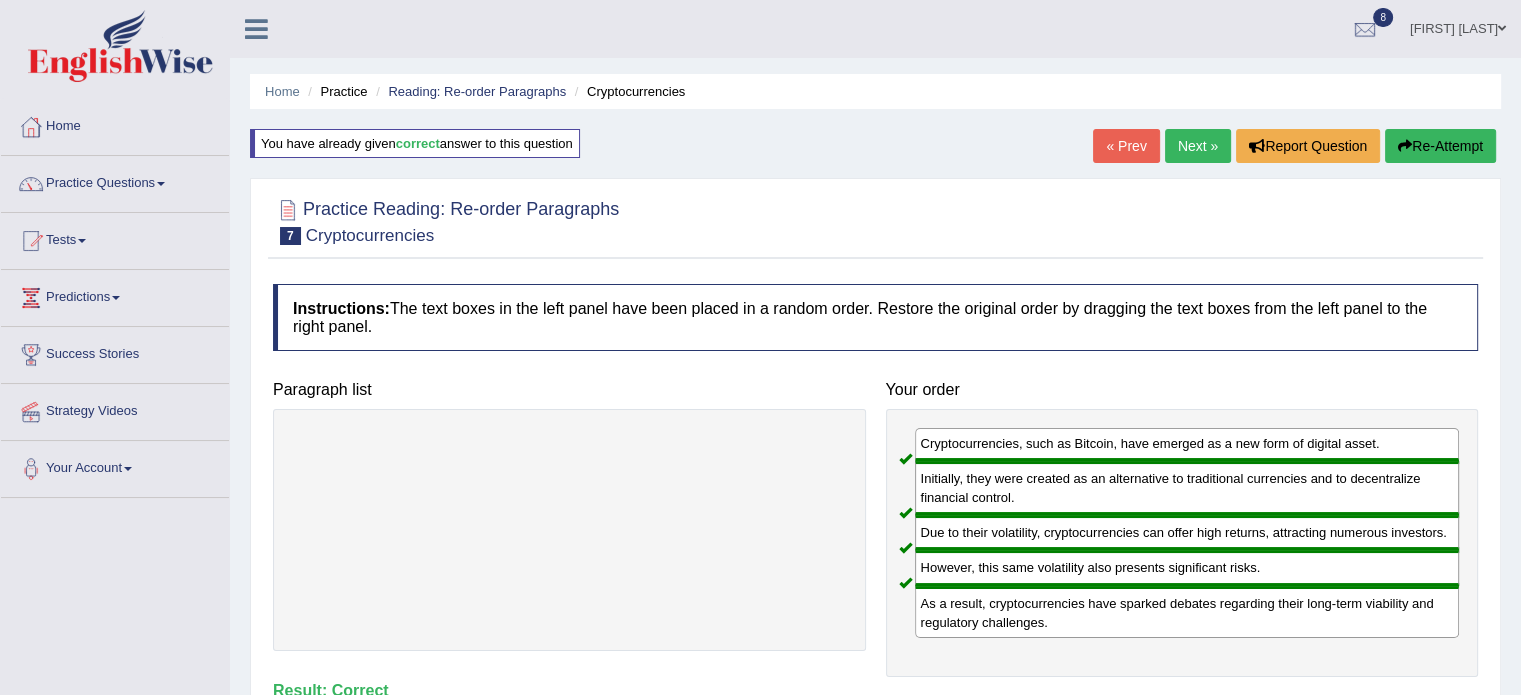 click on "Next »" at bounding box center [1198, 146] 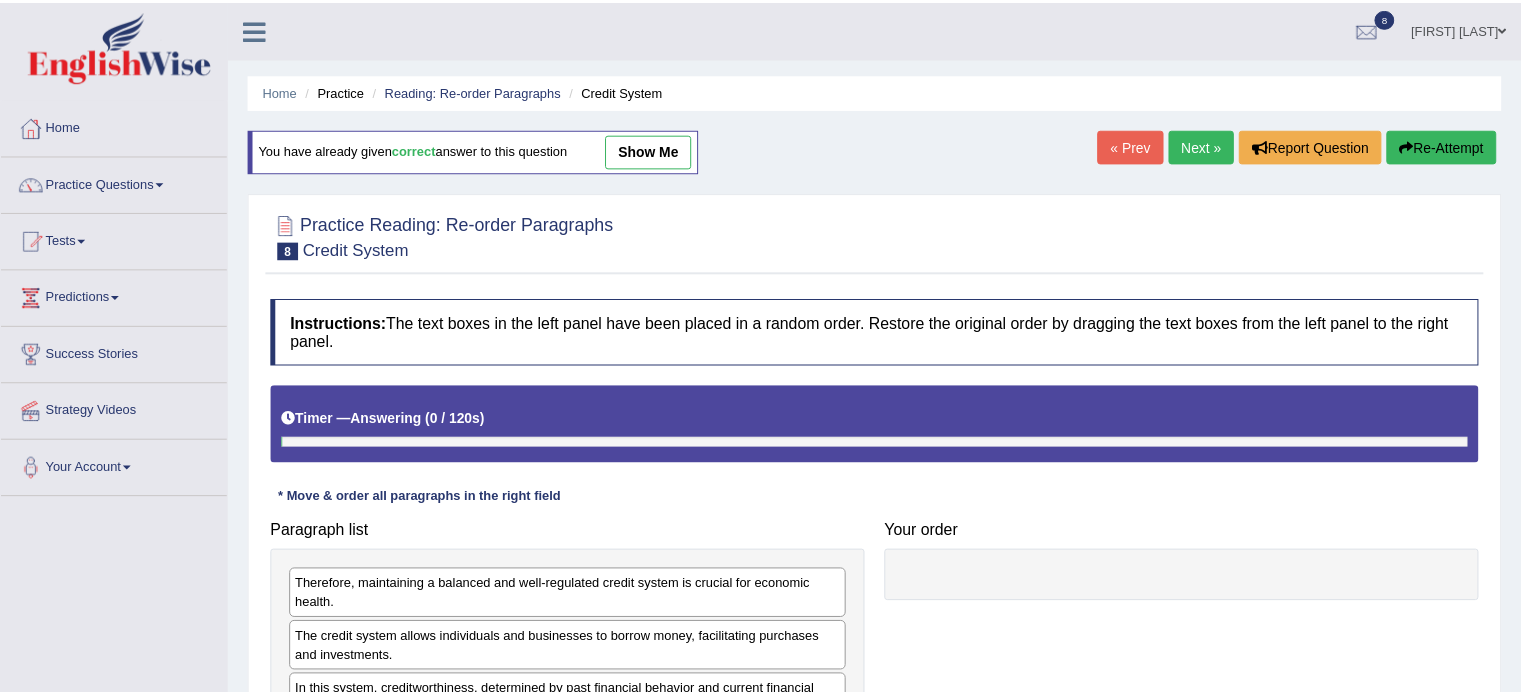 scroll, scrollTop: 0, scrollLeft: 0, axis: both 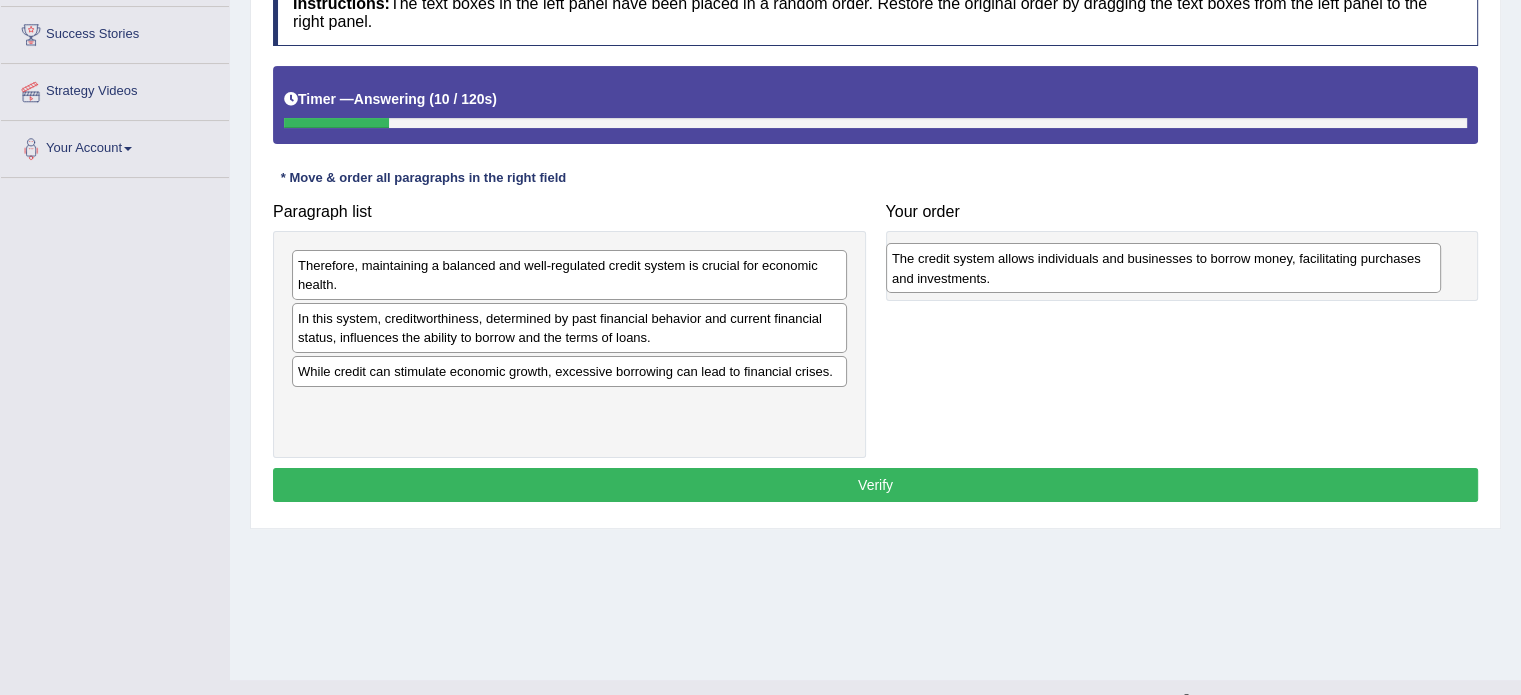 drag, startPoint x: 380, startPoint y: 325, endPoint x: 973, endPoint y: 266, distance: 595.92786 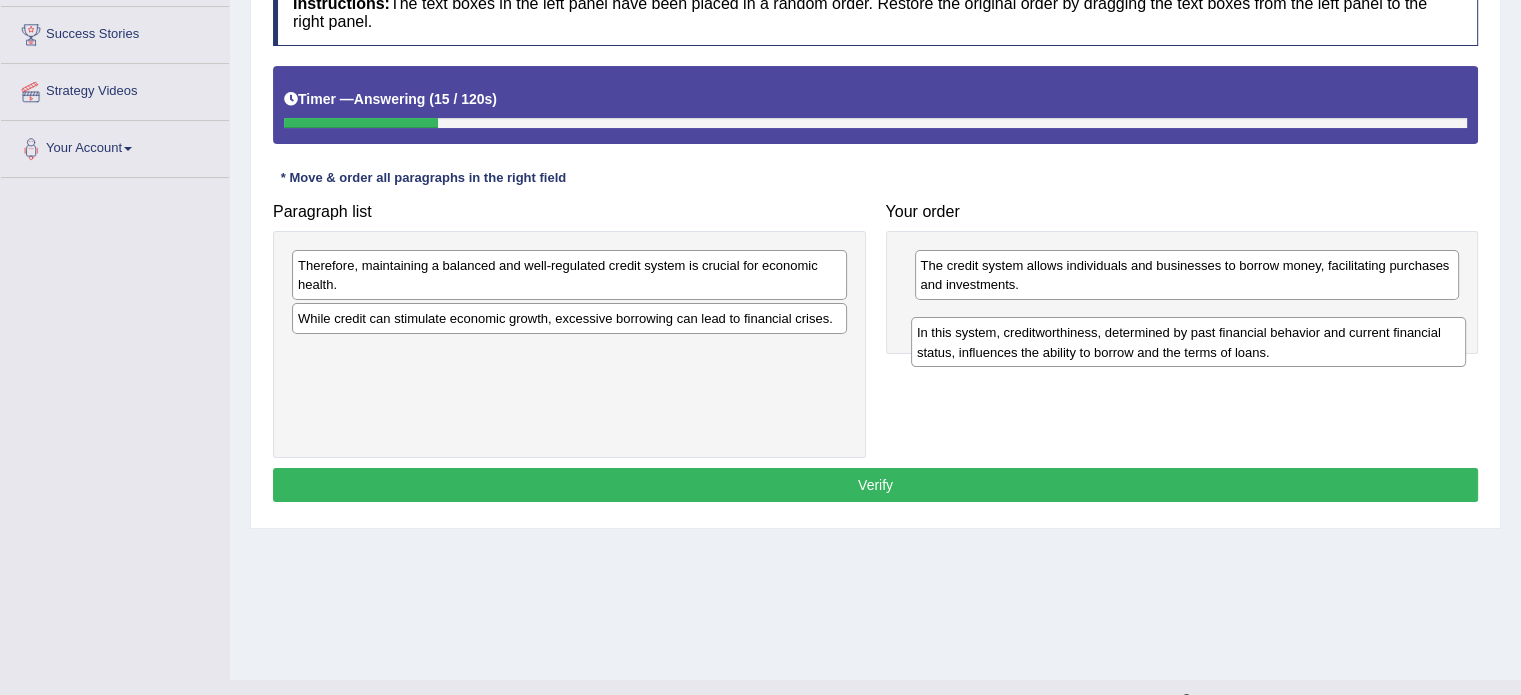 drag, startPoint x: 562, startPoint y: 323, endPoint x: 1176, endPoint y: 336, distance: 614.13763 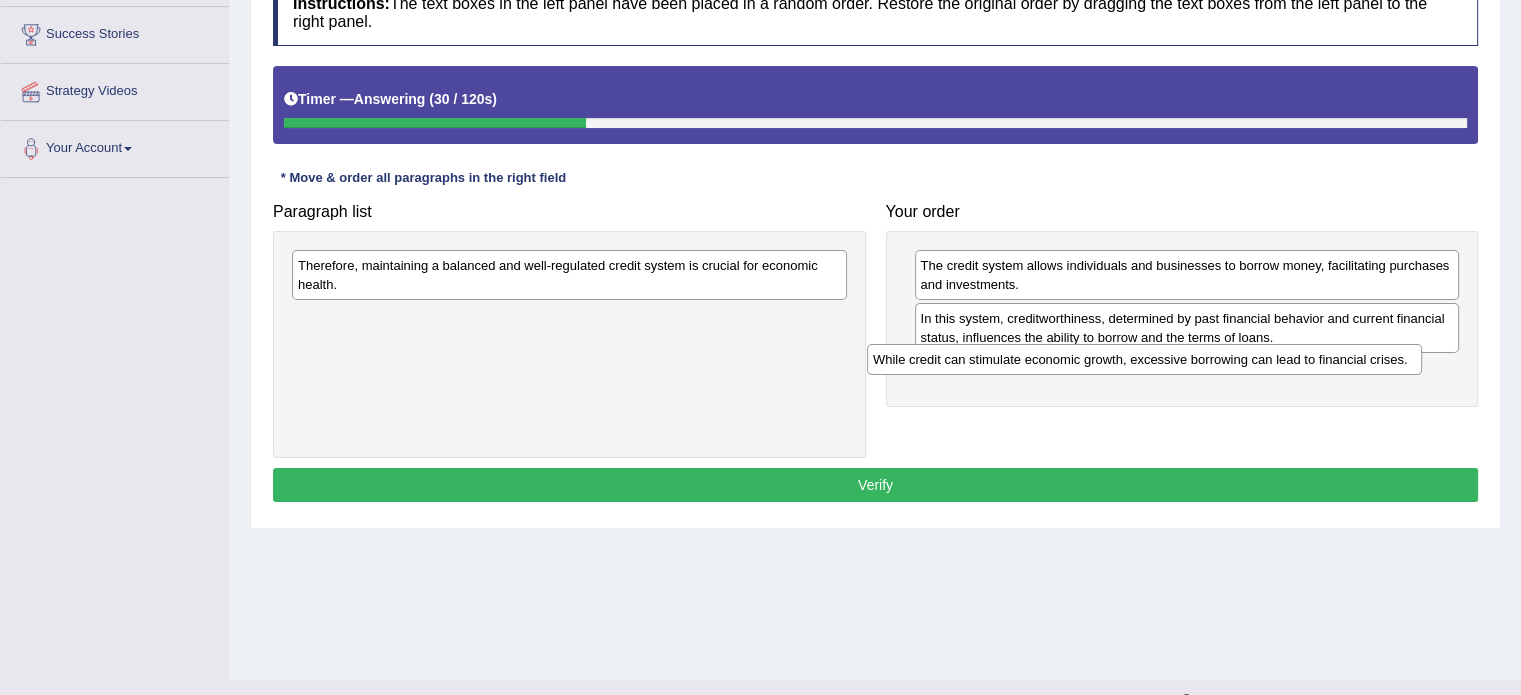 drag, startPoint x: 685, startPoint y: 323, endPoint x: 1258, endPoint y: 363, distance: 574.3945 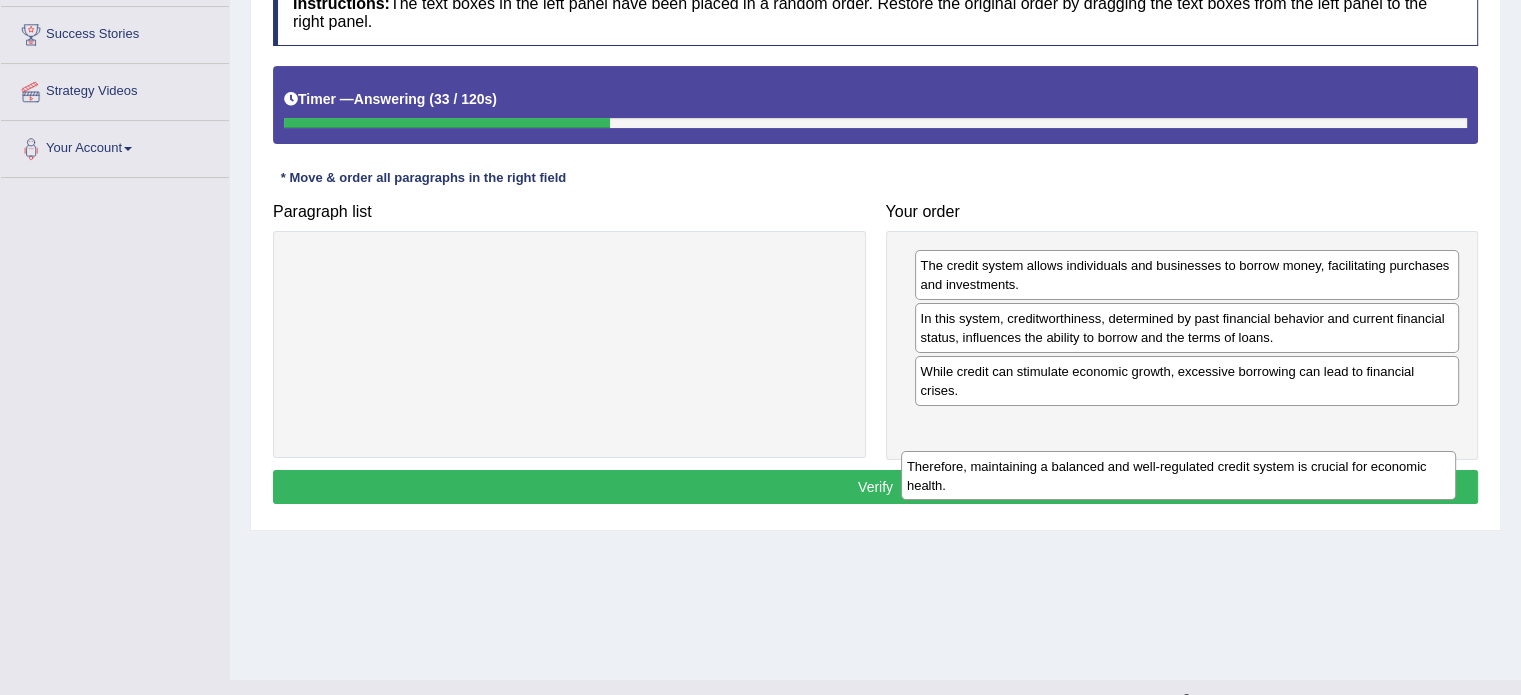 drag, startPoint x: 794, startPoint y: 278, endPoint x: 1392, endPoint y: 466, distance: 626.85565 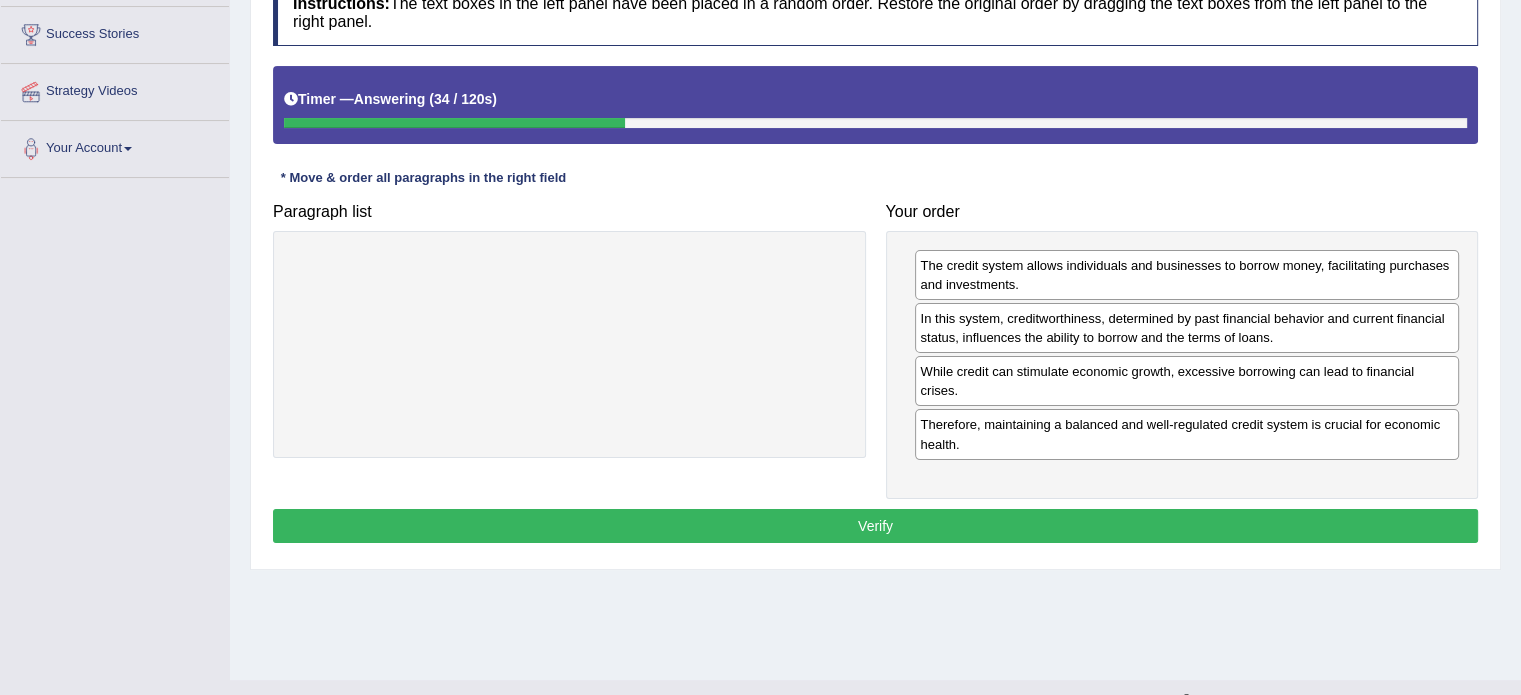 click on "Verify" at bounding box center (875, 526) 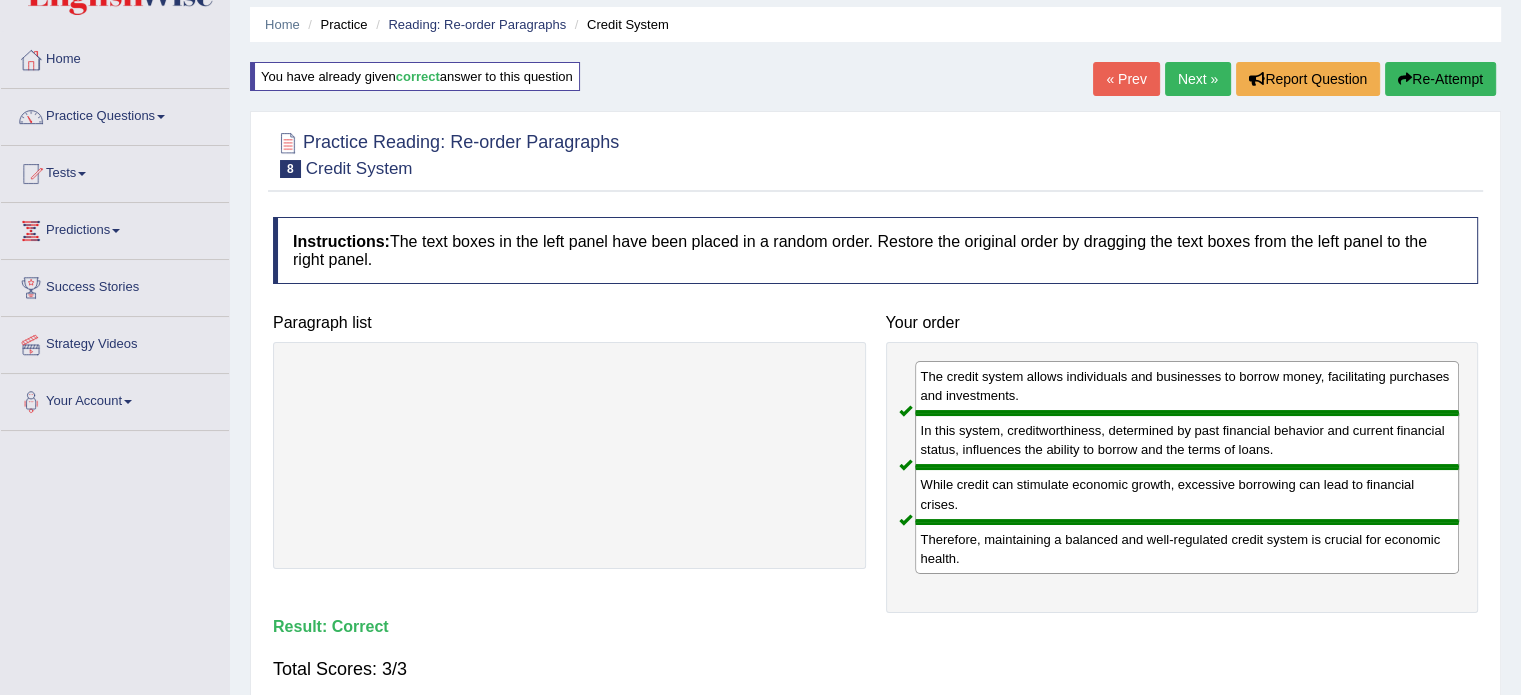 scroll, scrollTop: 0, scrollLeft: 0, axis: both 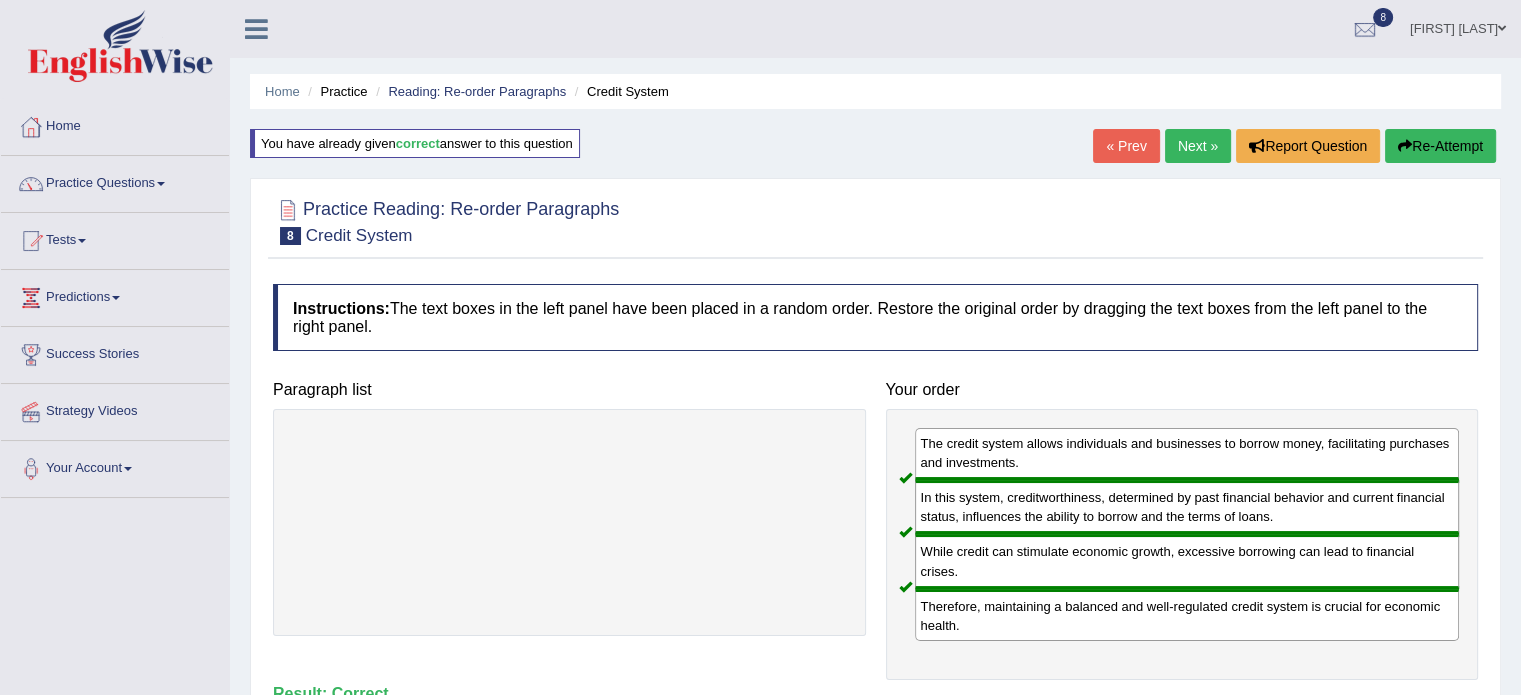 click on "Next »" at bounding box center [1198, 146] 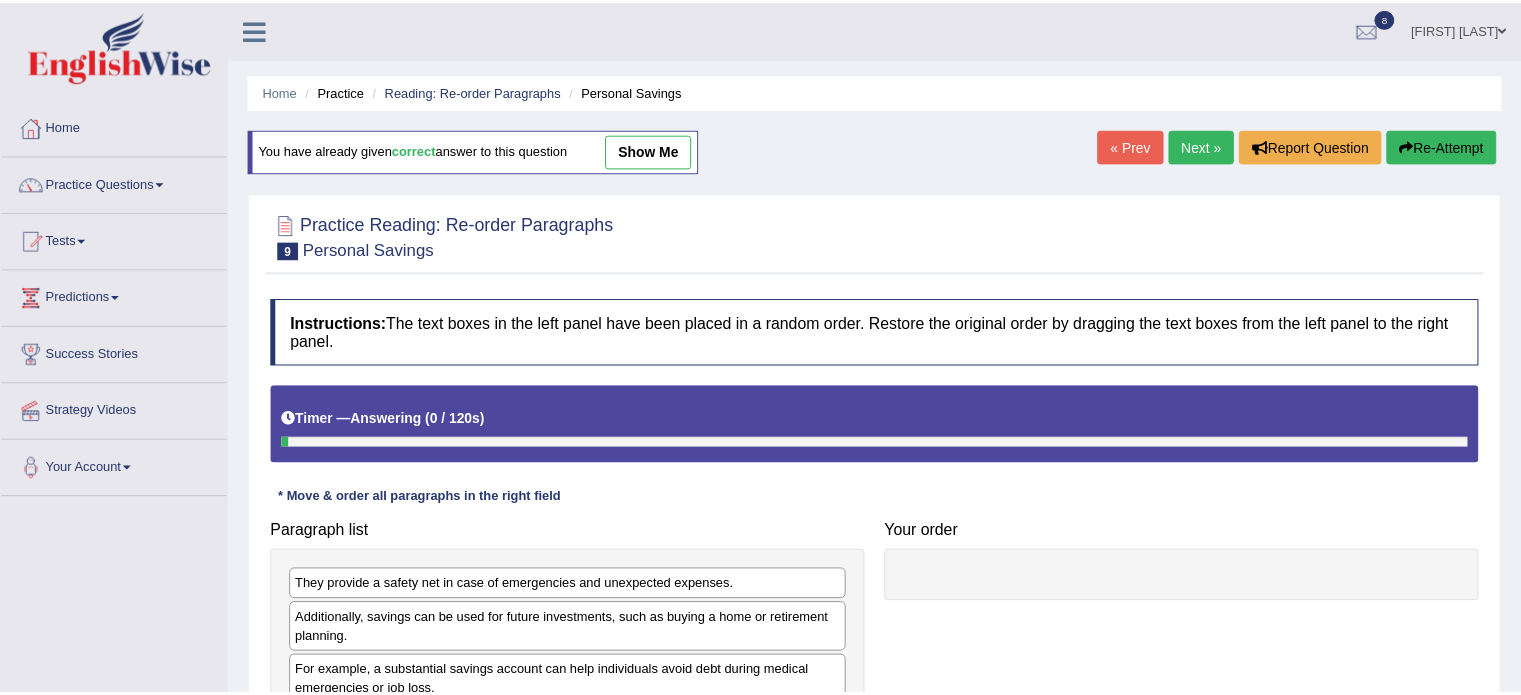 scroll, scrollTop: 40, scrollLeft: 0, axis: vertical 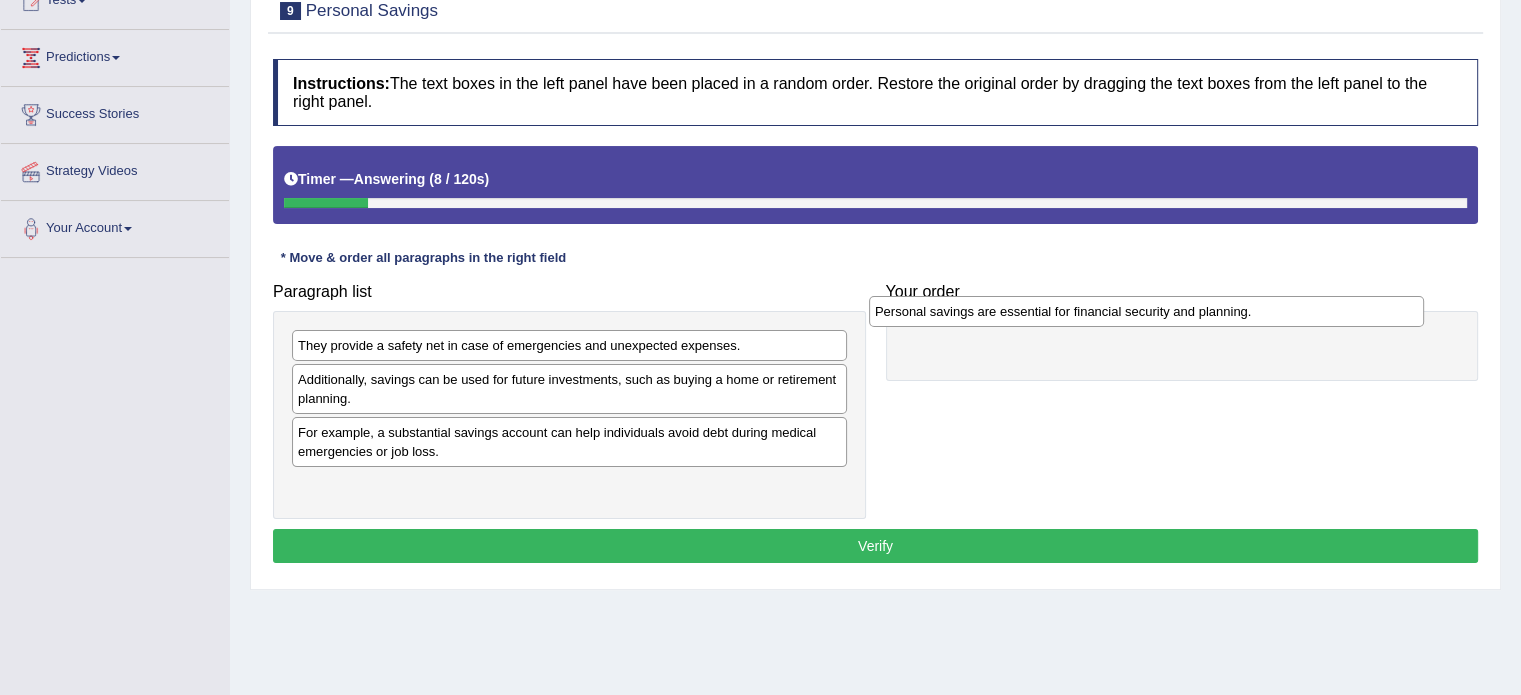 drag, startPoint x: 389, startPoint y: 475, endPoint x: 966, endPoint y: 303, distance: 602.0905 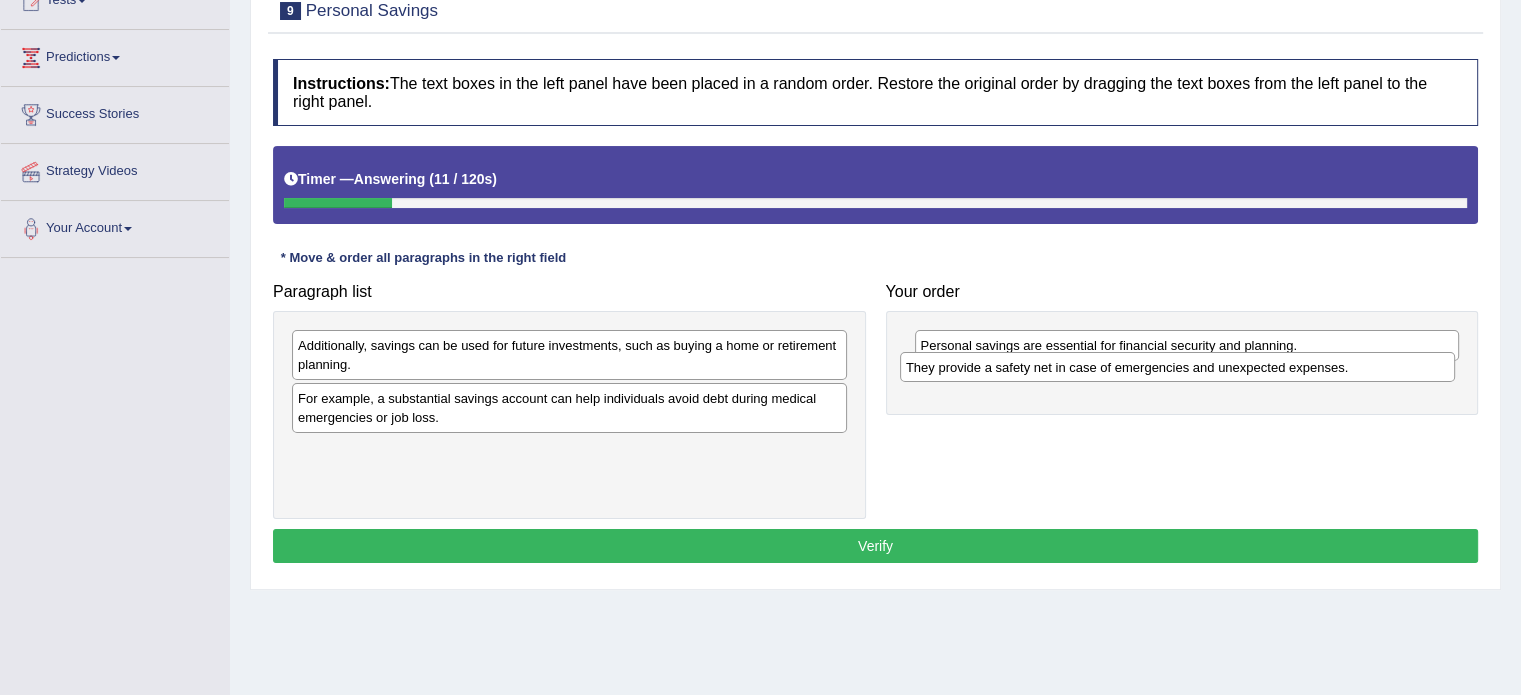 drag, startPoint x: 741, startPoint y: 342, endPoint x: 1353, endPoint y: 367, distance: 612.51044 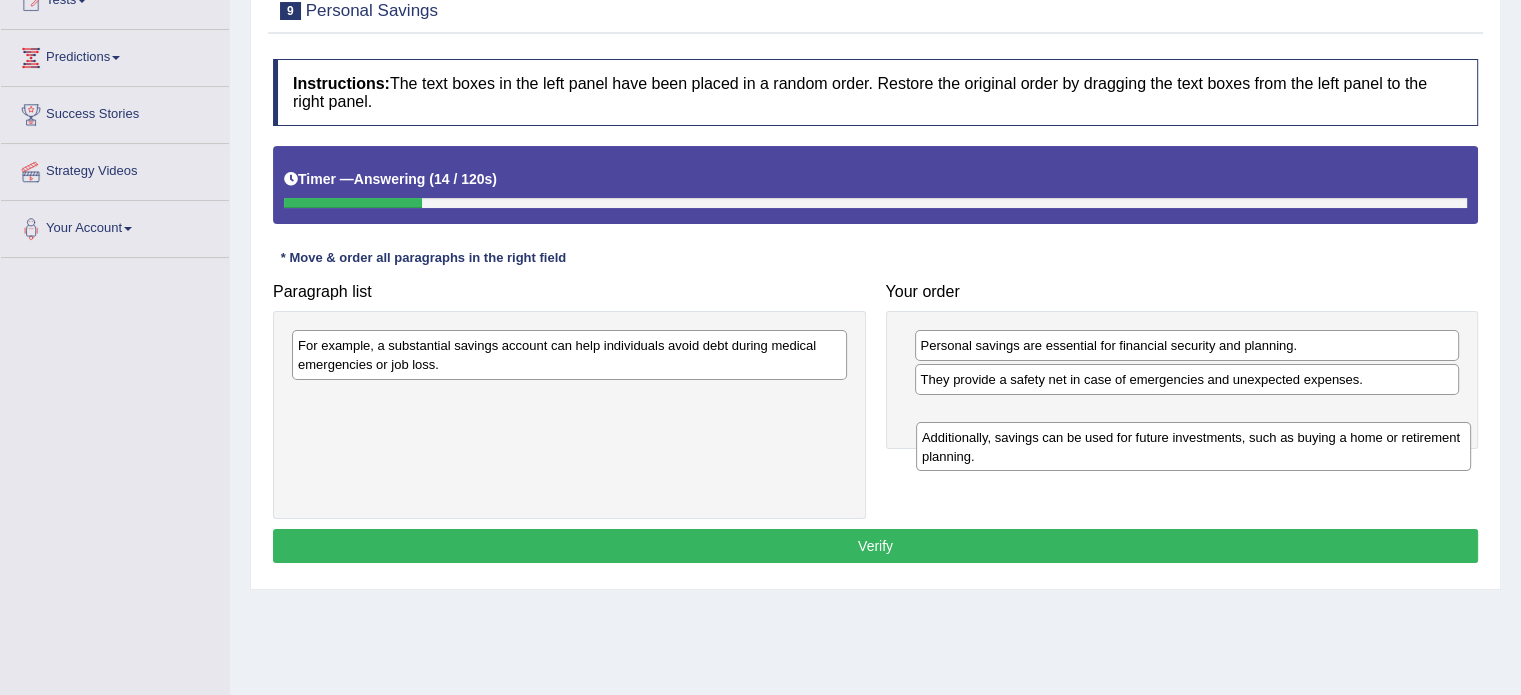 drag, startPoint x: 756, startPoint y: 355, endPoint x: 1380, endPoint y: 447, distance: 630.7456 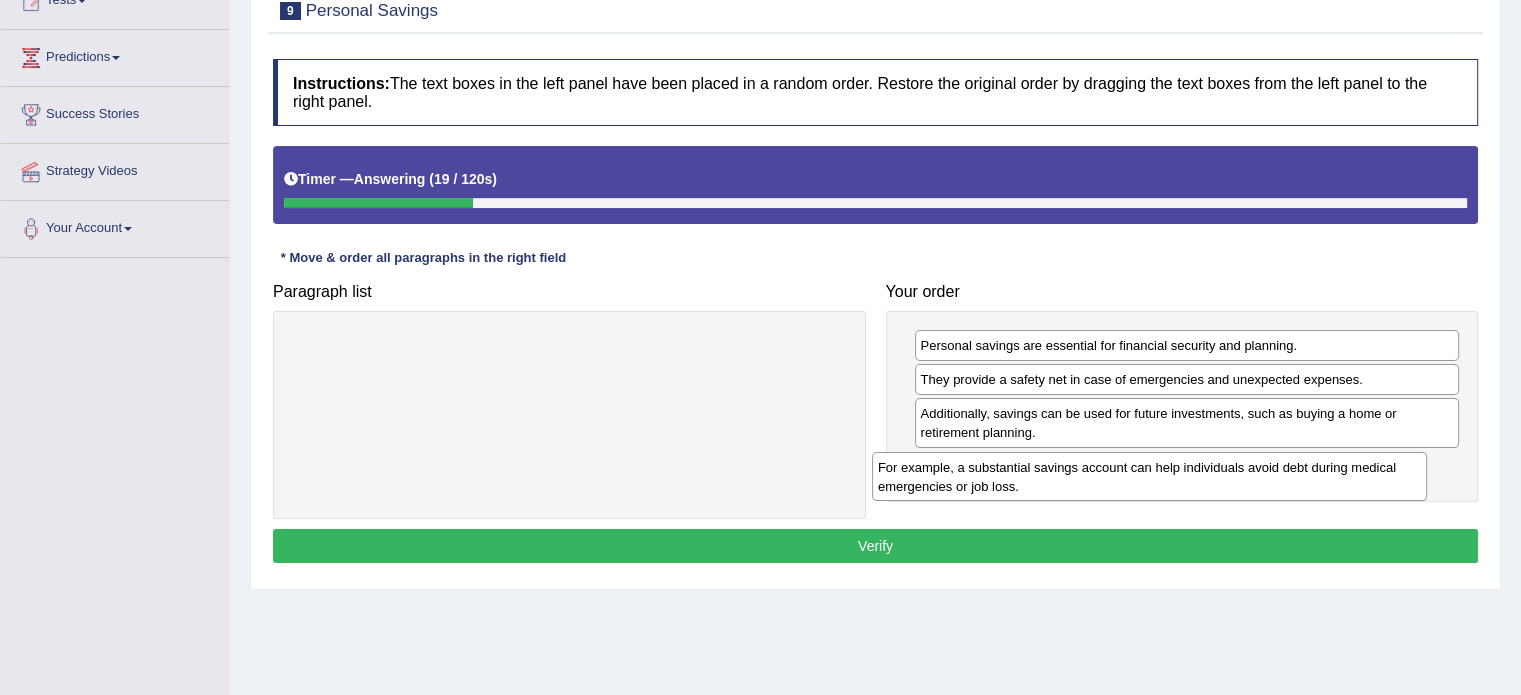 drag, startPoint x: 799, startPoint y: 365, endPoint x: 1379, endPoint y: 486, distance: 592.4871 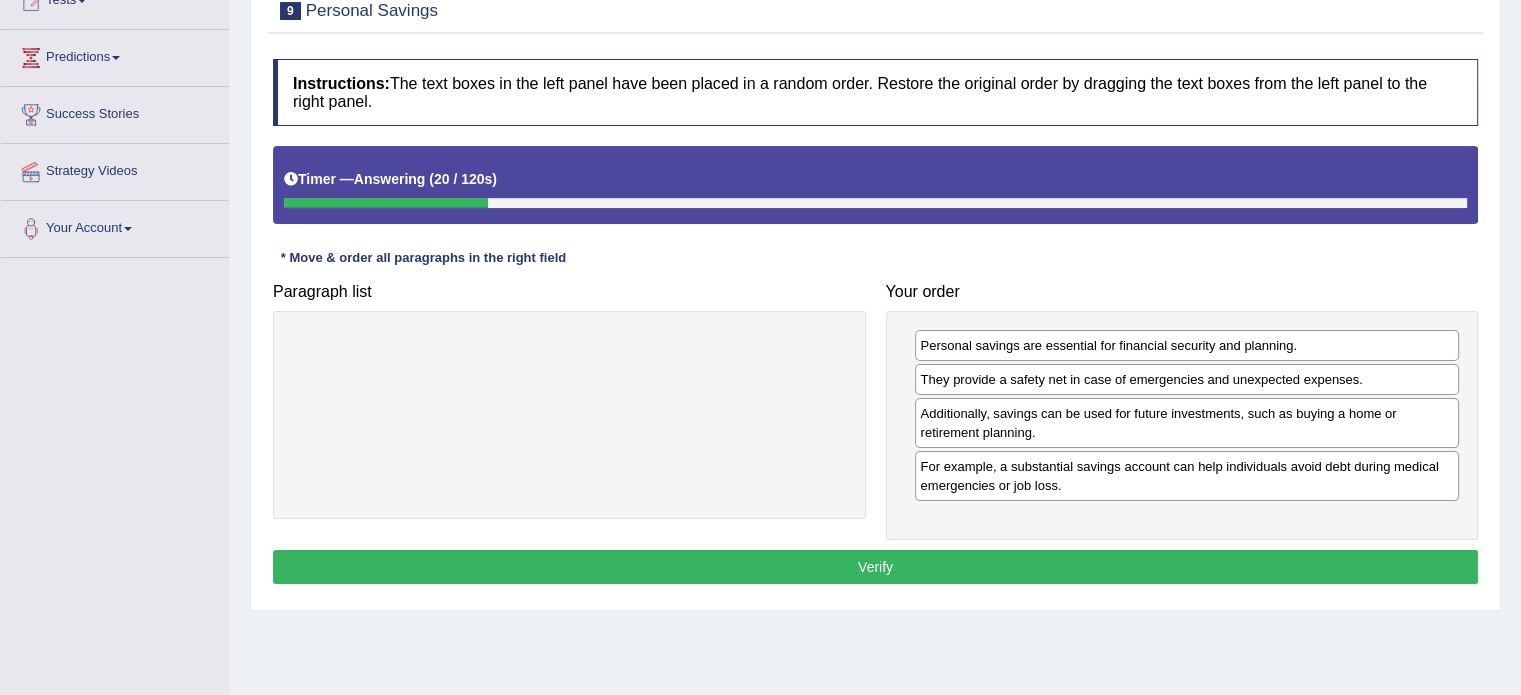 click on "Verify" at bounding box center (875, 567) 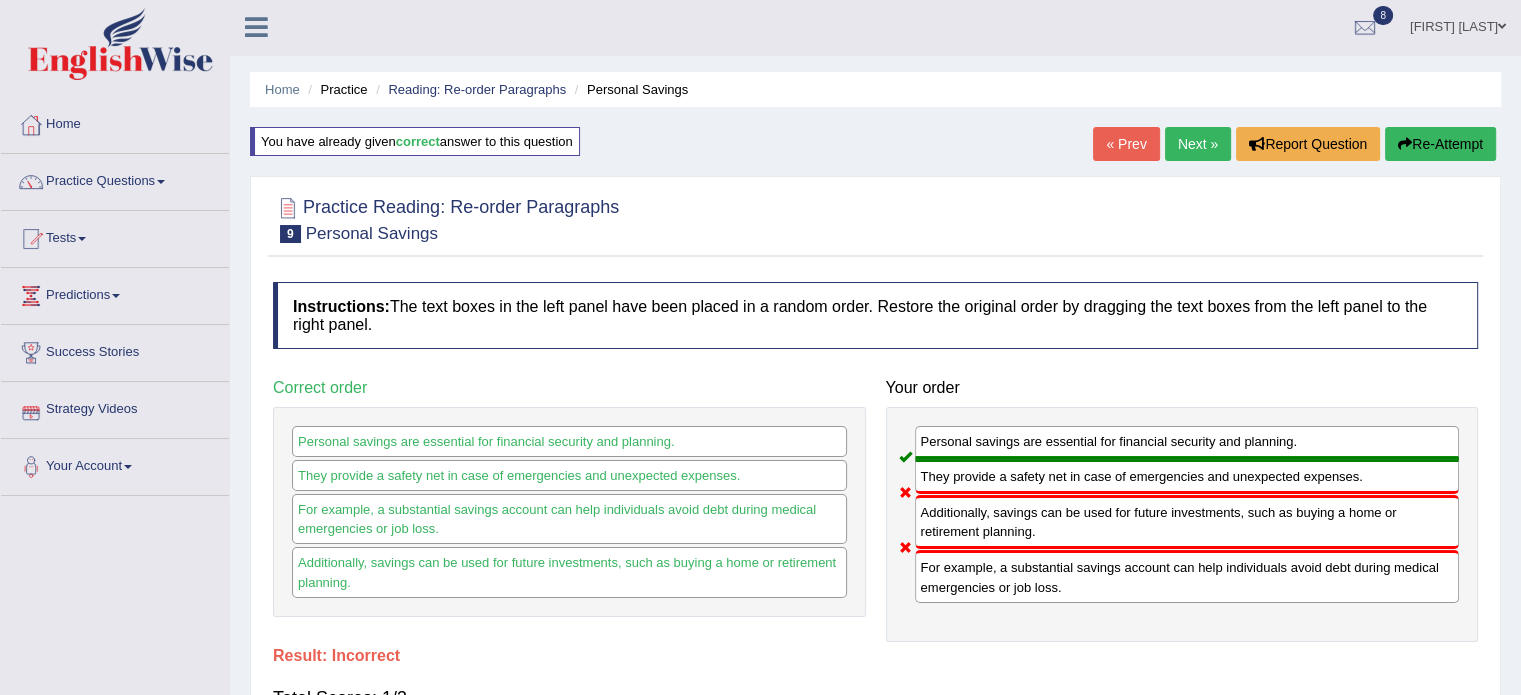 scroll, scrollTop: 0, scrollLeft: 0, axis: both 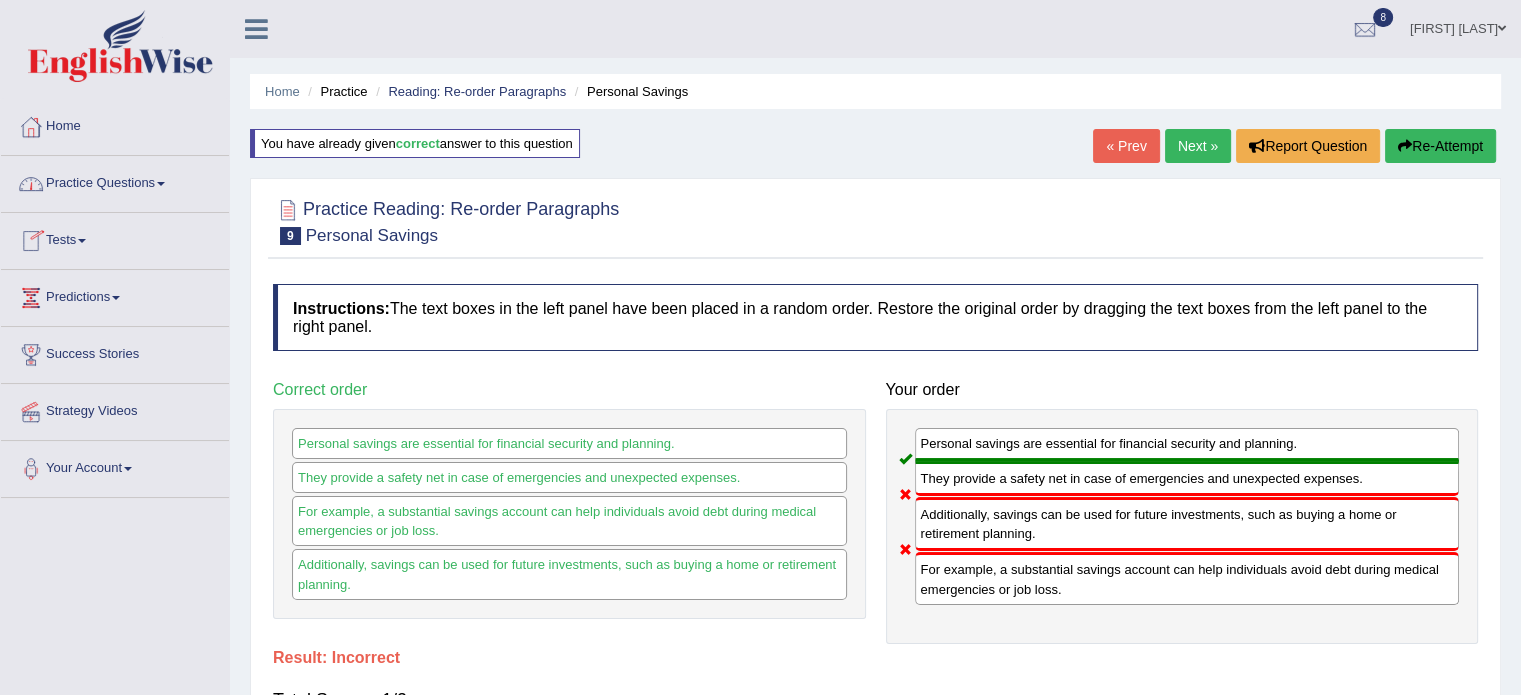 click on "Practice Questions" at bounding box center (115, 181) 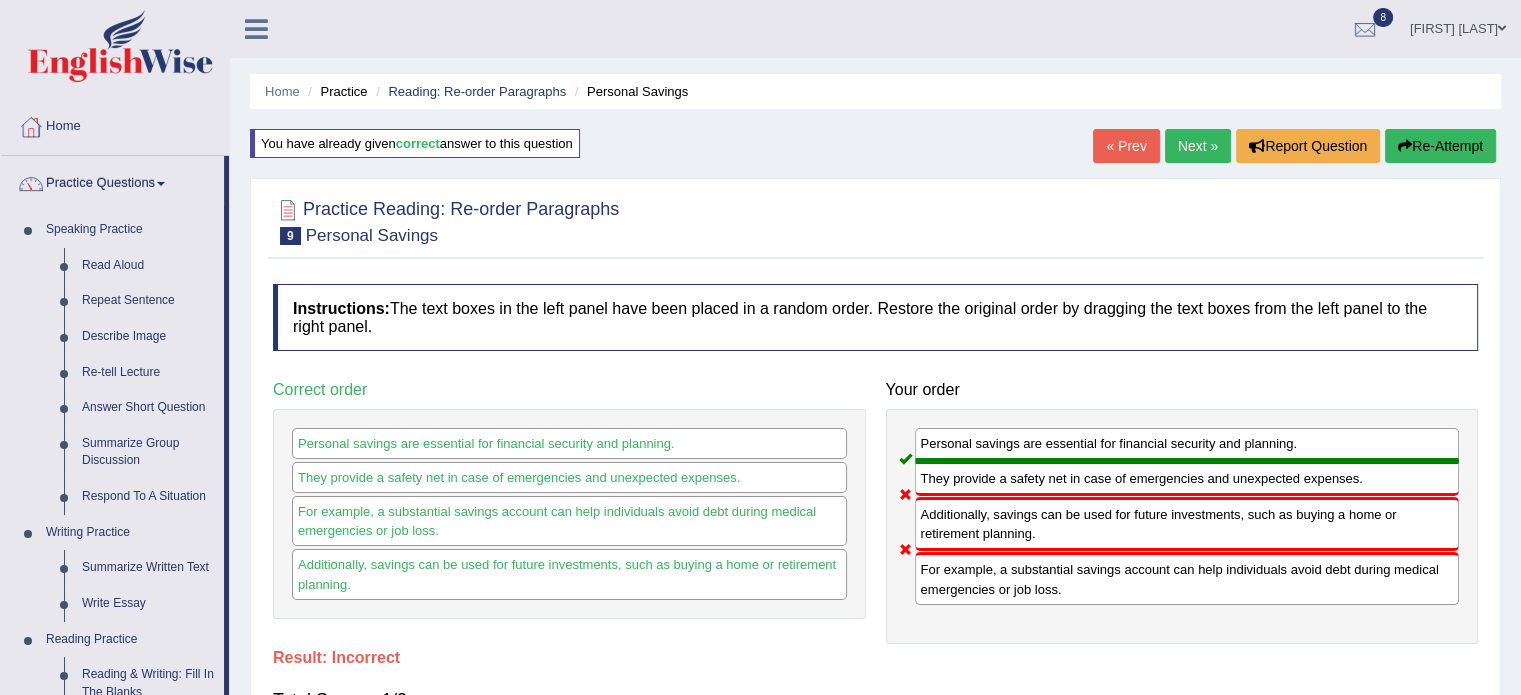 click on "Home
Practice
Reading: Re-order Paragraphs
Personal Savings
You have already given  correct  answer to this question
« Prev Next »  Report Question  Re-Attempt
Practice Reading: Re-order Paragraphs
9
Personal Savings
Instructions:  The text boxes in the left panel have been placed in a random order. Restore the original order by dragging the text boxes from the left panel to the right panel.
Timer —  Answering   ( 21 / 120s ) Skip * Move & order all paragraphs in the right field
Paragraph list
Correct order
Personal savings are essential for financial security and planning. They provide a safety net in case of emergencies and unexpected expenses.
Your order
Personal savings are essential for financial security and planning." at bounding box center (875, 500) 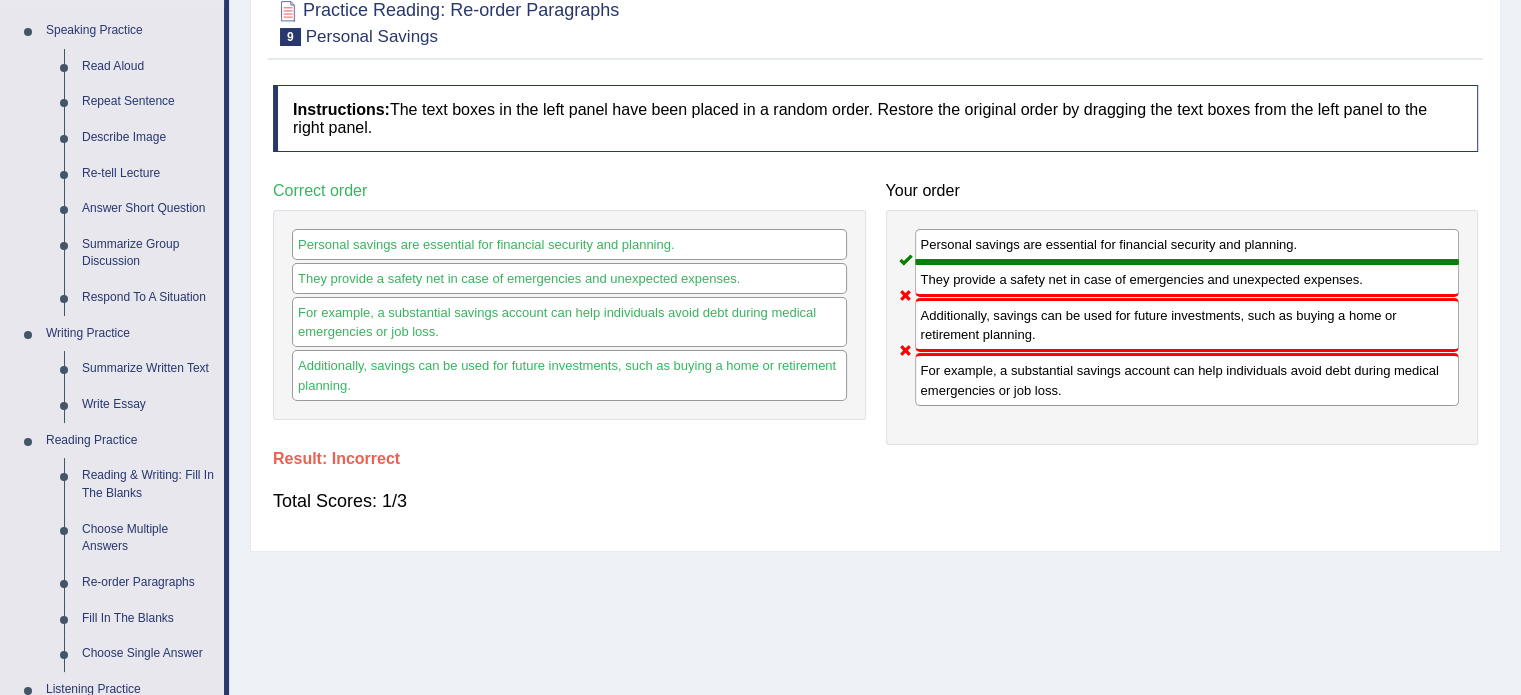 scroll, scrollTop: 360, scrollLeft: 0, axis: vertical 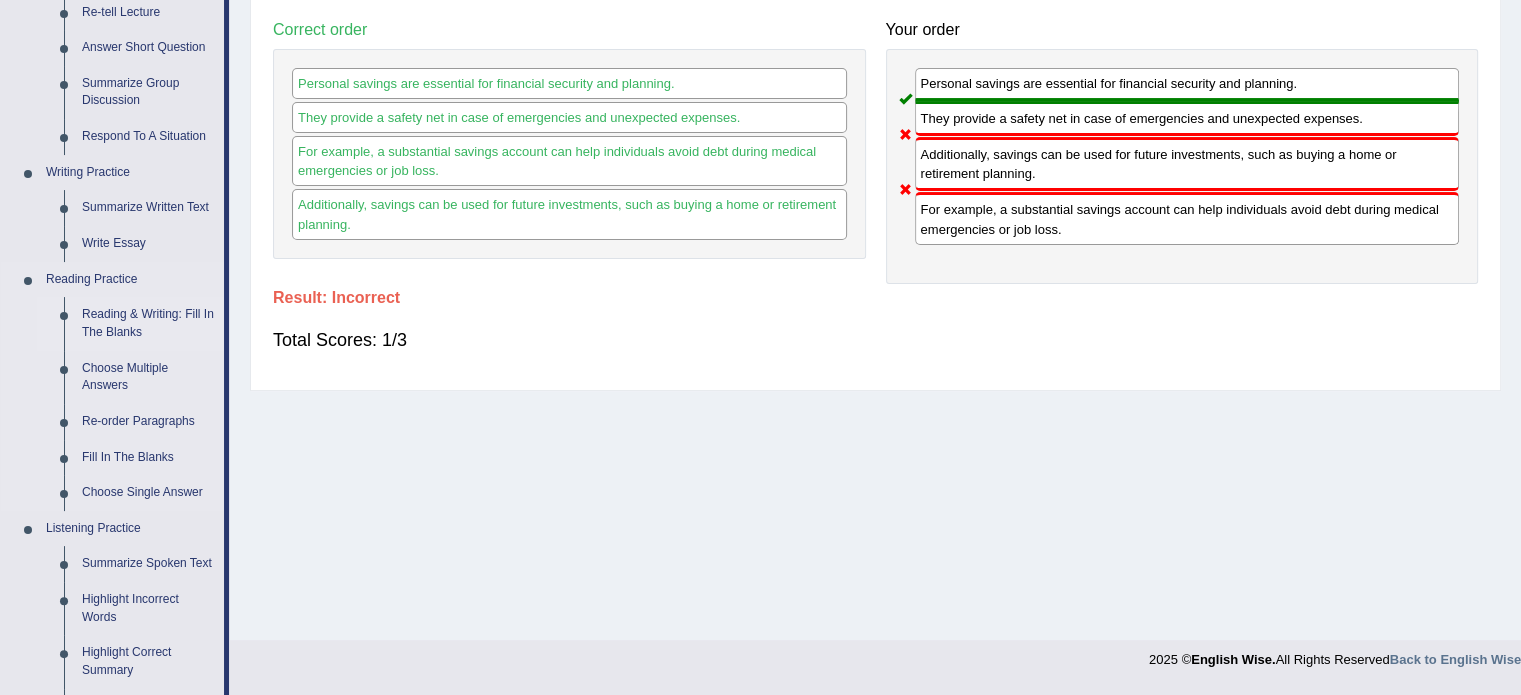 click on "Reading & Writing: Fill In The Blanks" at bounding box center (148, 323) 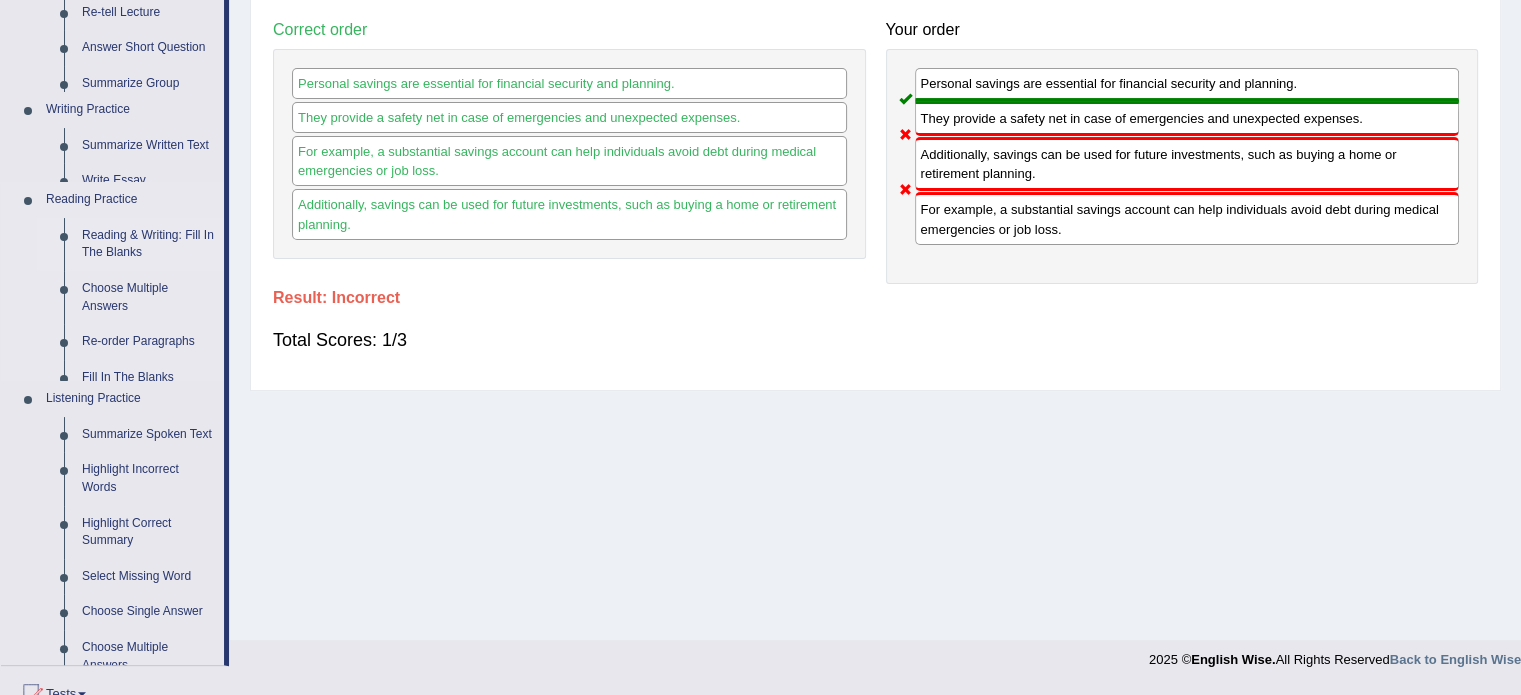 scroll, scrollTop: 355, scrollLeft: 0, axis: vertical 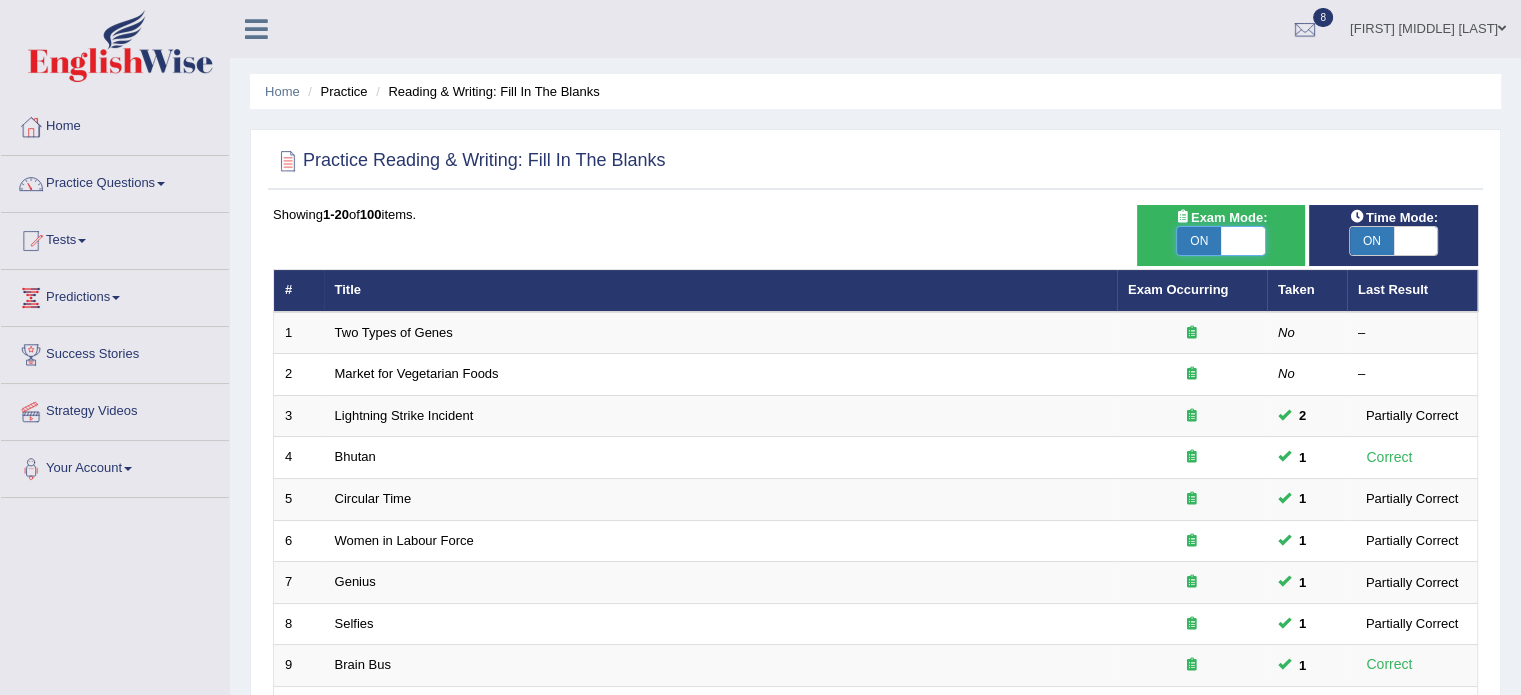 click at bounding box center [1243, 241] 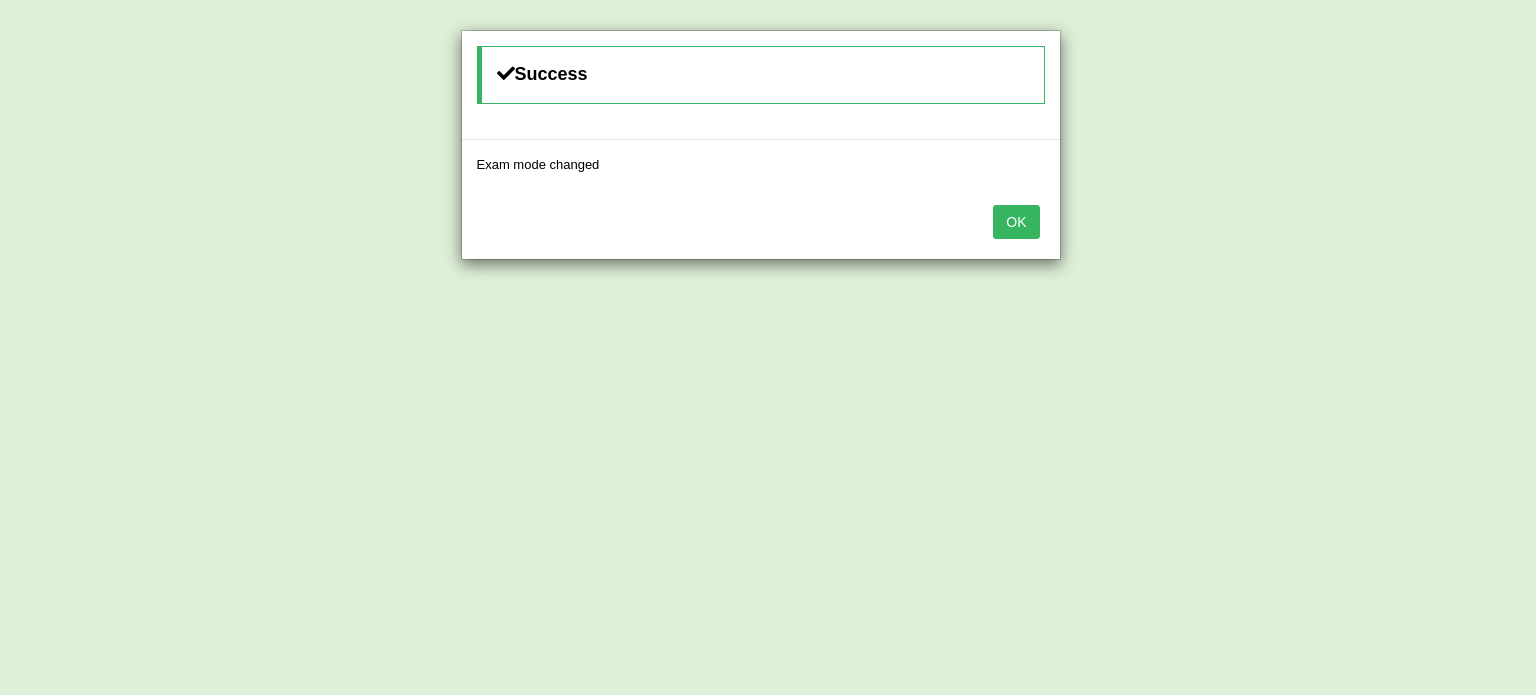 click on "OK" at bounding box center [1016, 222] 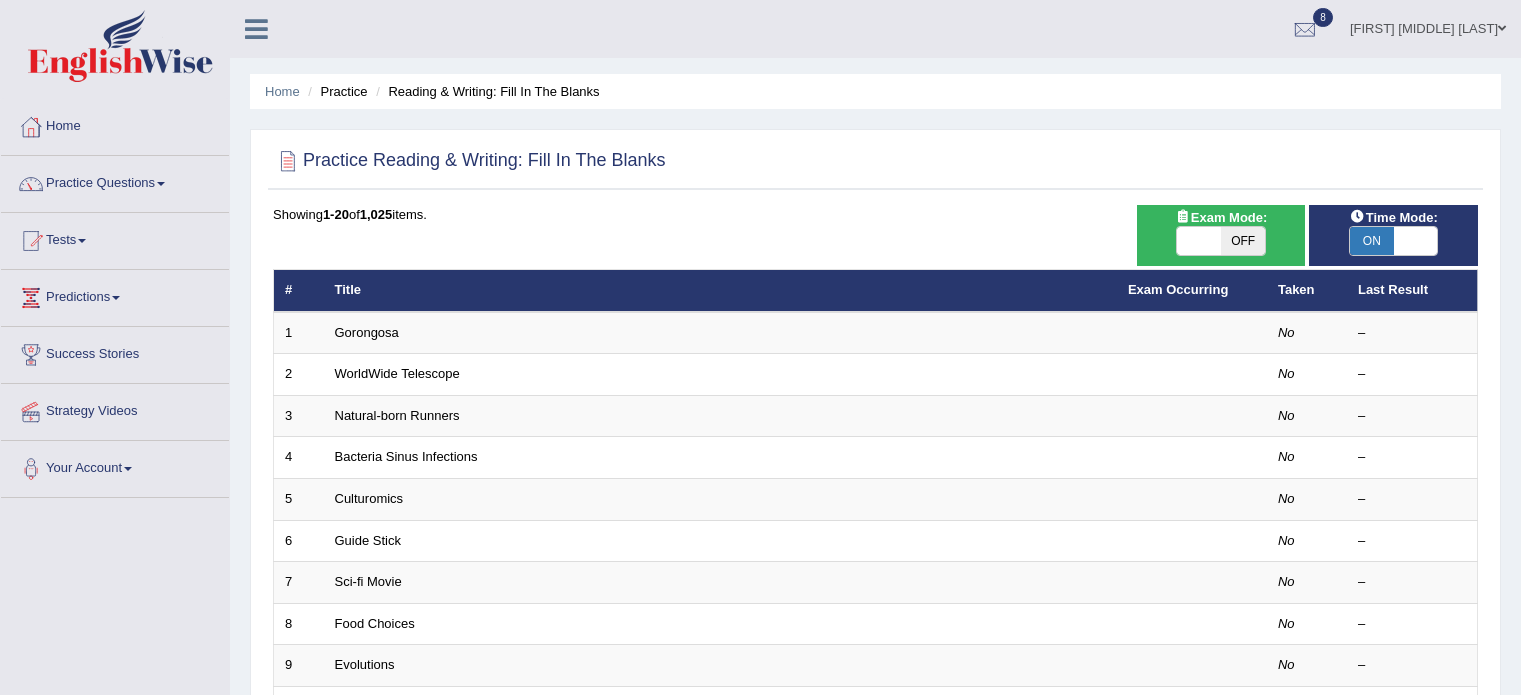 scroll, scrollTop: 0, scrollLeft: 0, axis: both 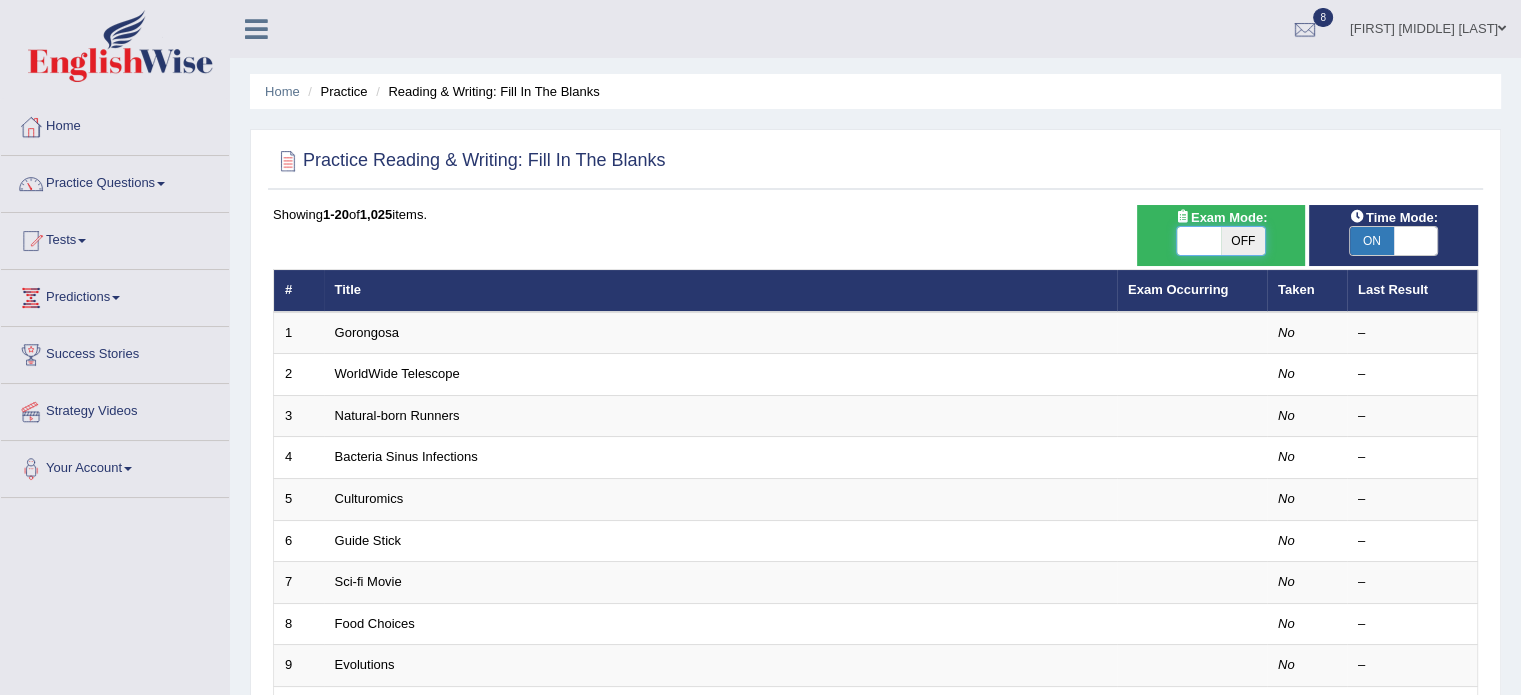 drag, startPoint x: 0, startPoint y: 0, endPoint x: 1212, endPoint y: 243, distance: 1236.1201 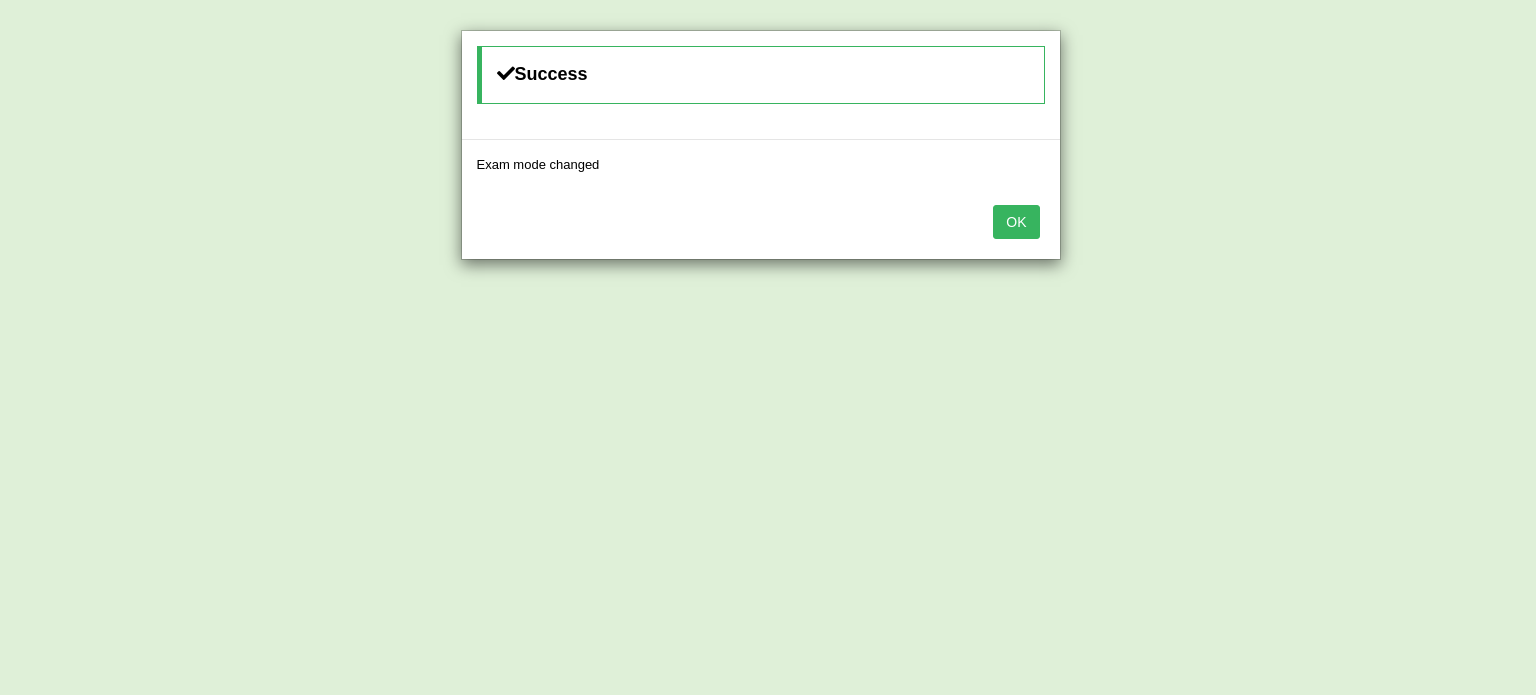 type 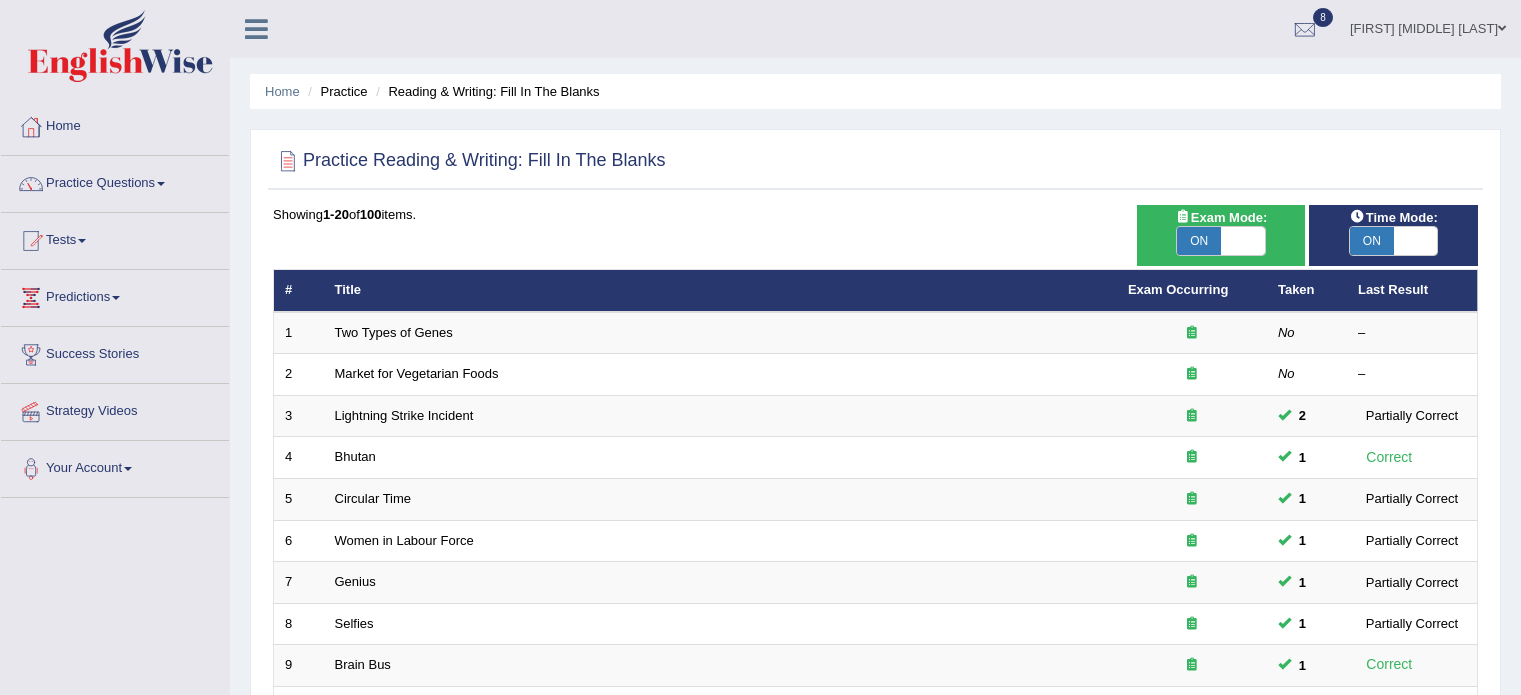 scroll, scrollTop: 166, scrollLeft: 0, axis: vertical 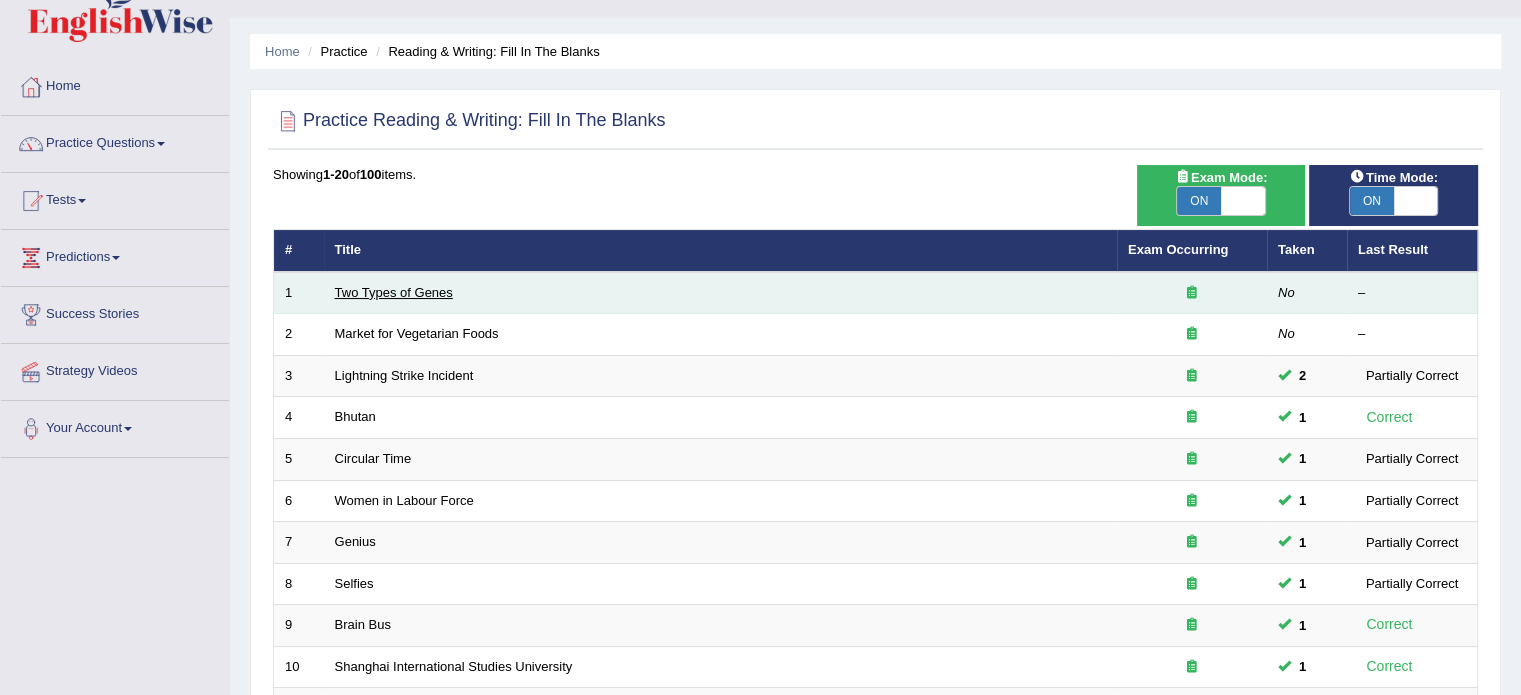 click on "Two Types of Genes" at bounding box center (394, 292) 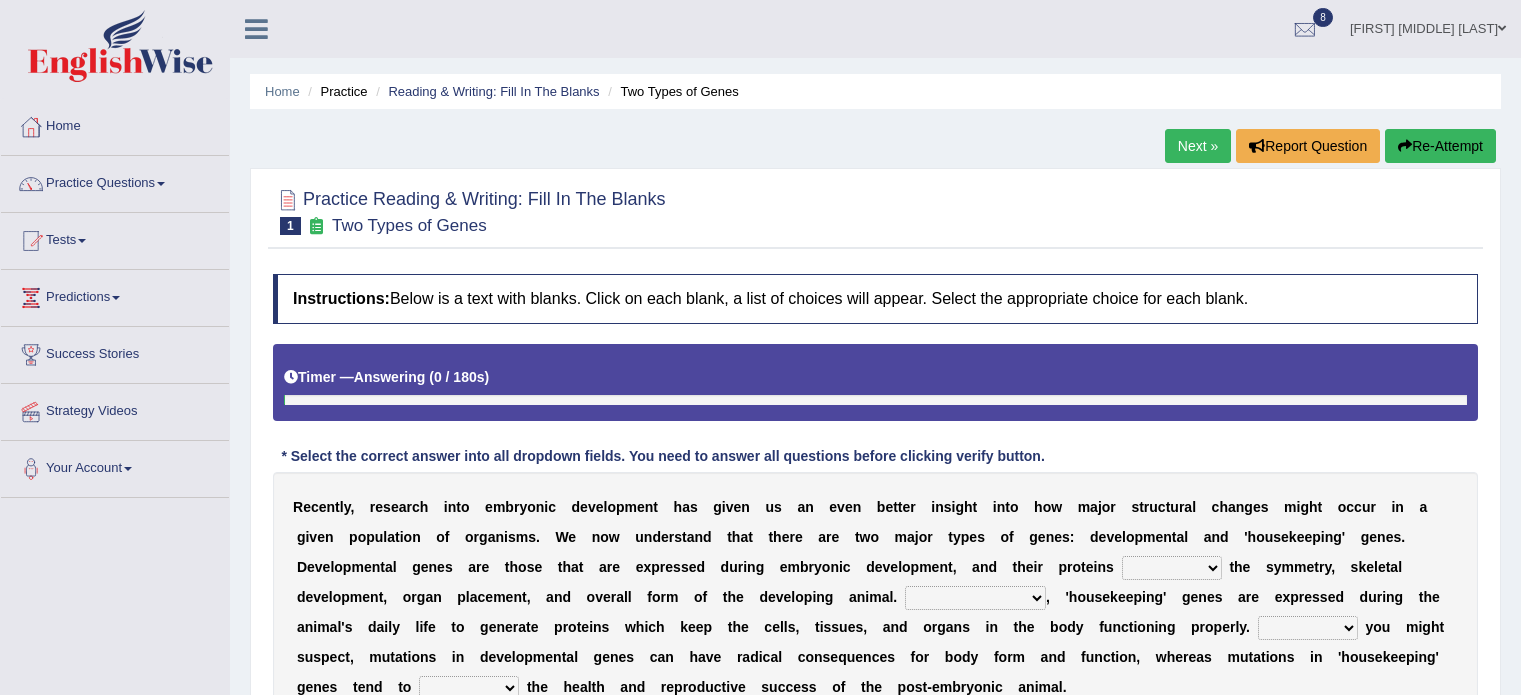 scroll, scrollTop: 153, scrollLeft: 0, axis: vertical 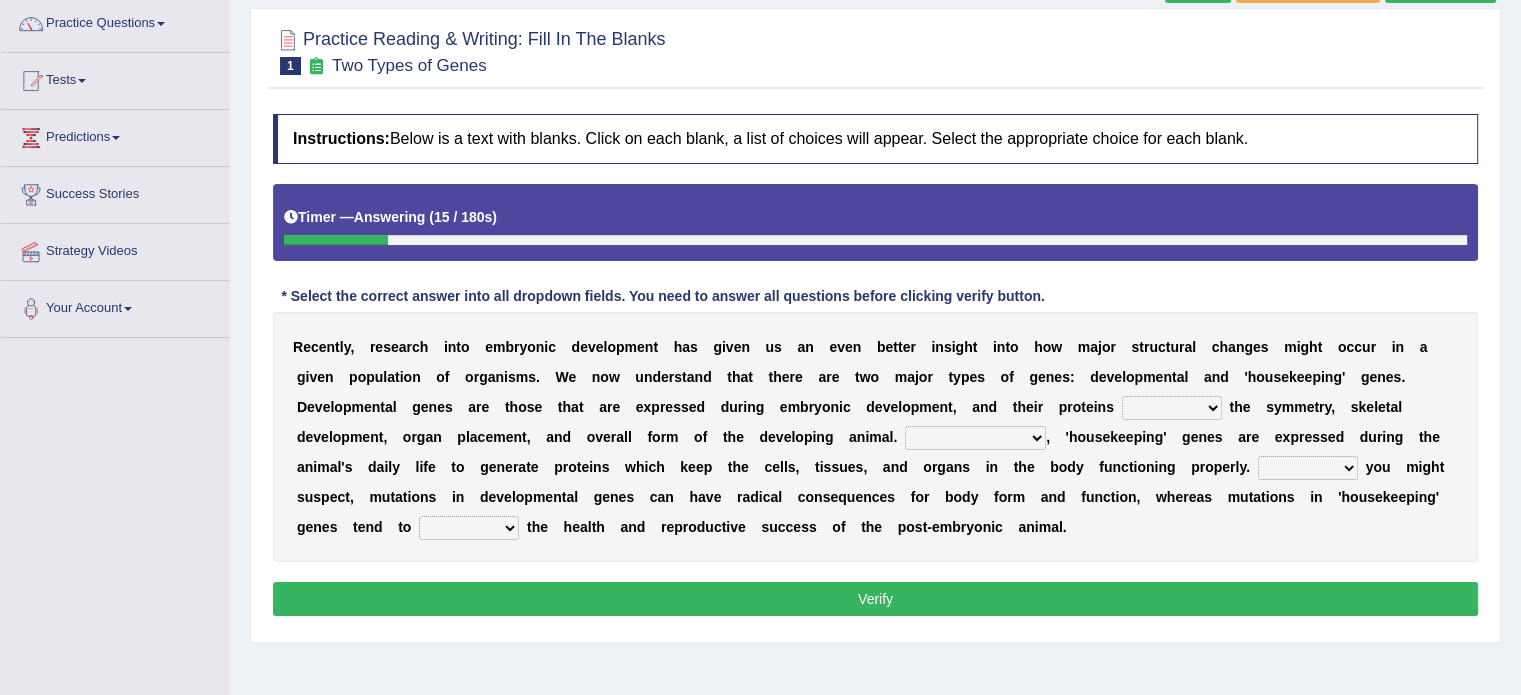 click on "push control hold elevate" at bounding box center [1172, 408] 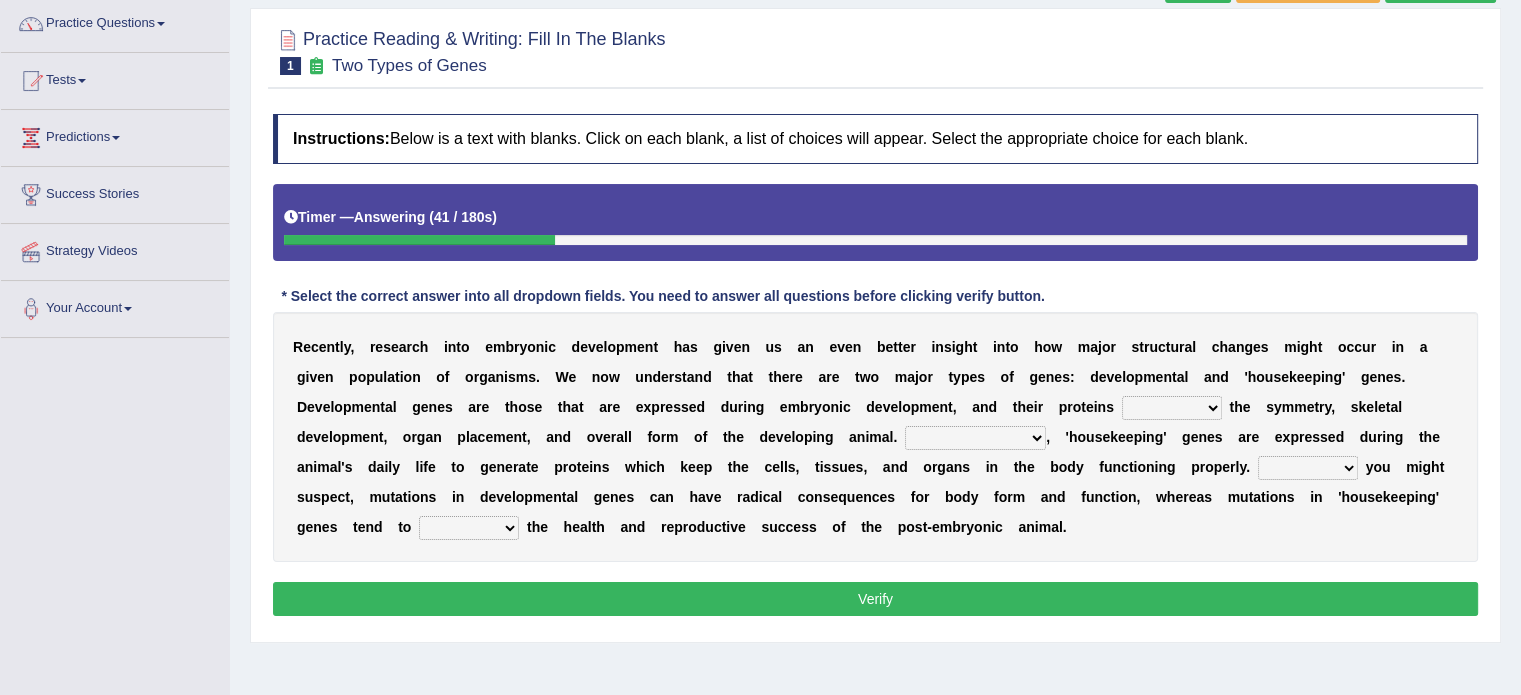 click on "R e c e n t l y ,       r e s e a r c h       i n t o       e m b r y o n i c       d e v e l o p m e n t       h a s       g i v e n       u s       a n       e v e n       b e t t e r       i n s i g h t       i n t o       h o w       m a j o r       s t r u c t u r a l       c h a n g e s       m i g h t       o c c u r       i n       a       g i v e n       p o p u l a t i o n       o f       o r g a n i s m s .       W e       n o w       u n d e r s t a n d       t h a t       t h e r e       a r e       t w o       m a j o r       t y p e s       o f       g e n e s :       d e v e l o p m e n t a l       a n d       ' h o u s e k e e p i n g '       g e n e s .       D e v e l o p m e n t a l       g e n e s       a r e       t h o s e       t h a t       a r e       e x p r e s s e d       d u r i n g       e m b r y o n i c       d e v e l o p m e n t ,       a n d       t h e i r       p r o t" at bounding box center [875, 437] 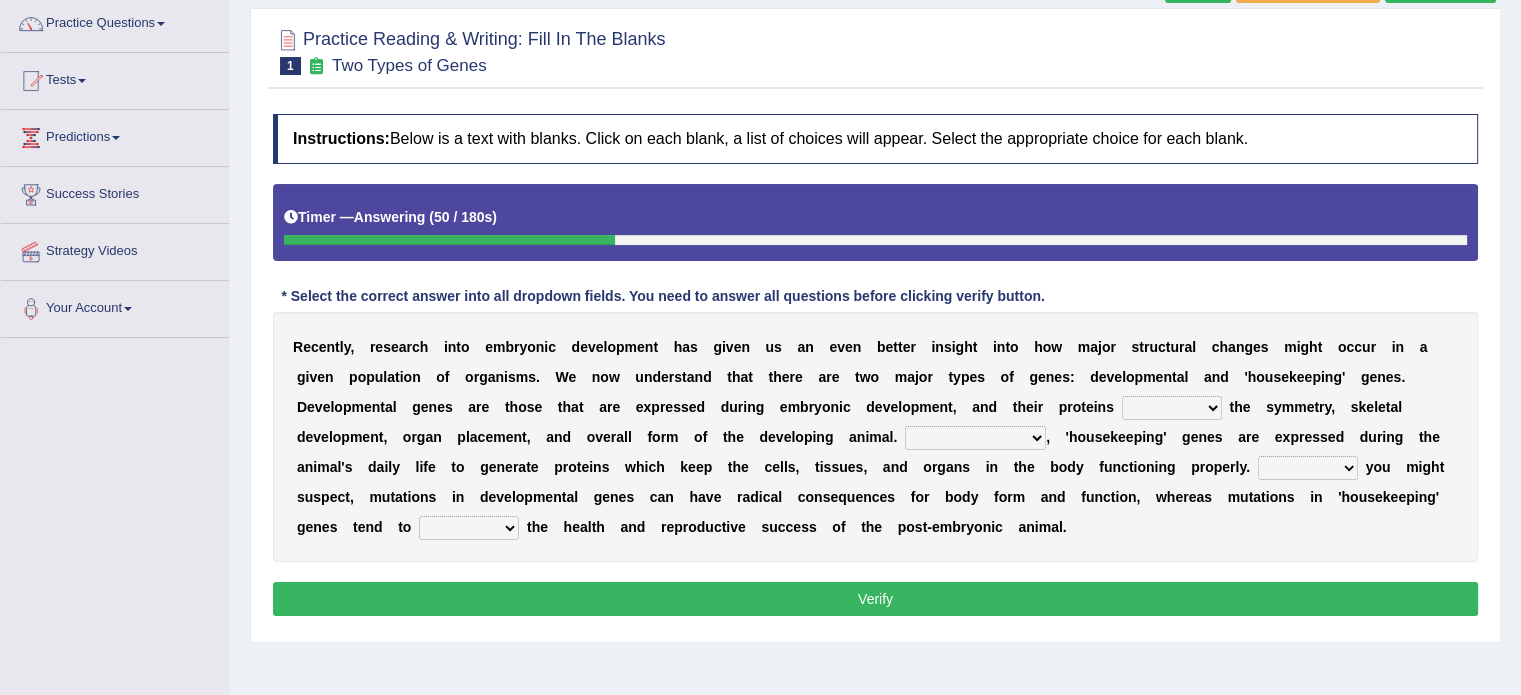 click on "For As With Within" at bounding box center [1308, 468] 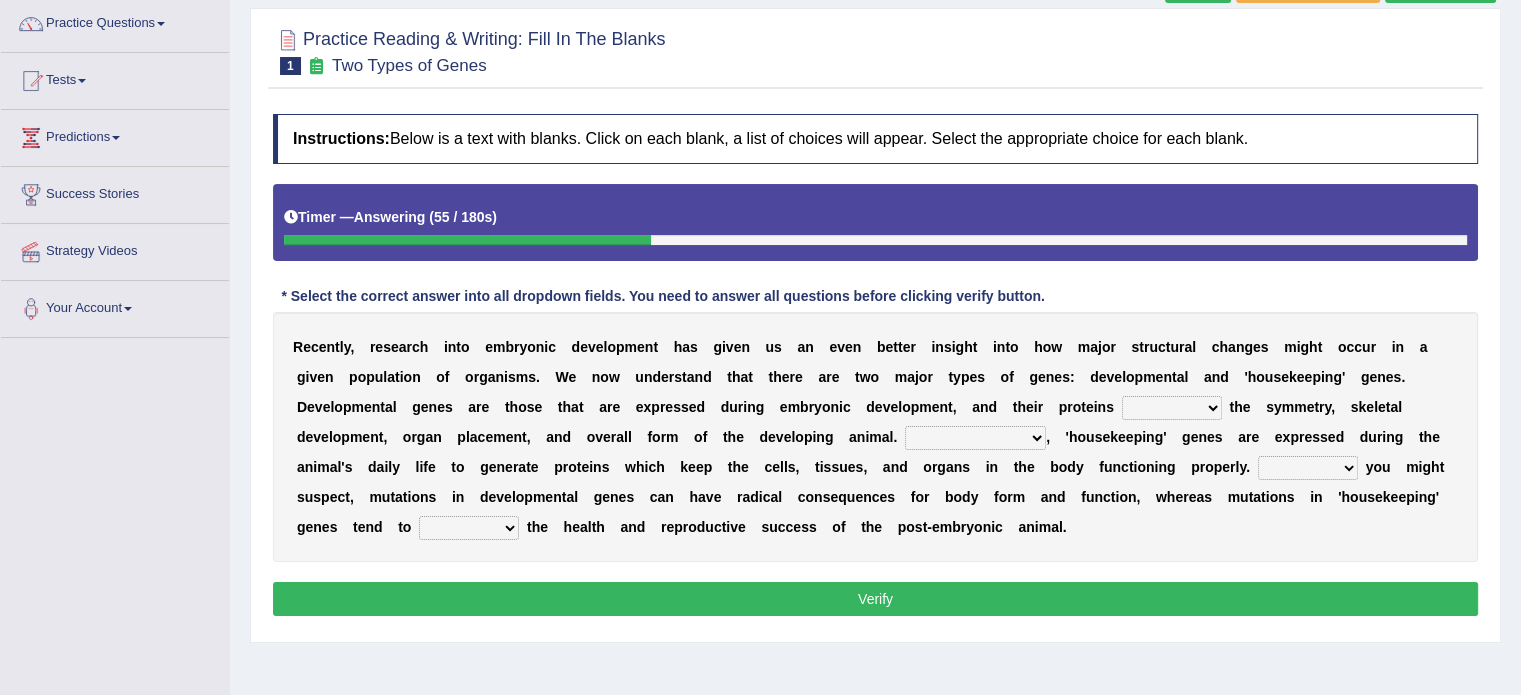 select on "As" 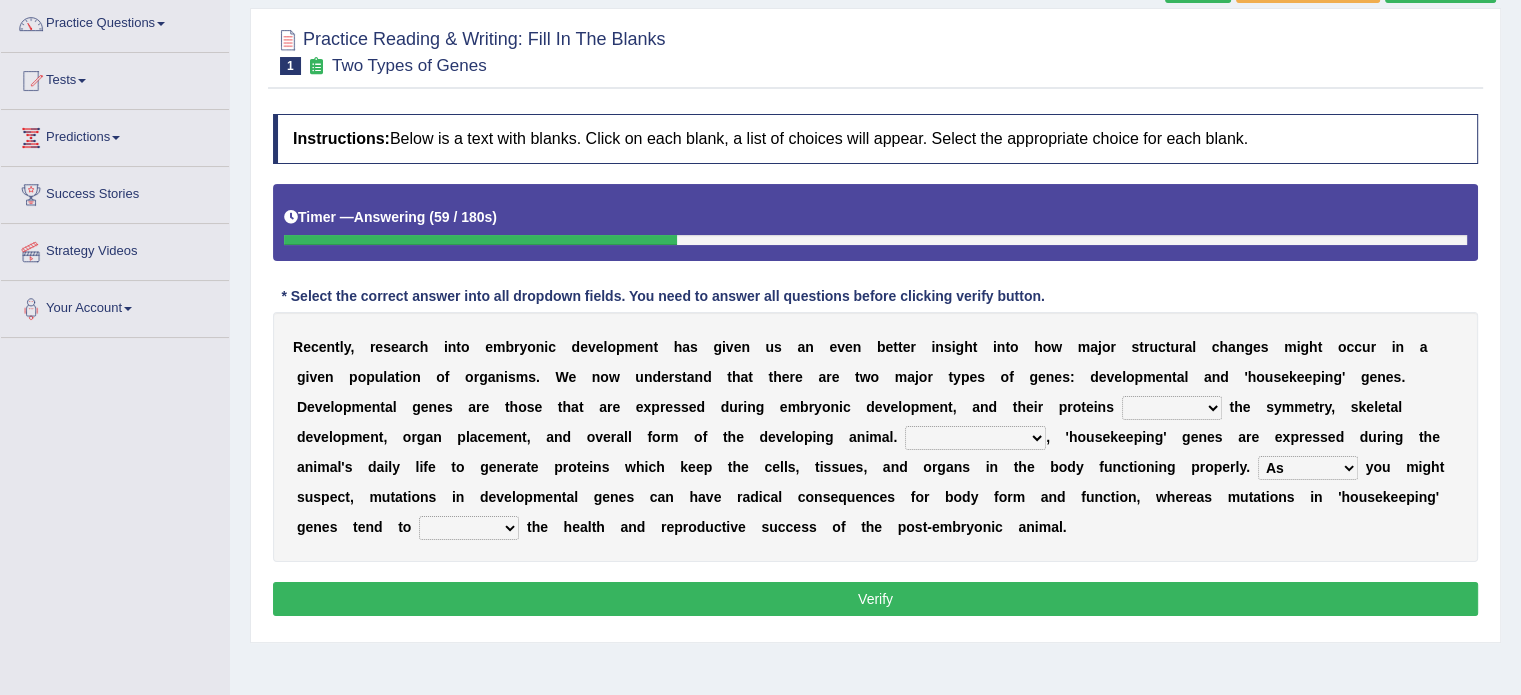 click on "affect effect interrupt defect" at bounding box center [469, 528] 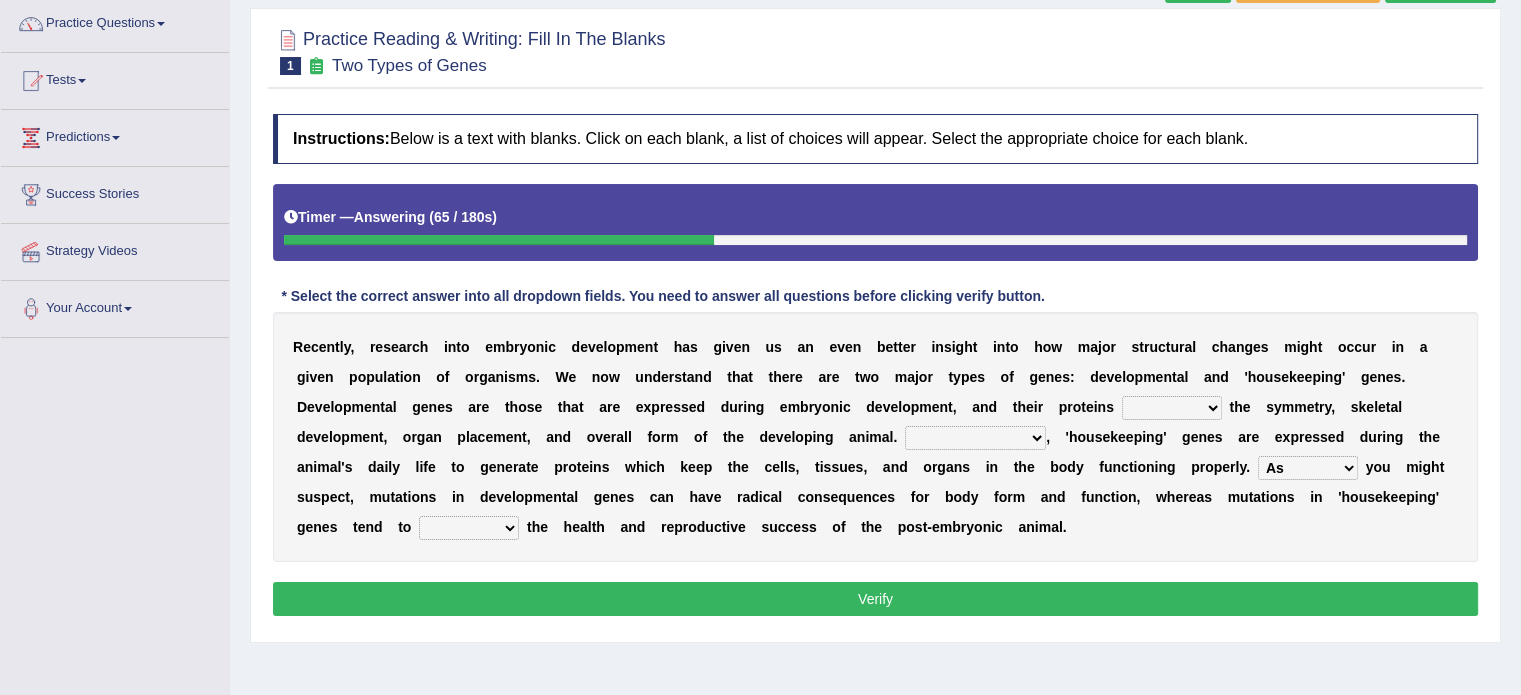 select on "affect" 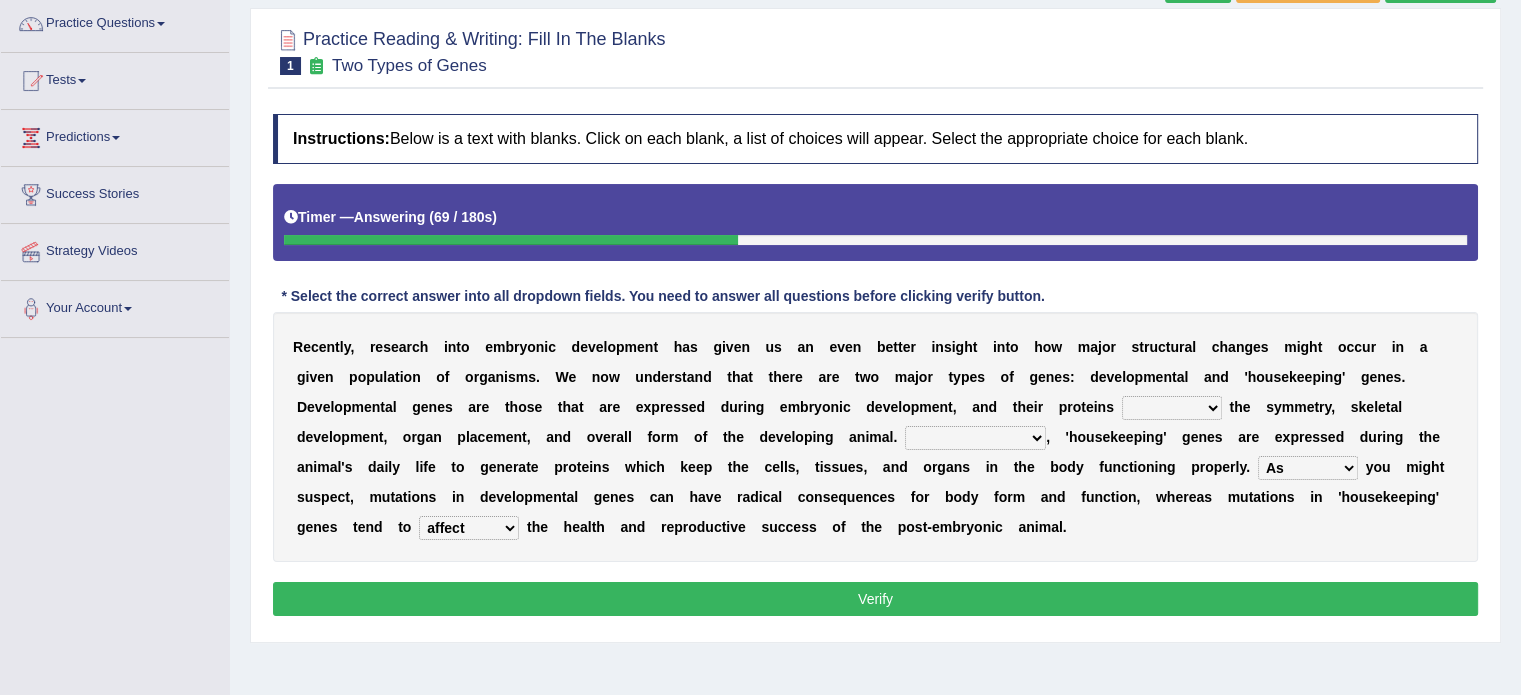 click on "Correspondingly Inclusively Conversely In contrast" at bounding box center (975, 438) 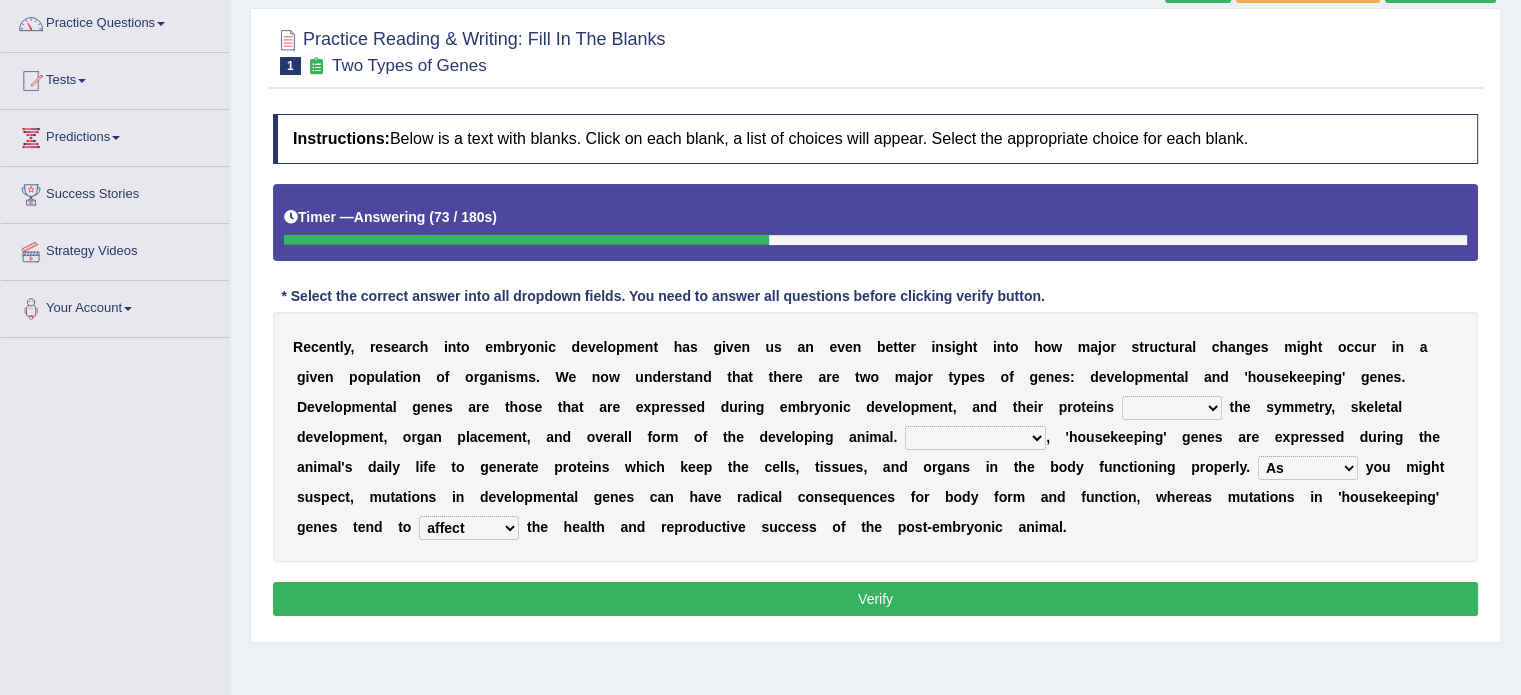 click on "n" at bounding box center (867, 497) 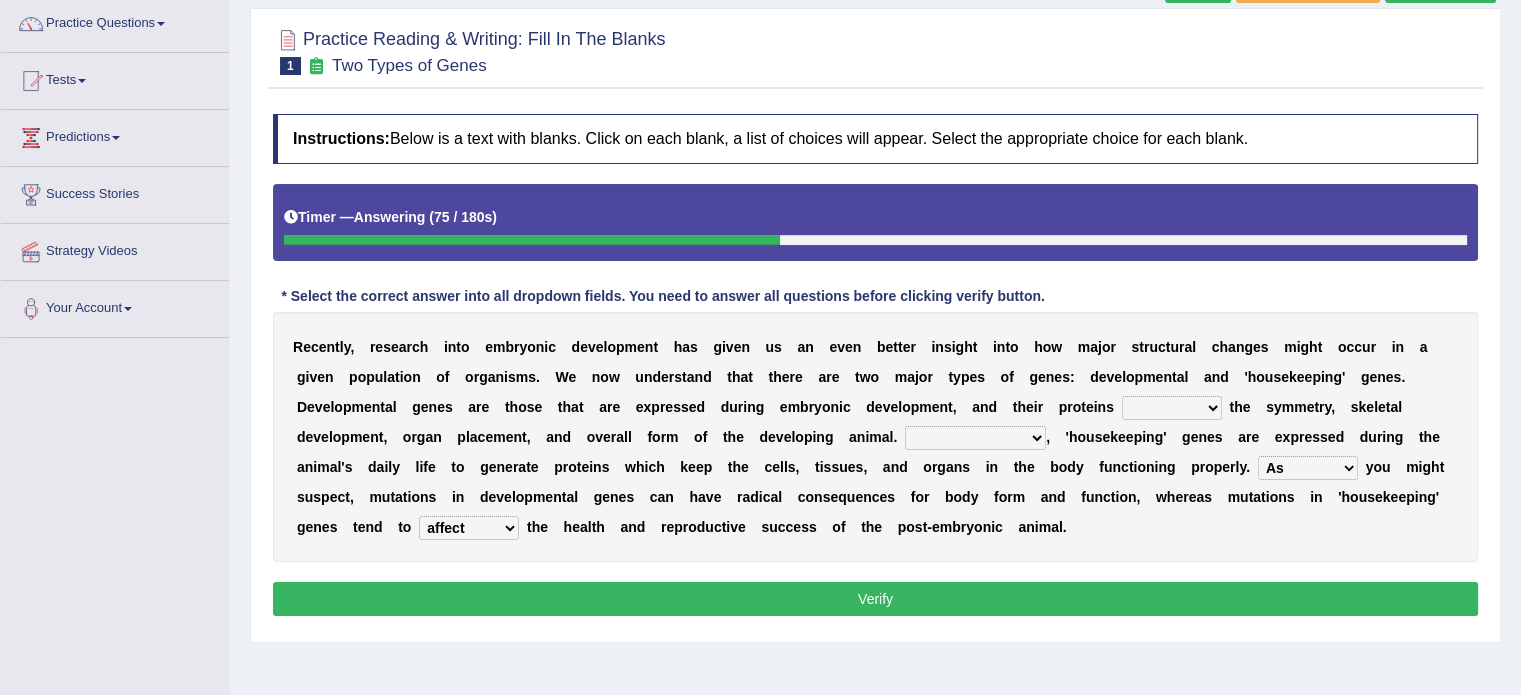 click on "push control hold elevate" at bounding box center (1172, 408) 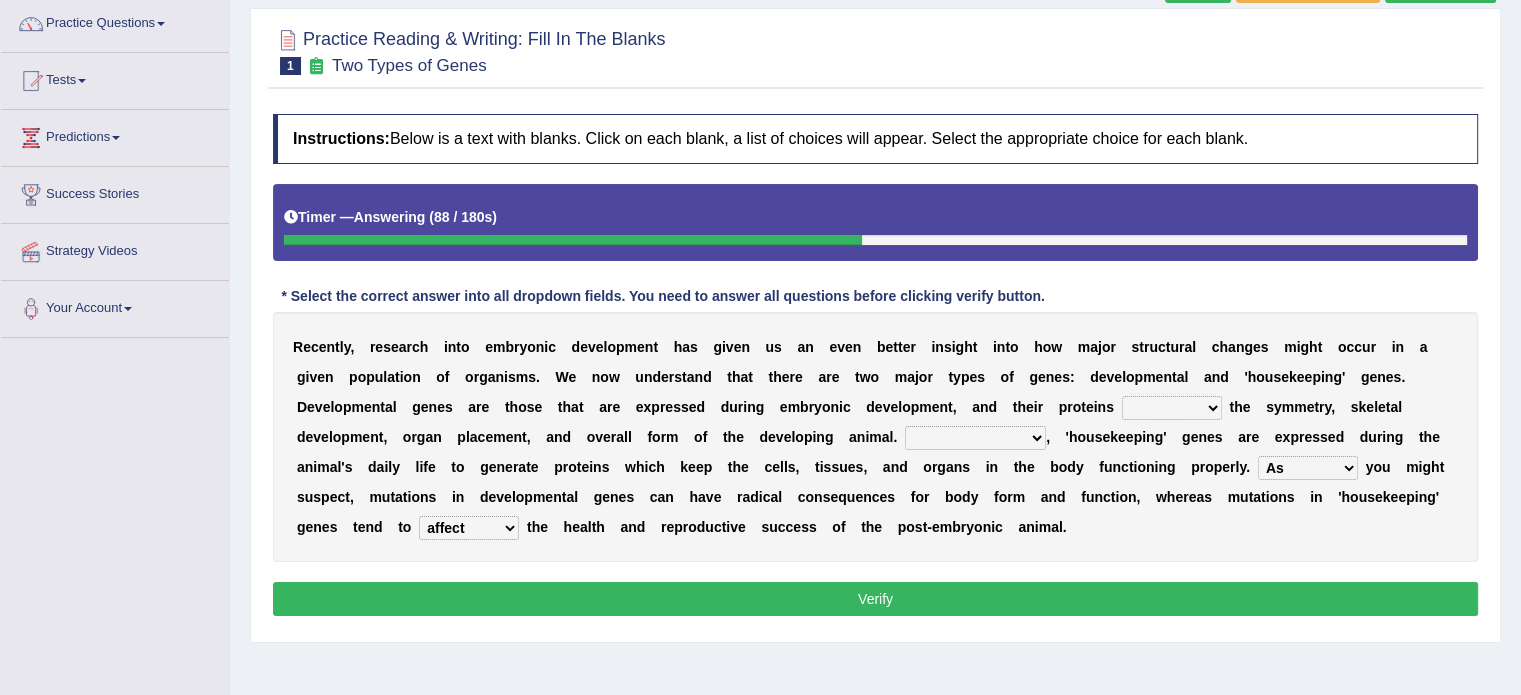 select on "elevate" 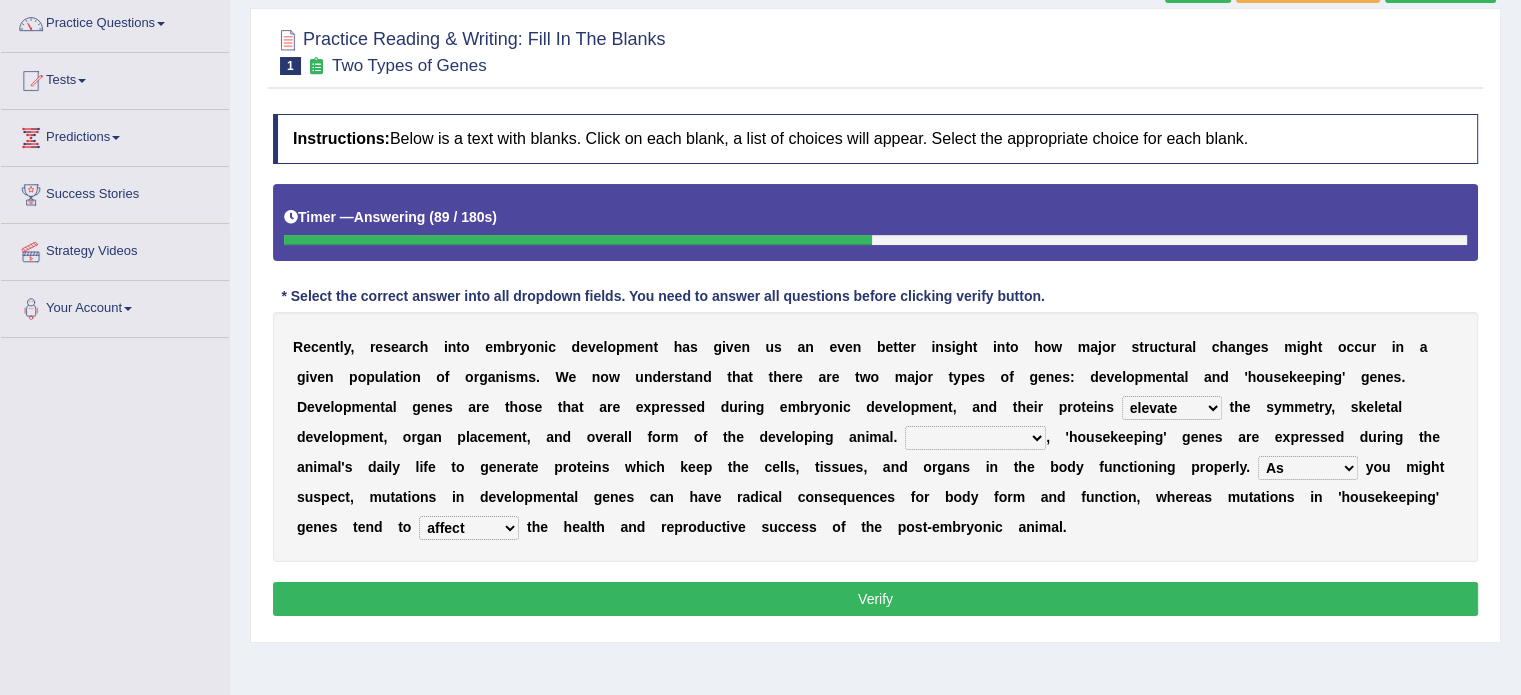 click on "Correspondingly Inclusively Conversely In contrast" at bounding box center (975, 438) 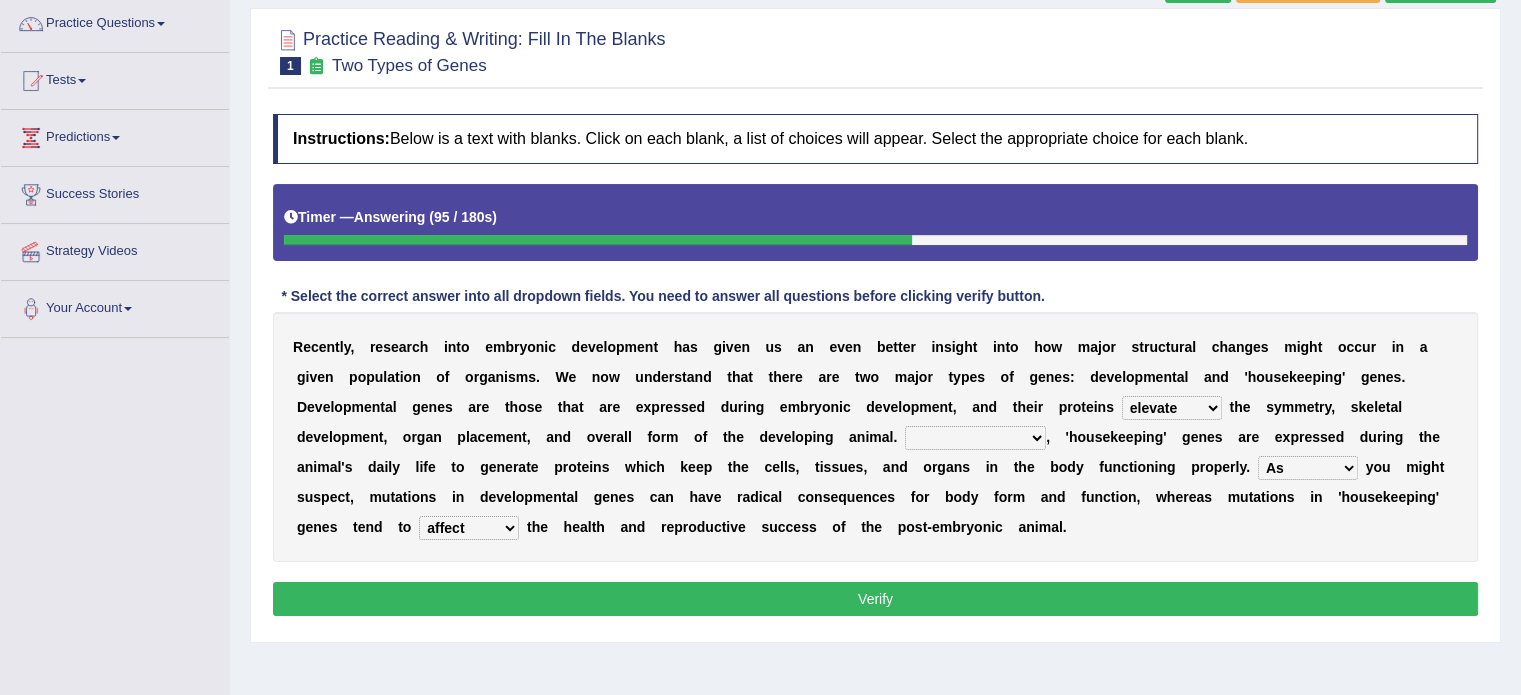 select on "Correspondingly" 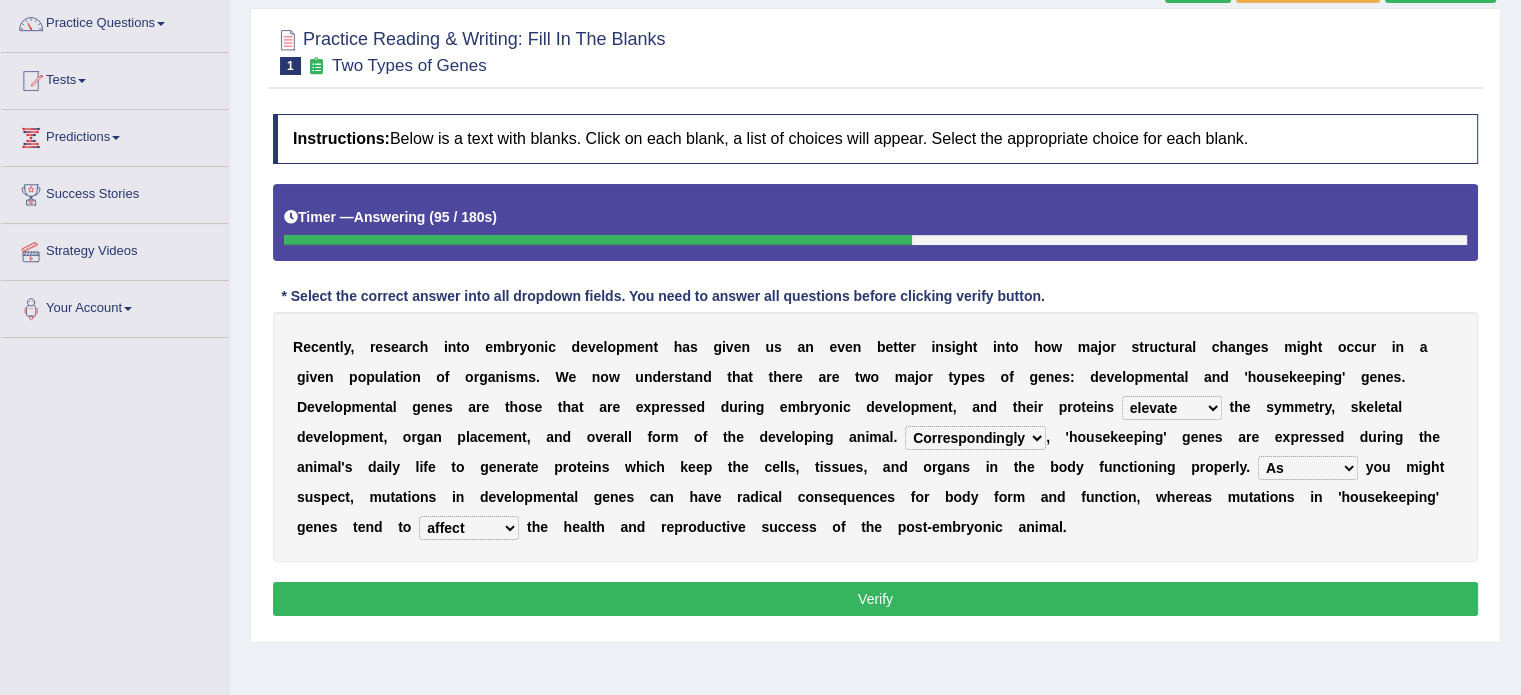 click on "Correspondingly Inclusively Conversely In contrast" at bounding box center (975, 438) 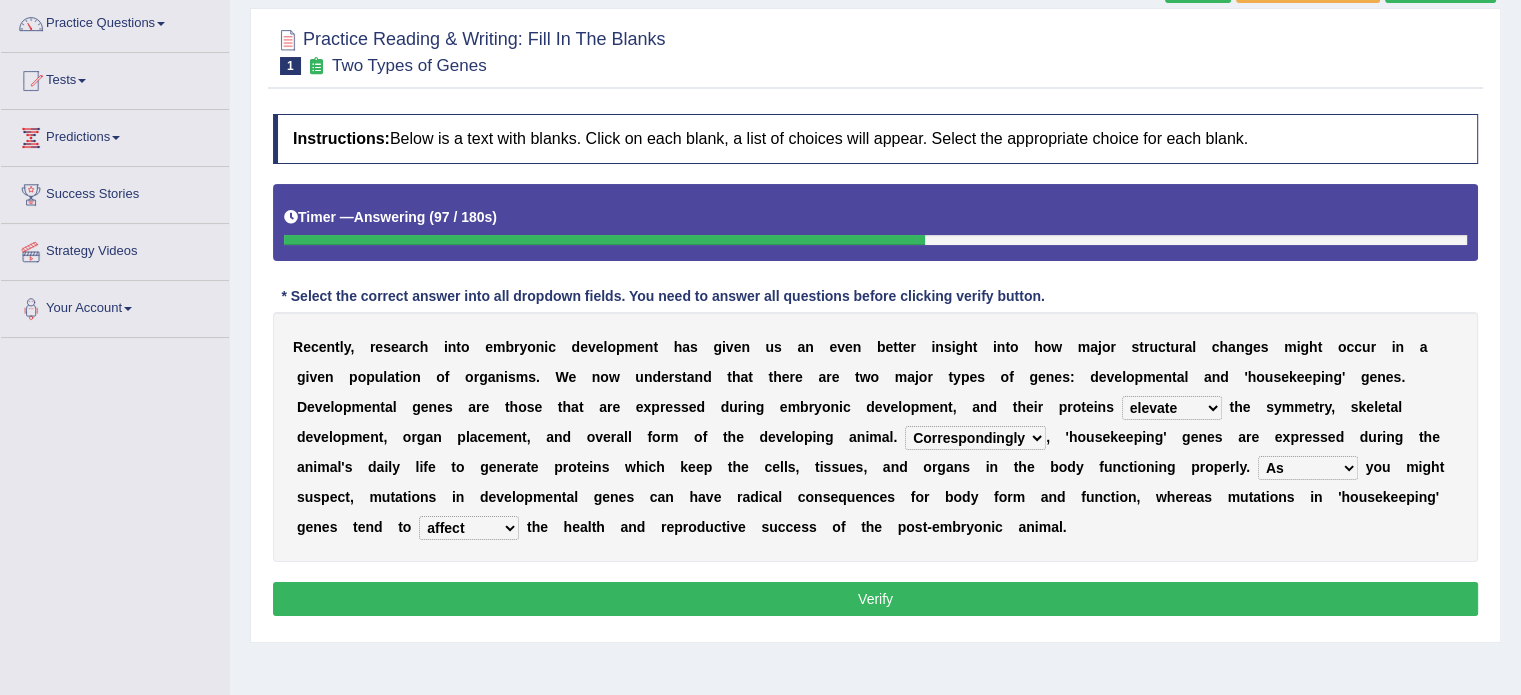 click on "Verify" at bounding box center (875, 599) 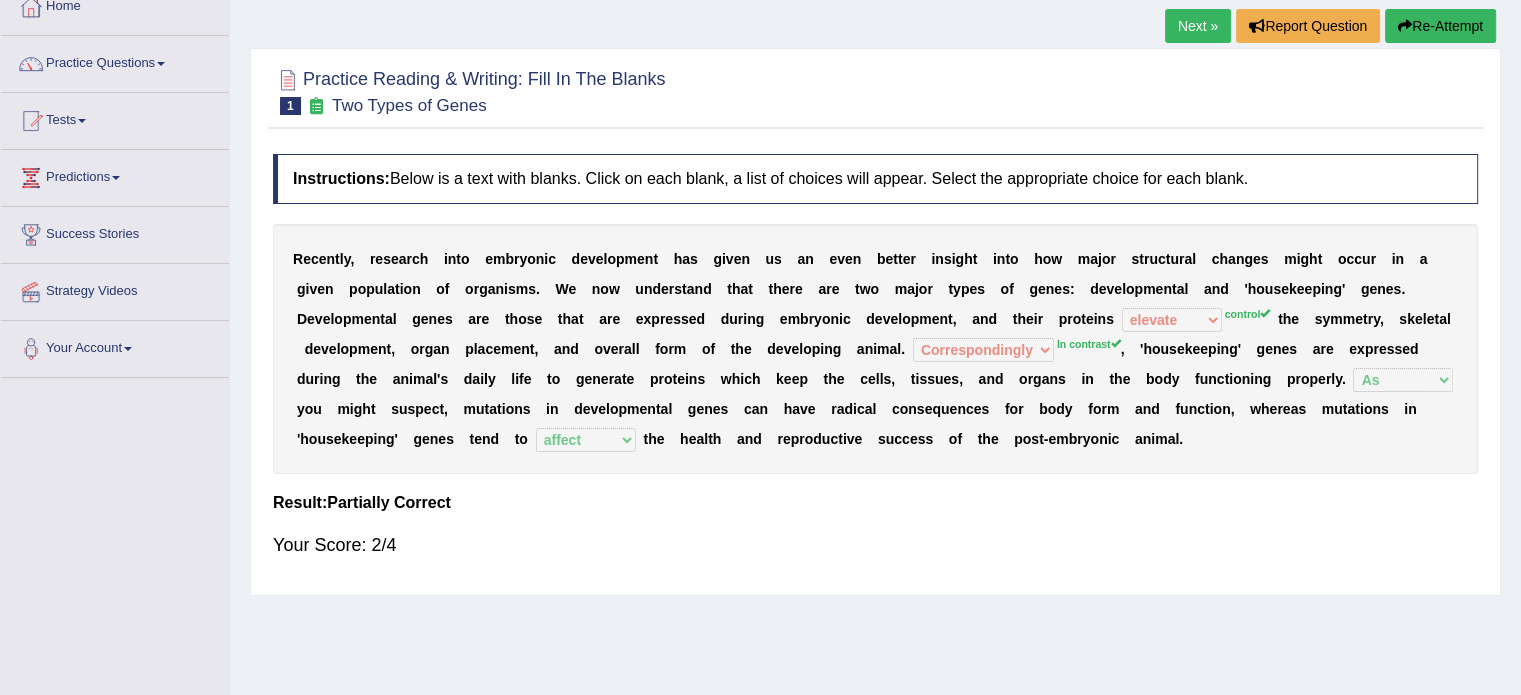 scroll, scrollTop: 80, scrollLeft: 0, axis: vertical 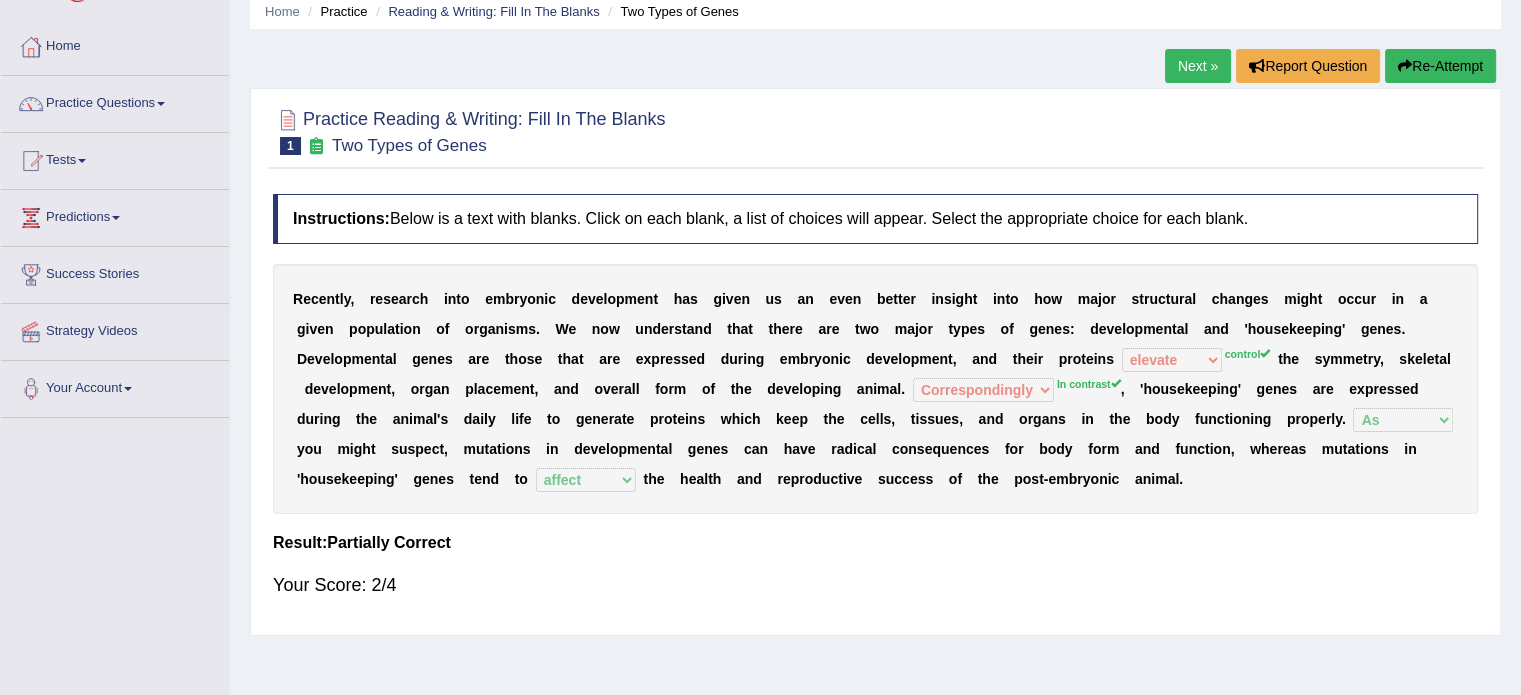 click on "Next »" at bounding box center [1198, 66] 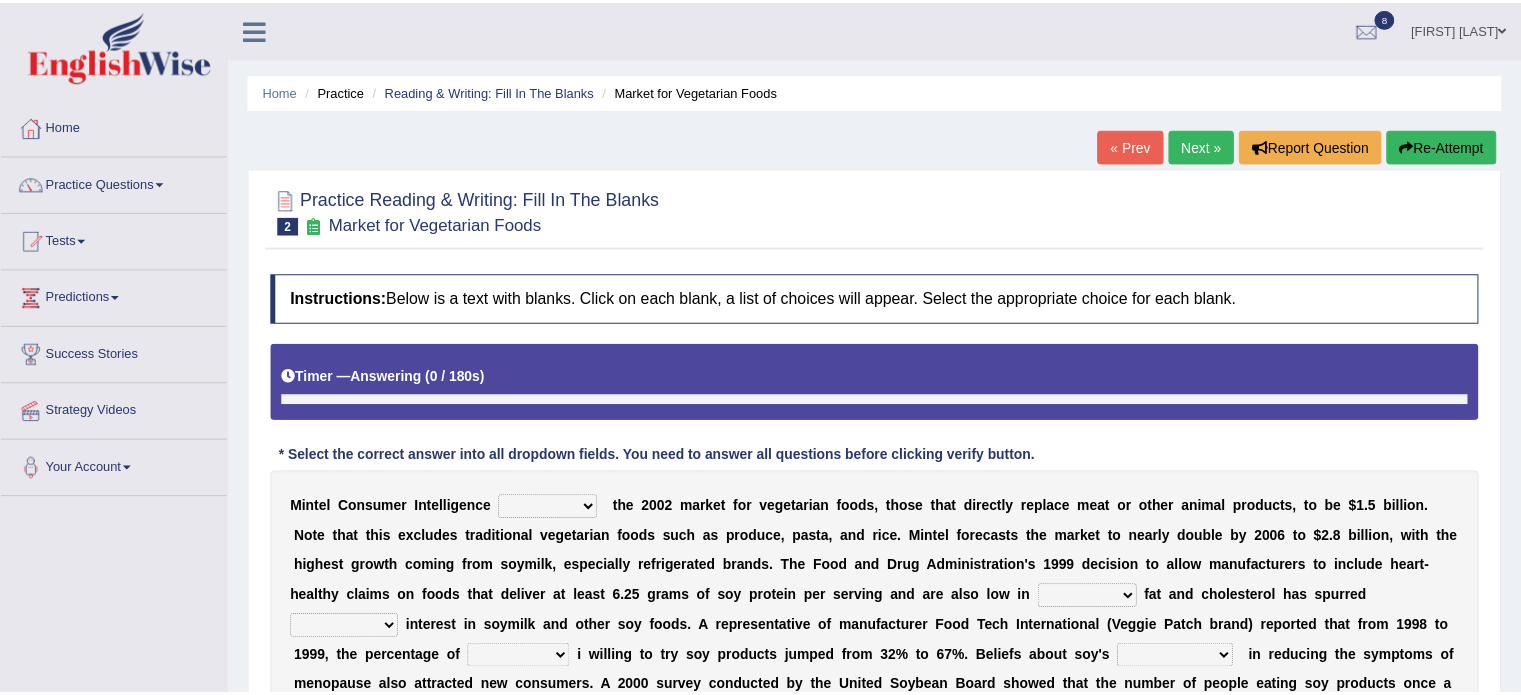 scroll, scrollTop: 0, scrollLeft: 0, axis: both 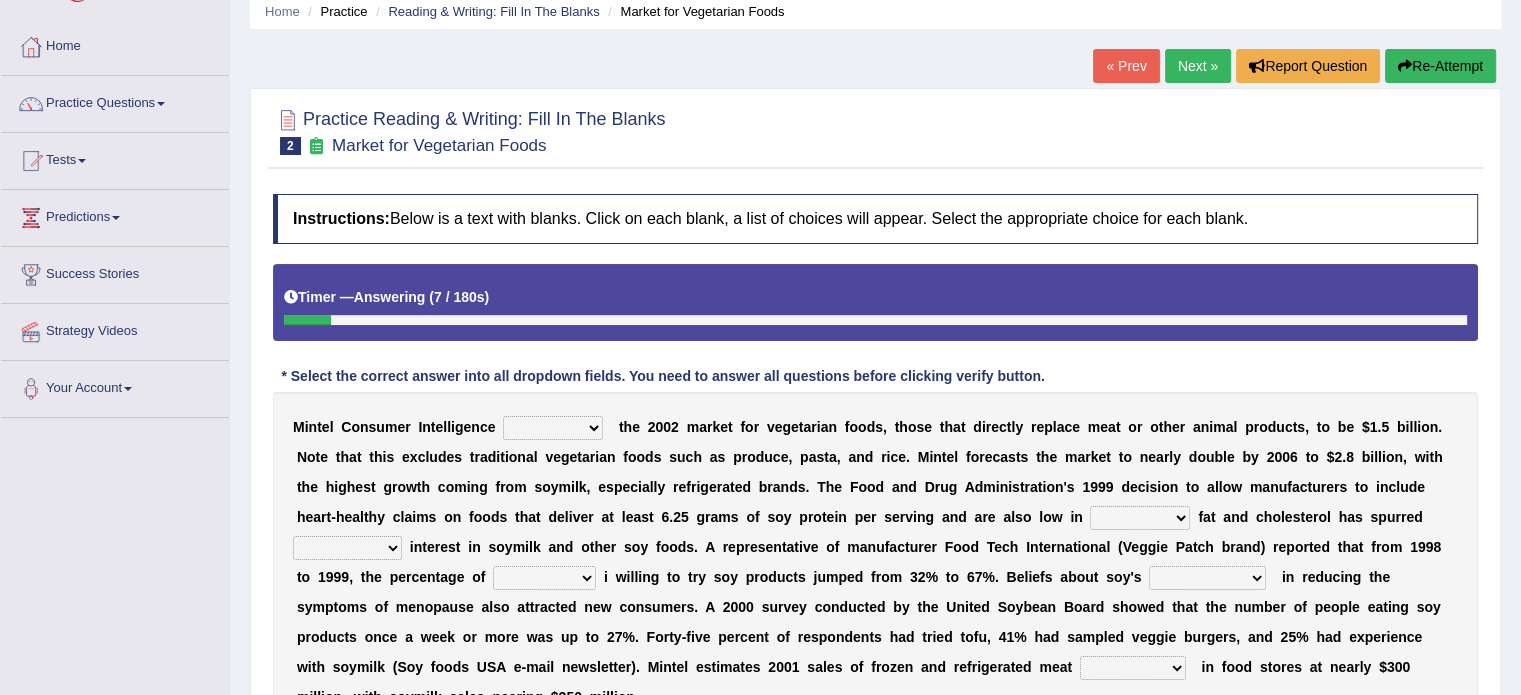 click on "deals fulfills creates estimates" at bounding box center (553, 428) 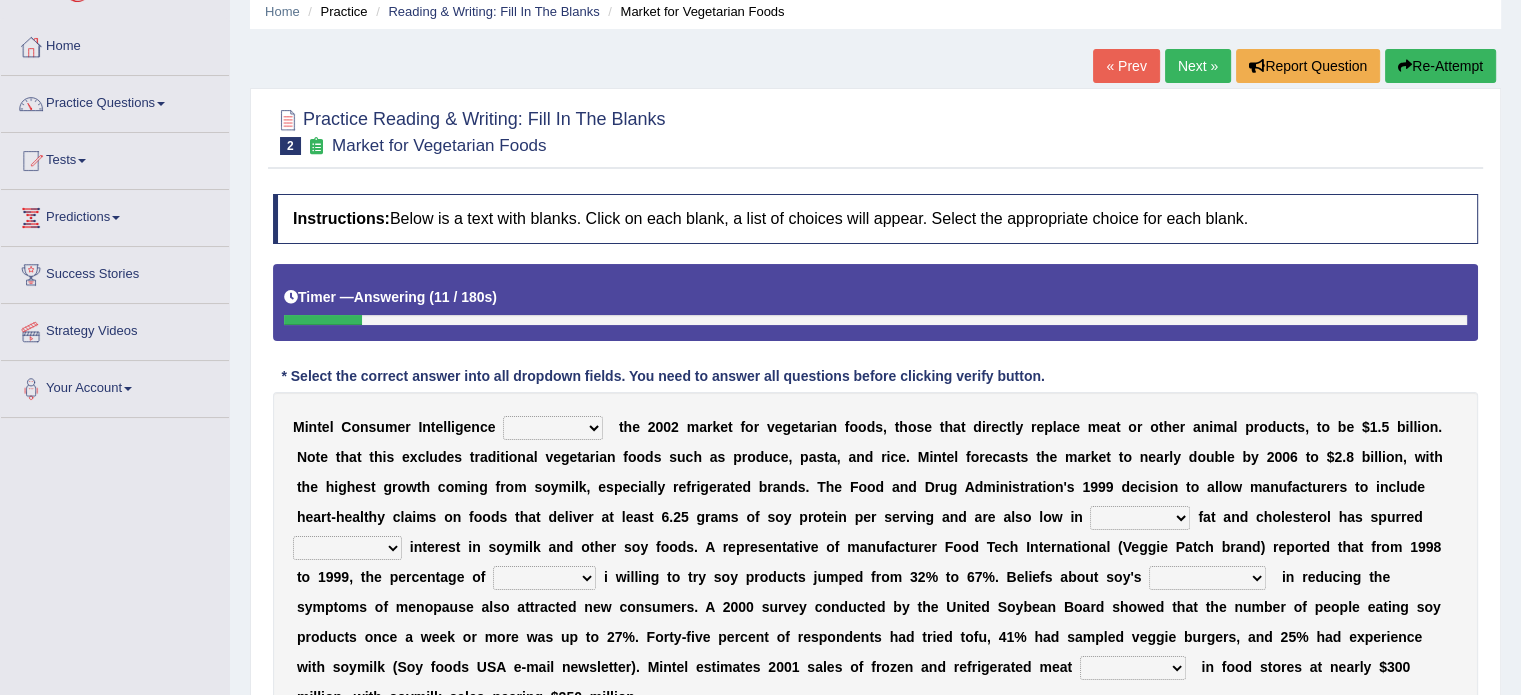 select on "fulfills" 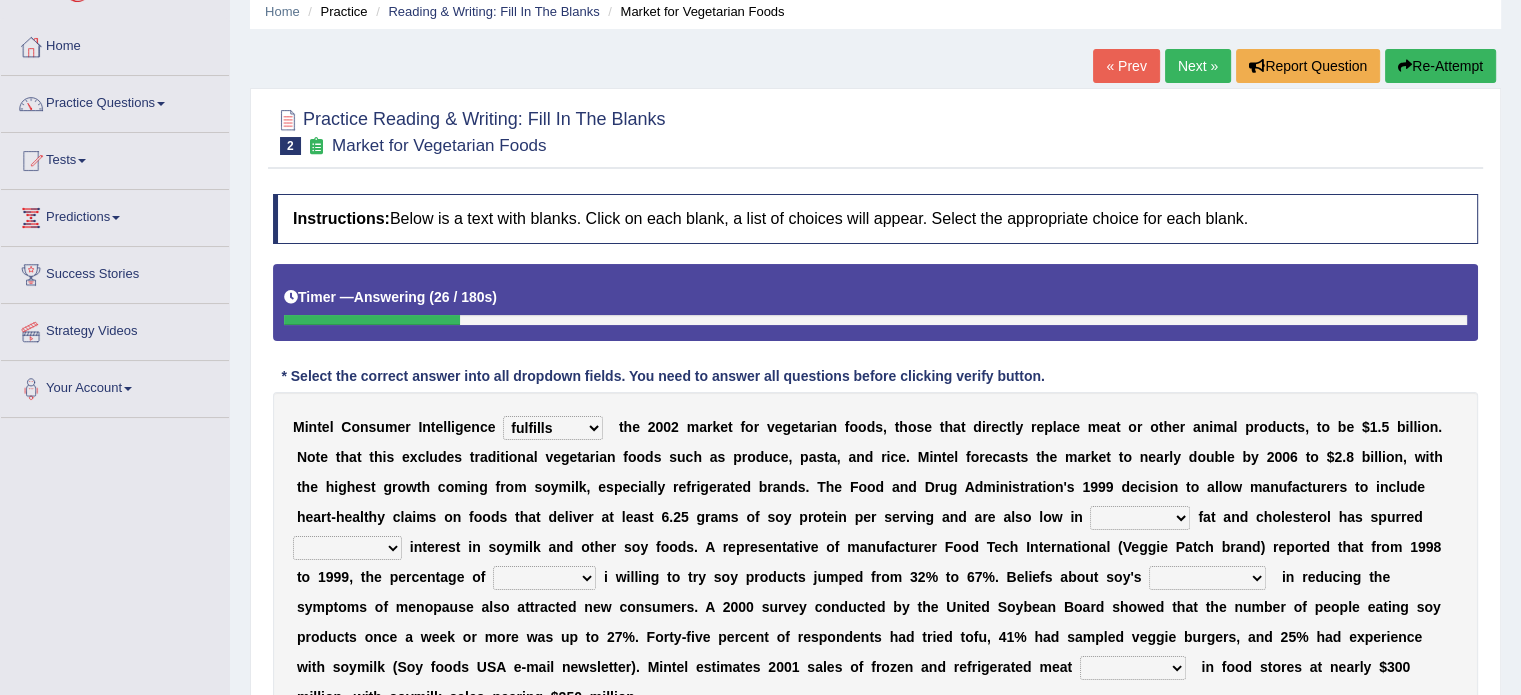 click on "saturated solid acid liquid" at bounding box center (1140, 518) 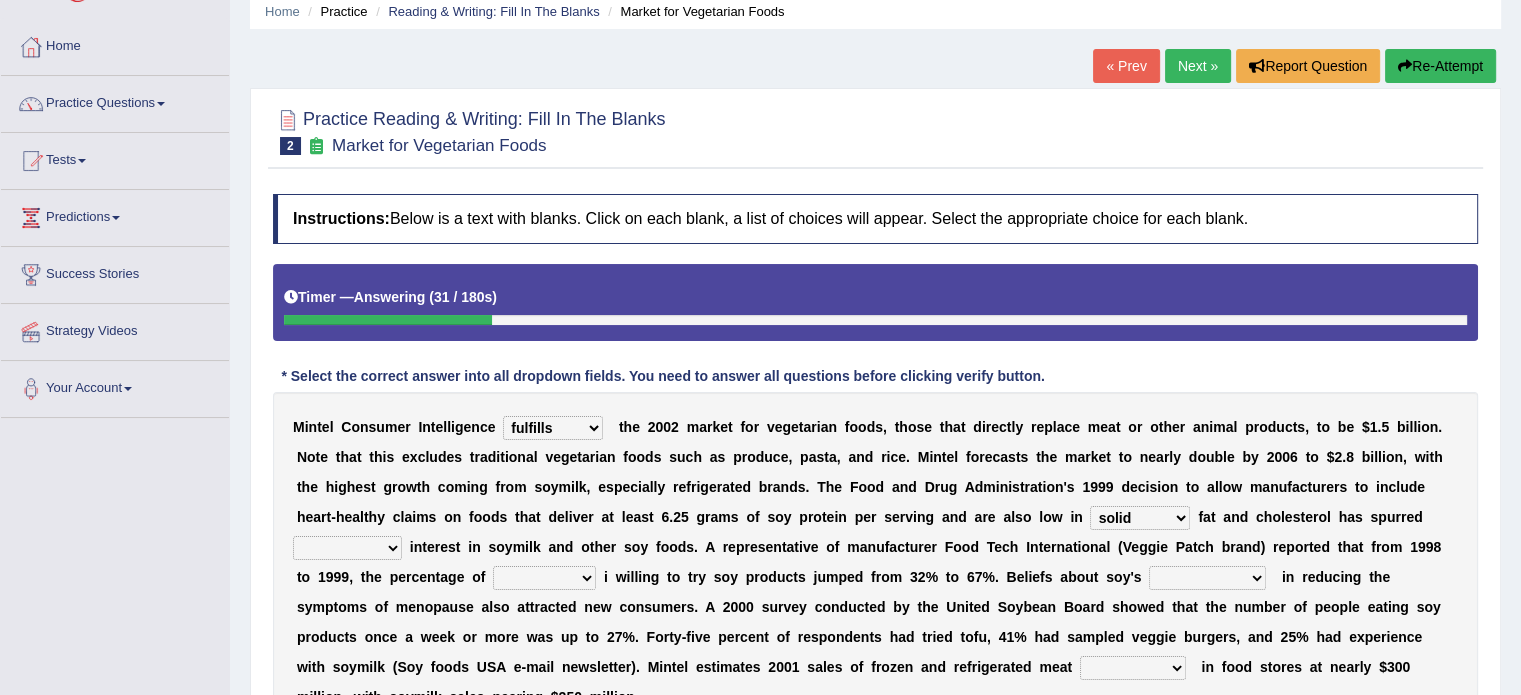 click on "saturated solid acid liquid" at bounding box center [1140, 518] 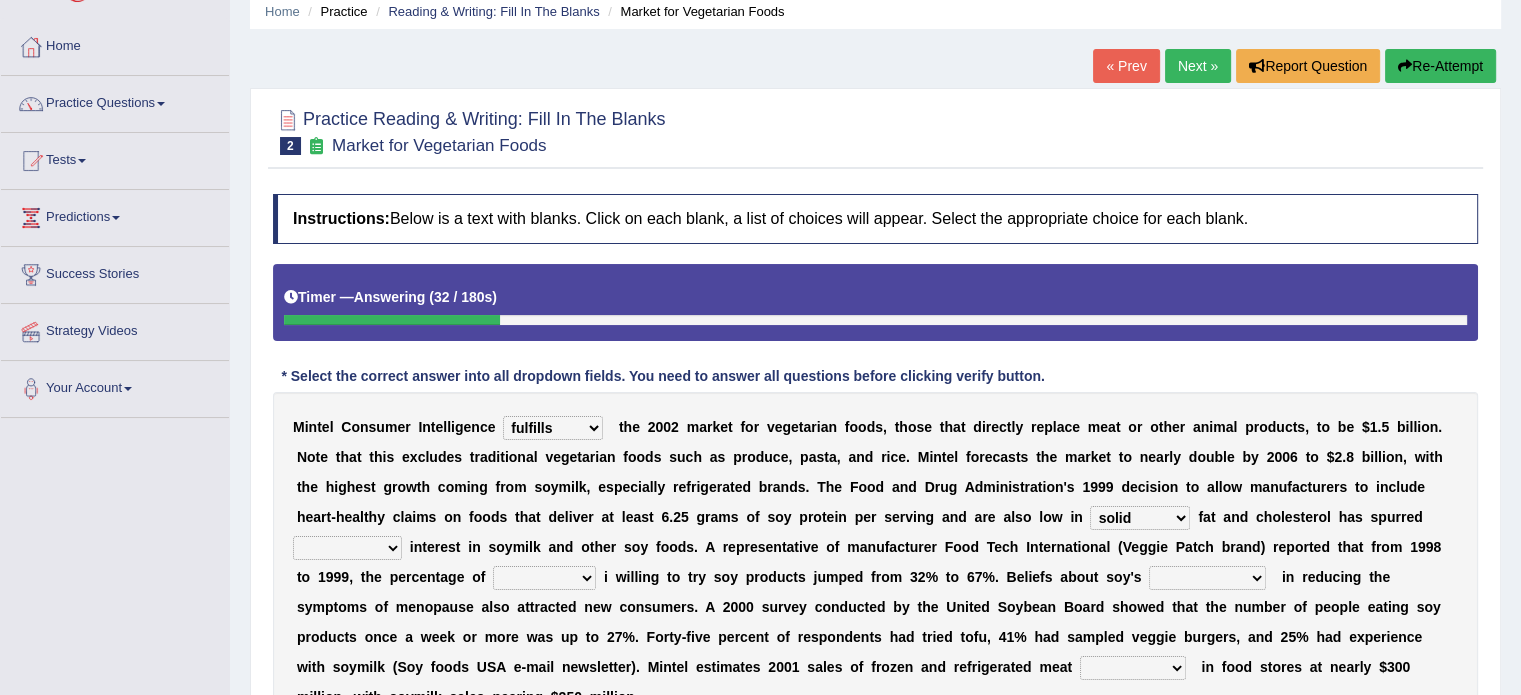 click on "saturated solid acid liquid" at bounding box center (1140, 518) 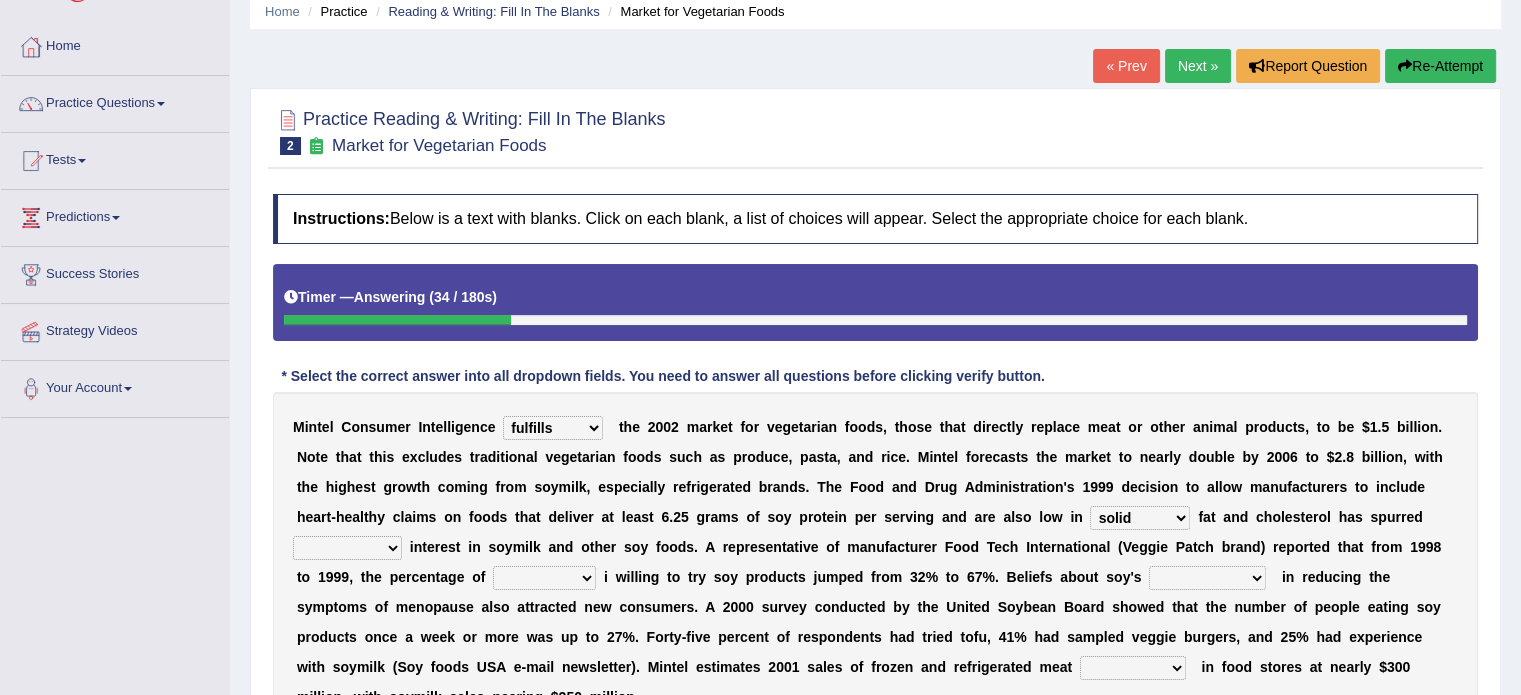 select on "saturated" 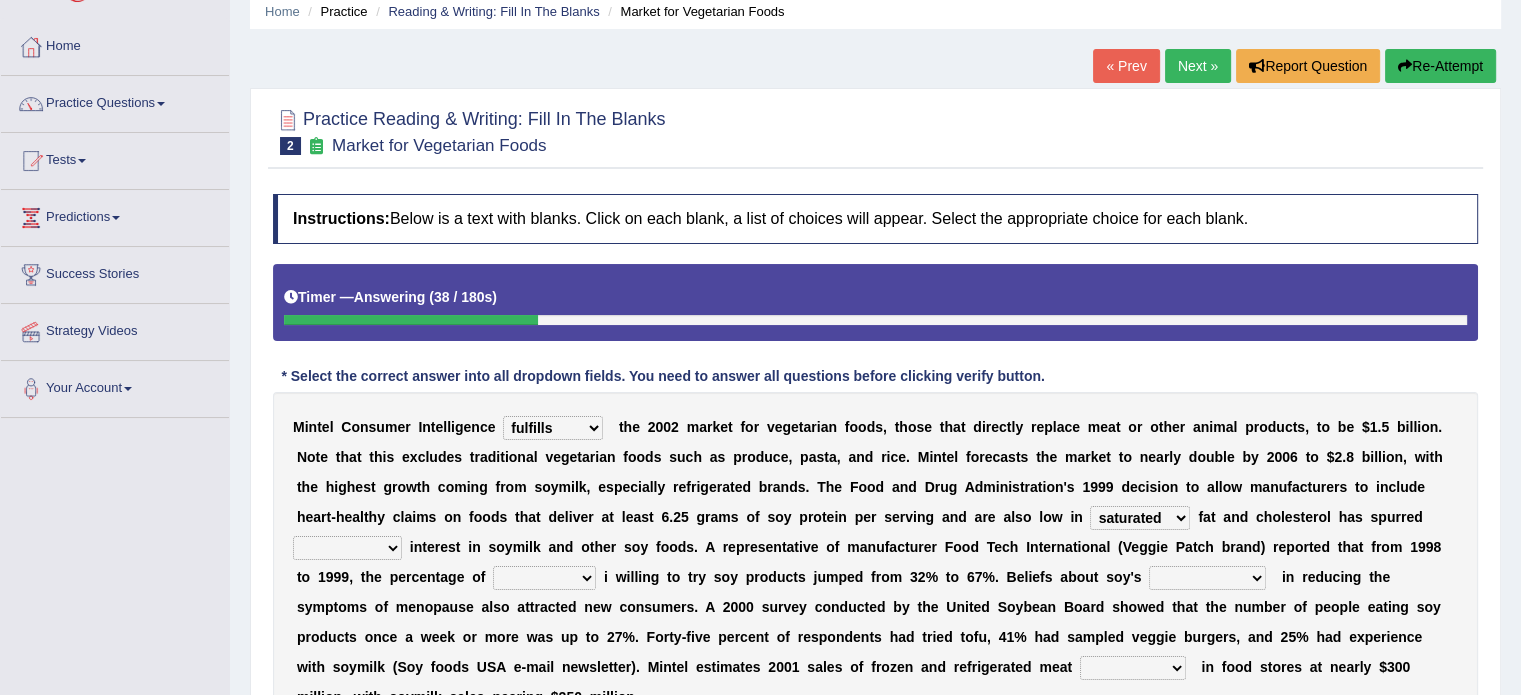 click on "good big tremendous extreme" at bounding box center [347, 548] 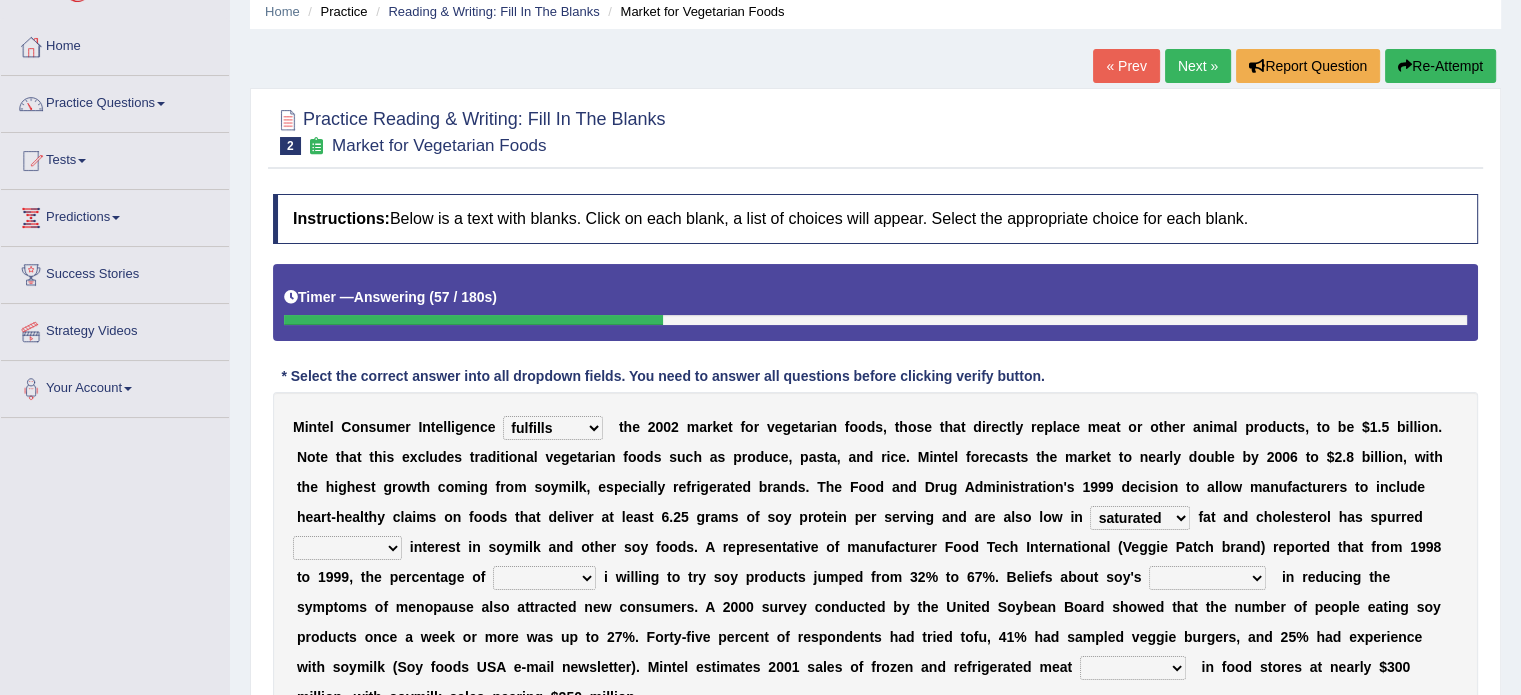 click on "M i n t e l    C o n s u m e r    I n t e l l i g e n c e    deals fulfills creates estimates       t h e    2 0 0 2    m a r k e t    f o r    v e g e t a r i a n    f o o d s ,    t h o s e    t h a t    d i r e c t l y    r e p l a c e    m e a t    o r    o t h e r    a n i m a l    p r o d u c t s ,    t o    b e    $ 1 . 5    b i l l i o n .    N o t e    t h a t    t h i s    e x c l u d e s    t r a d i t i o n a l    v e g e t a r i a n    f o o d s    s u c h    a s    p r o d u c e ,    p a s t a ,    a n d    r i c e .    M i n t e l    f o r e c a s t s    t h e    m a r k e t    t o    n e a r l y    d o u b l e    b y    2 0 0 6    t o    $ 2 . 8    b i l l i o n ,    w i t h    t h e    h i g h e s t    g r o w t h    c o m i n g    f r o m    s o y m i l k ,    e s p e c i a l l y    r e f r i g e r a t e d    b r a n d s .    T h e    F o o d    a n d    D r u g    A d m i n i s t r a t i o n ' s    1 9 9 9    d e c i s i o n t" at bounding box center [875, 562] 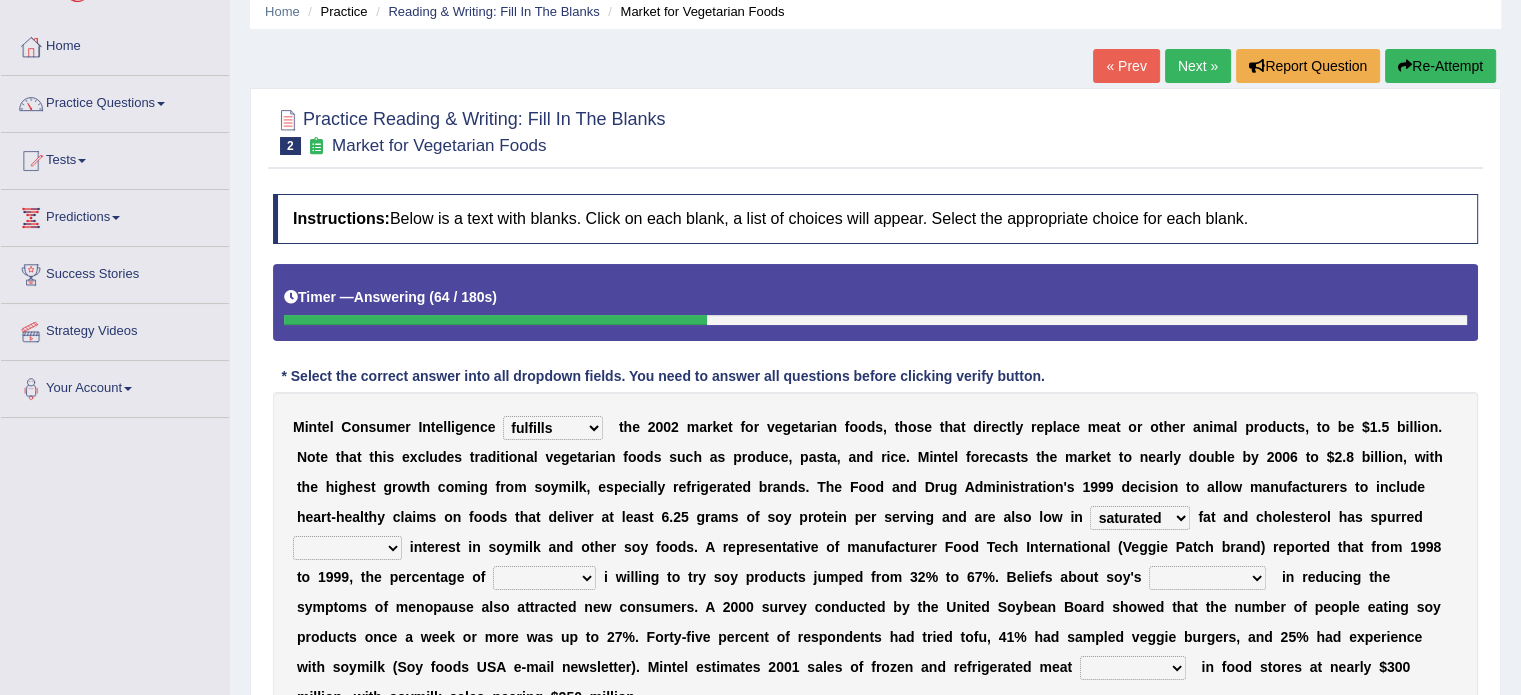 click on "good big tremendous extreme" at bounding box center [347, 548] 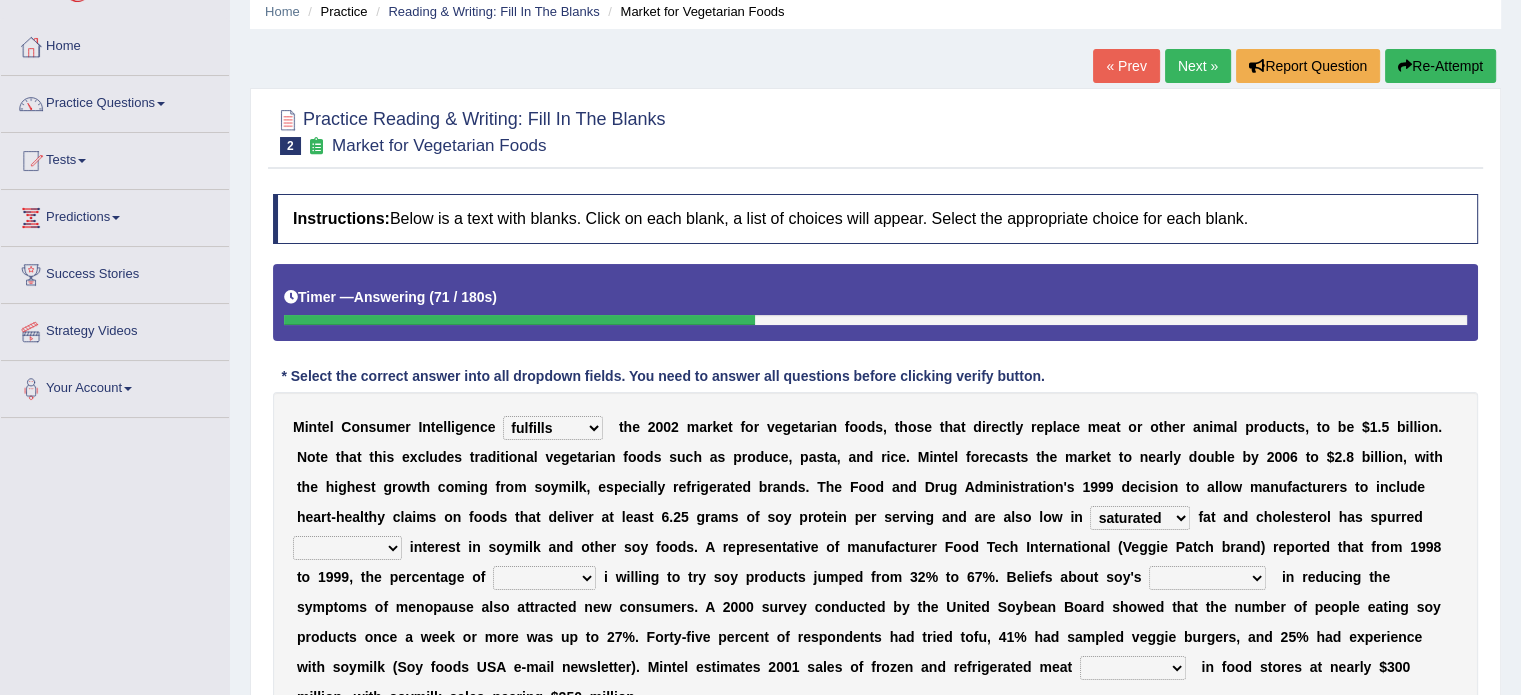 select on "good" 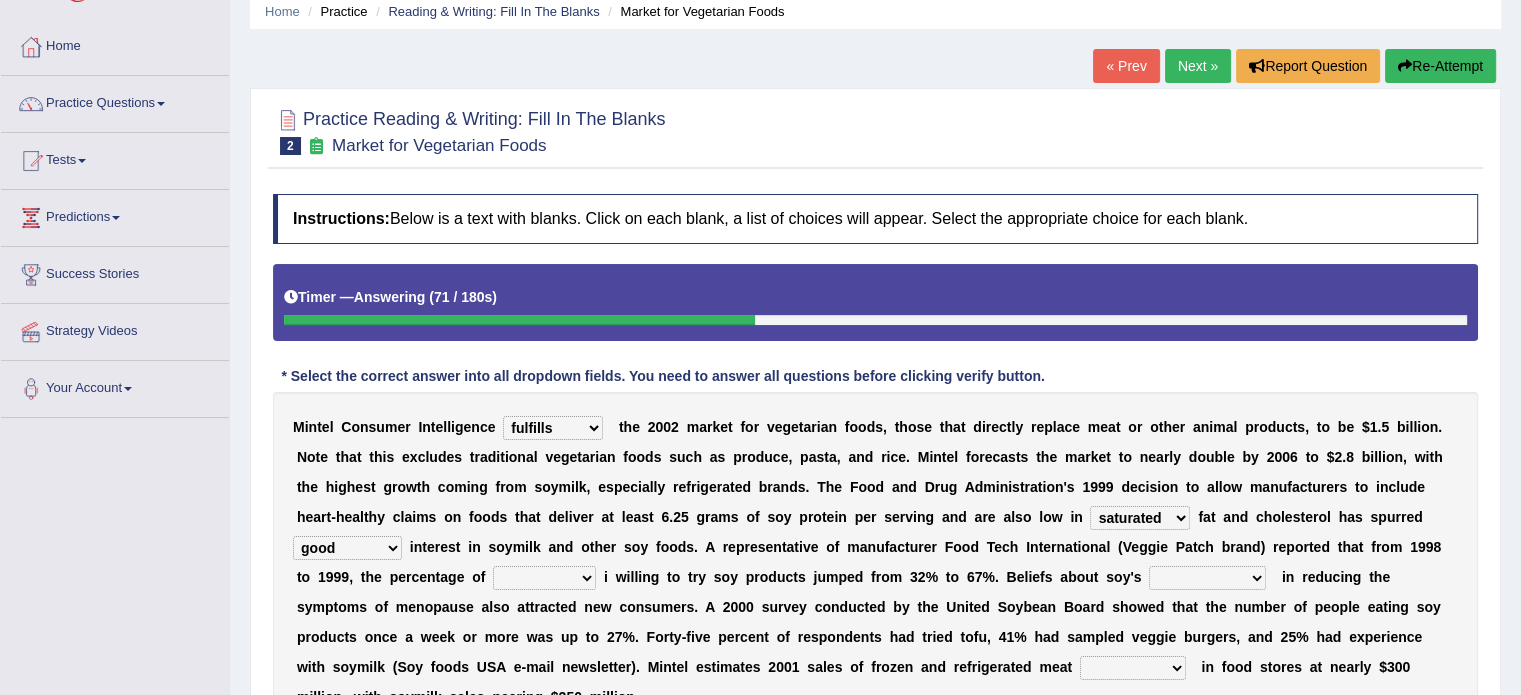 click on "good big tremendous extreme" at bounding box center (347, 548) 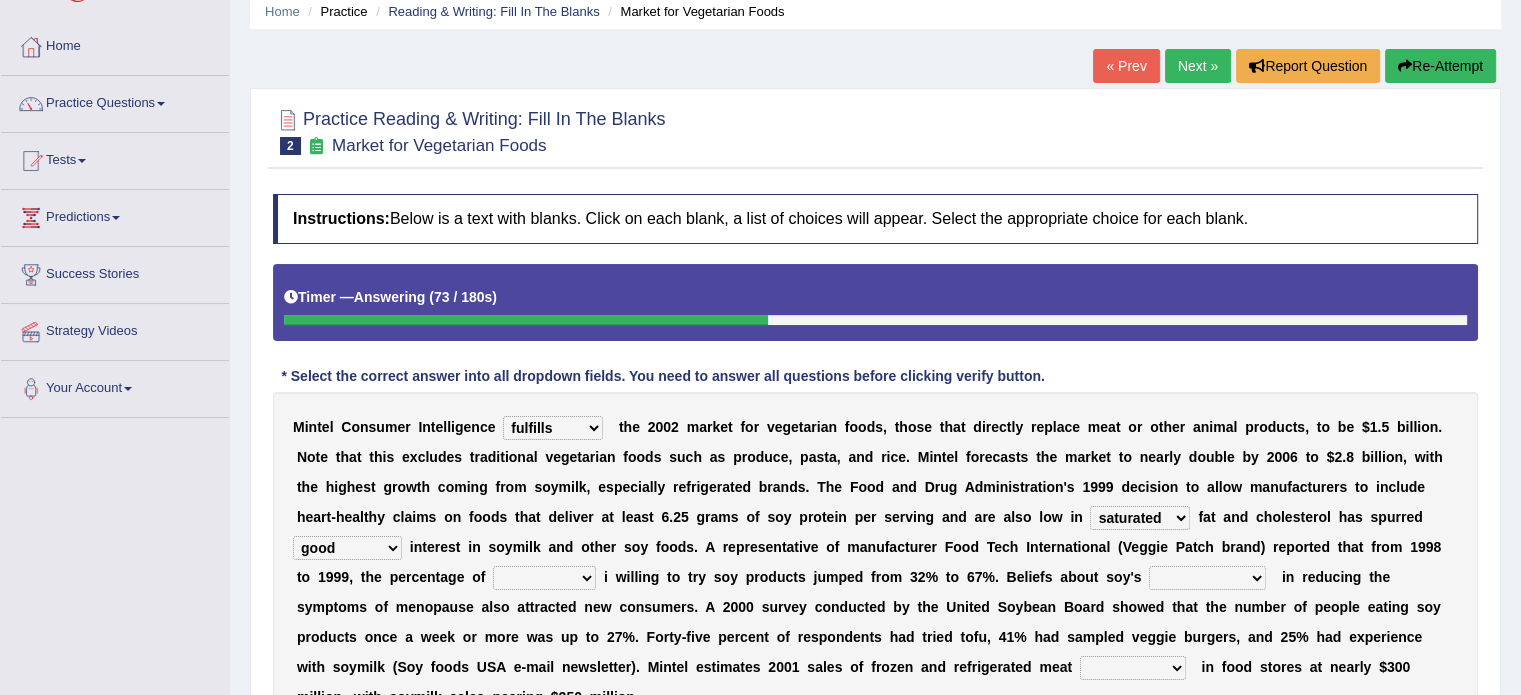 click on "guests consumers customers clients" at bounding box center [544, 578] 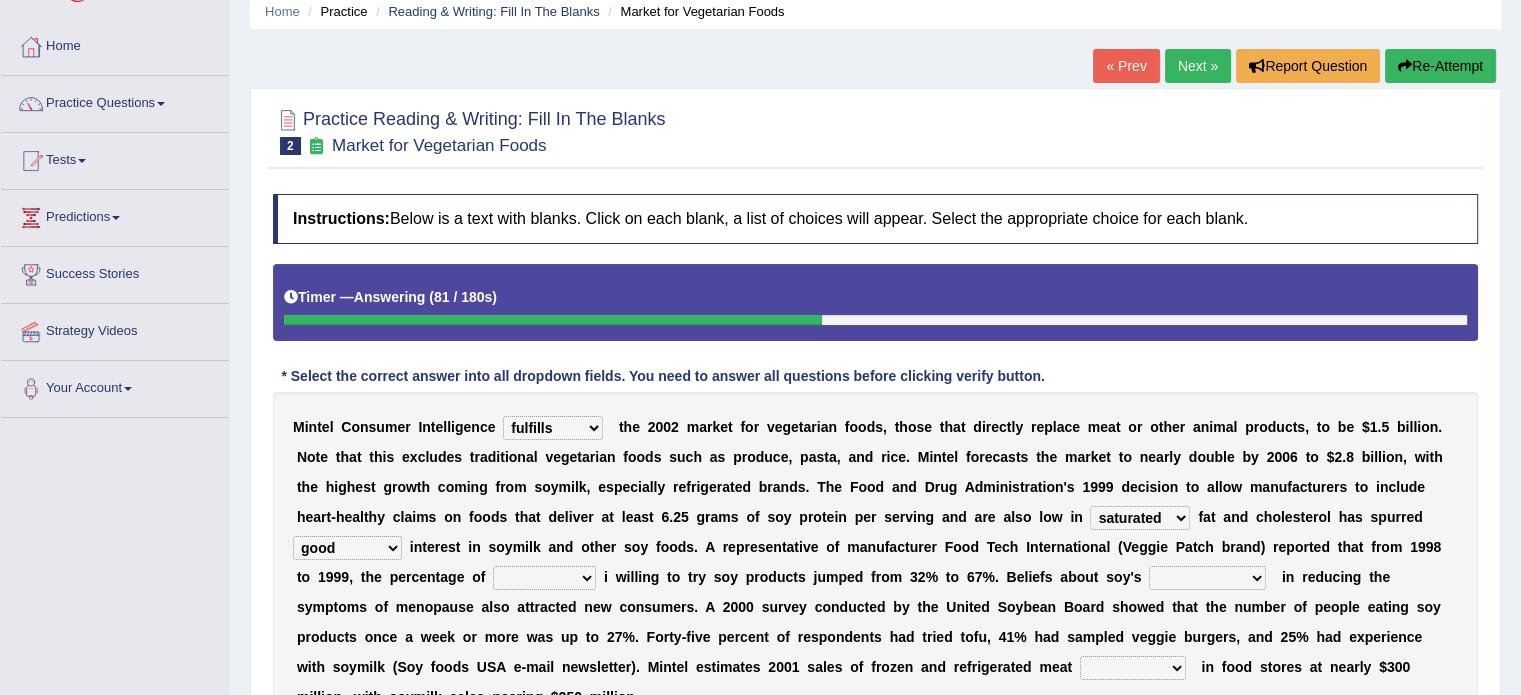select on "consumers" 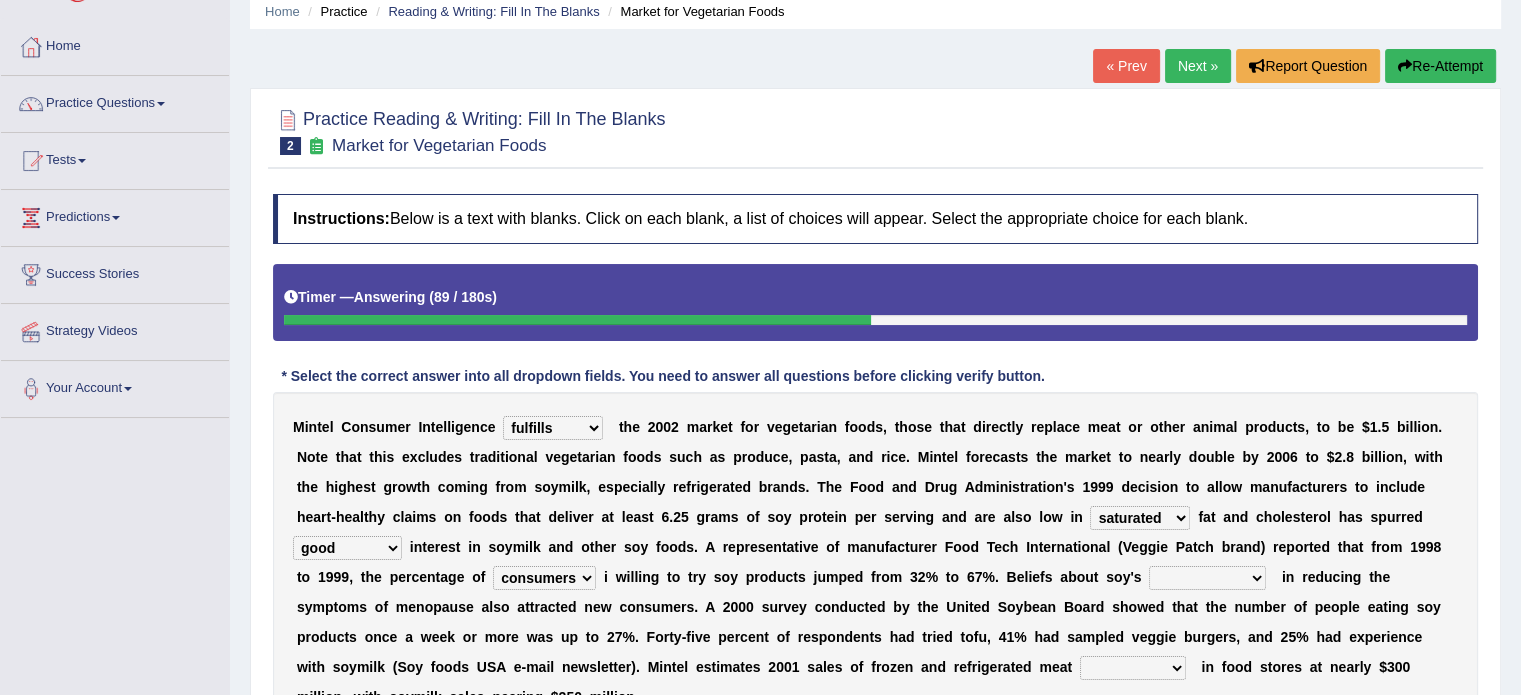 click on "effectiveness timeliness efficiency goodness" at bounding box center (1207, 578) 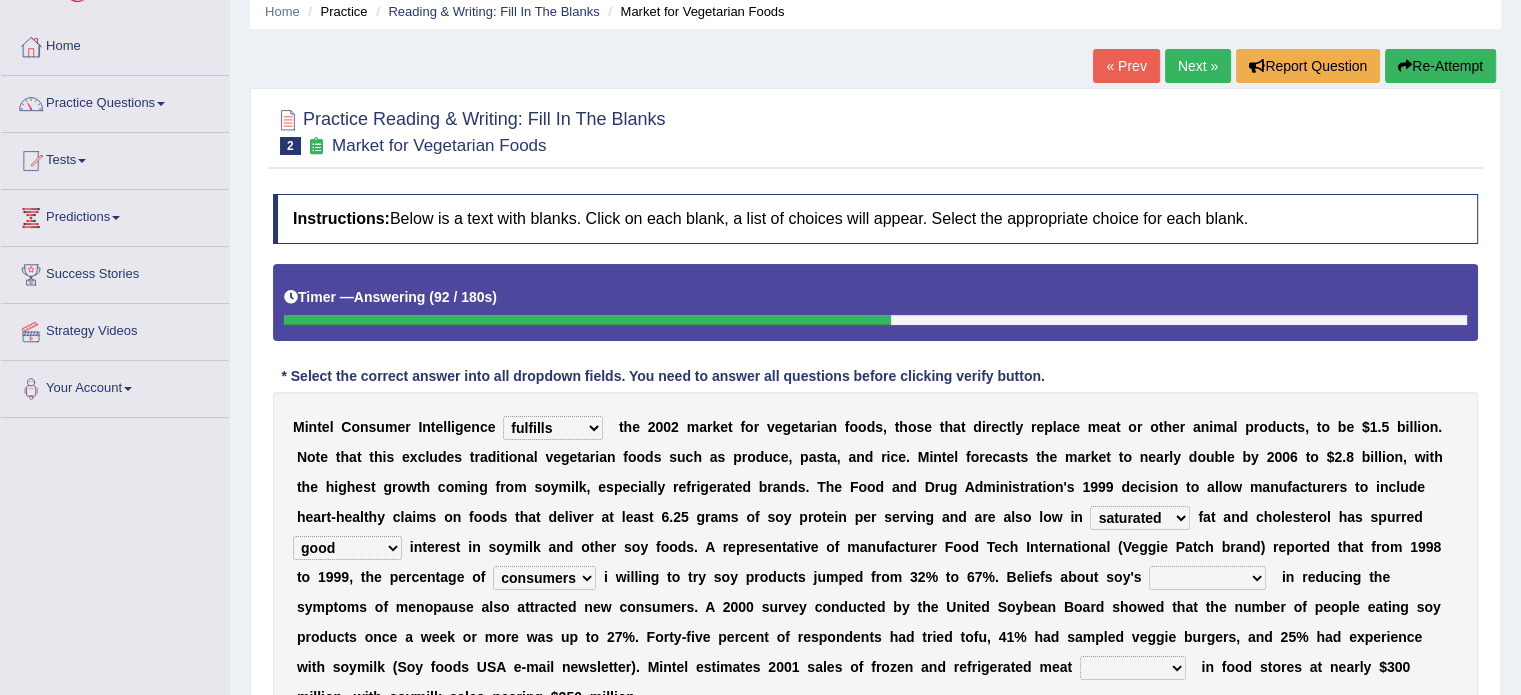 select on "efficiency" 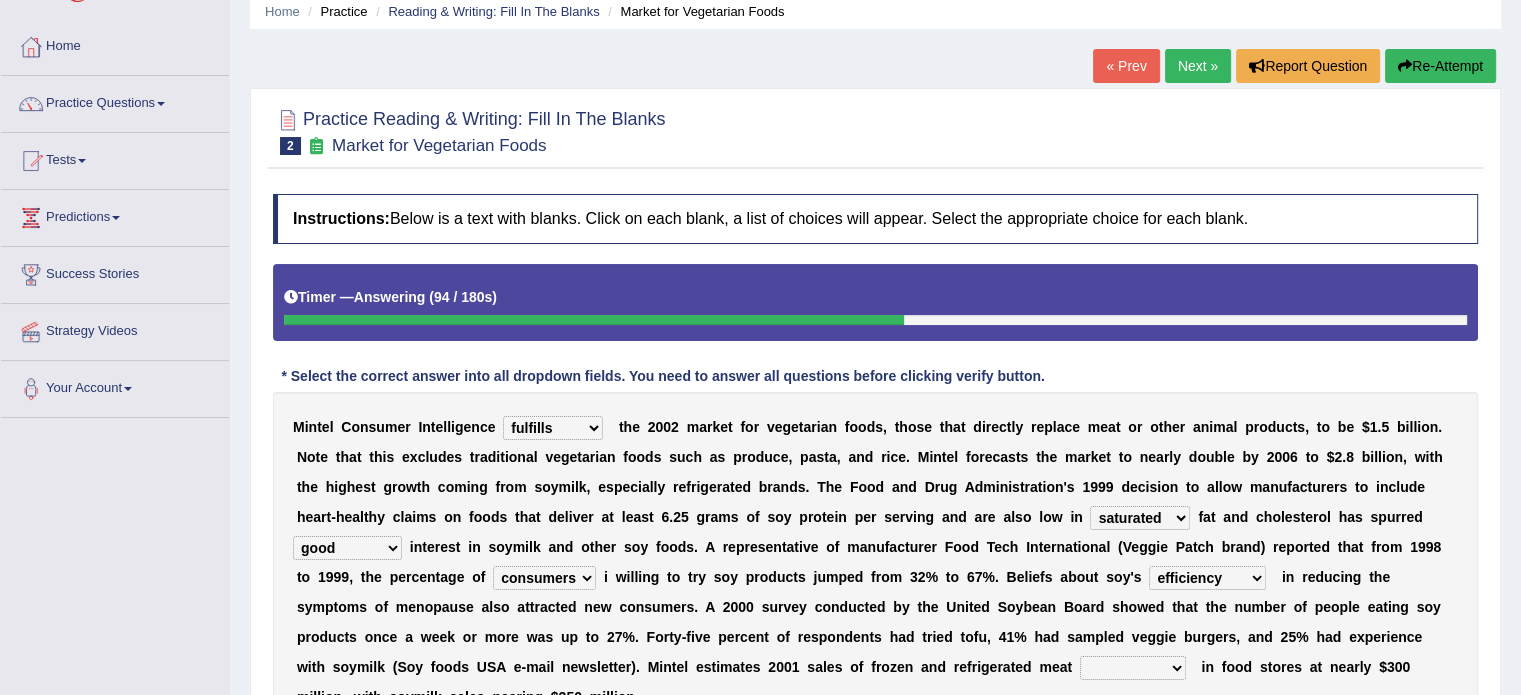 click on "foods choices staffs alternatives" at bounding box center [1133, 668] 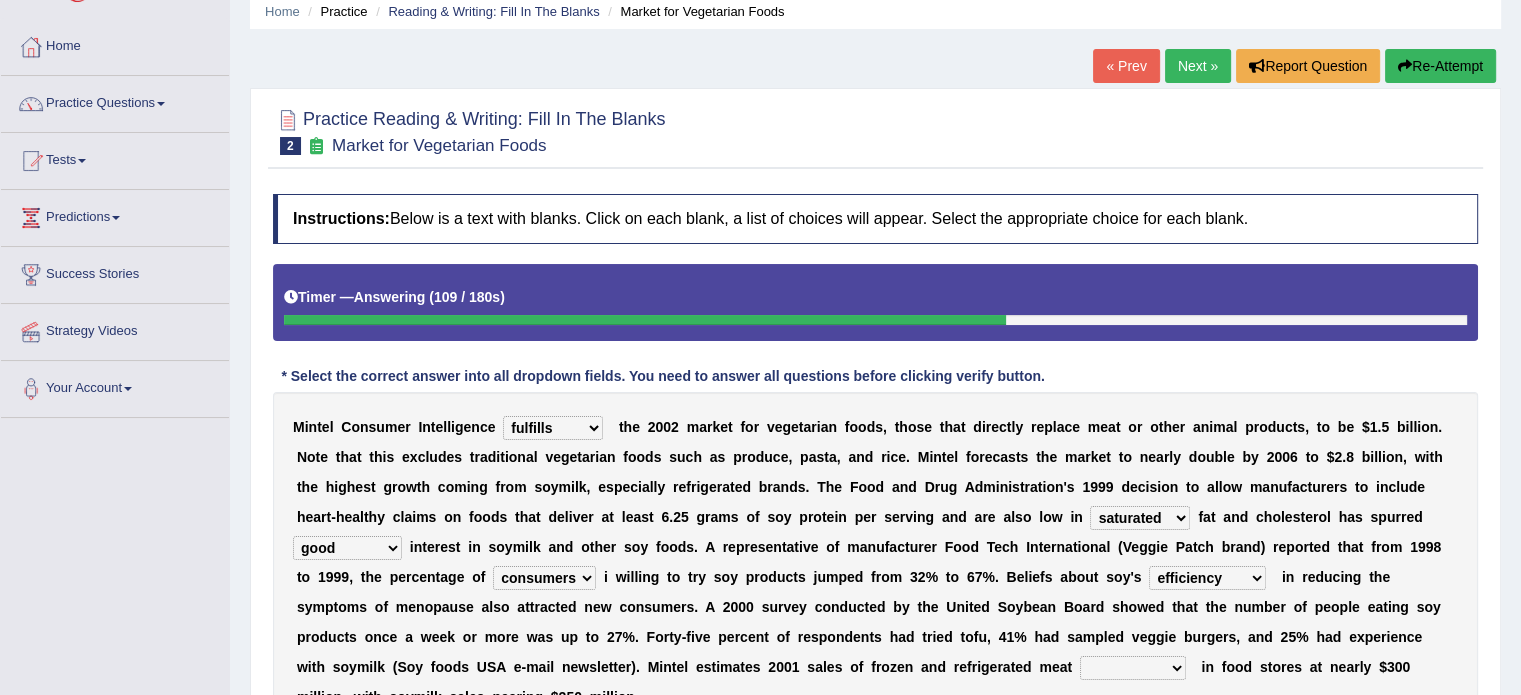 click on "u" at bounding box center (1196, 637) 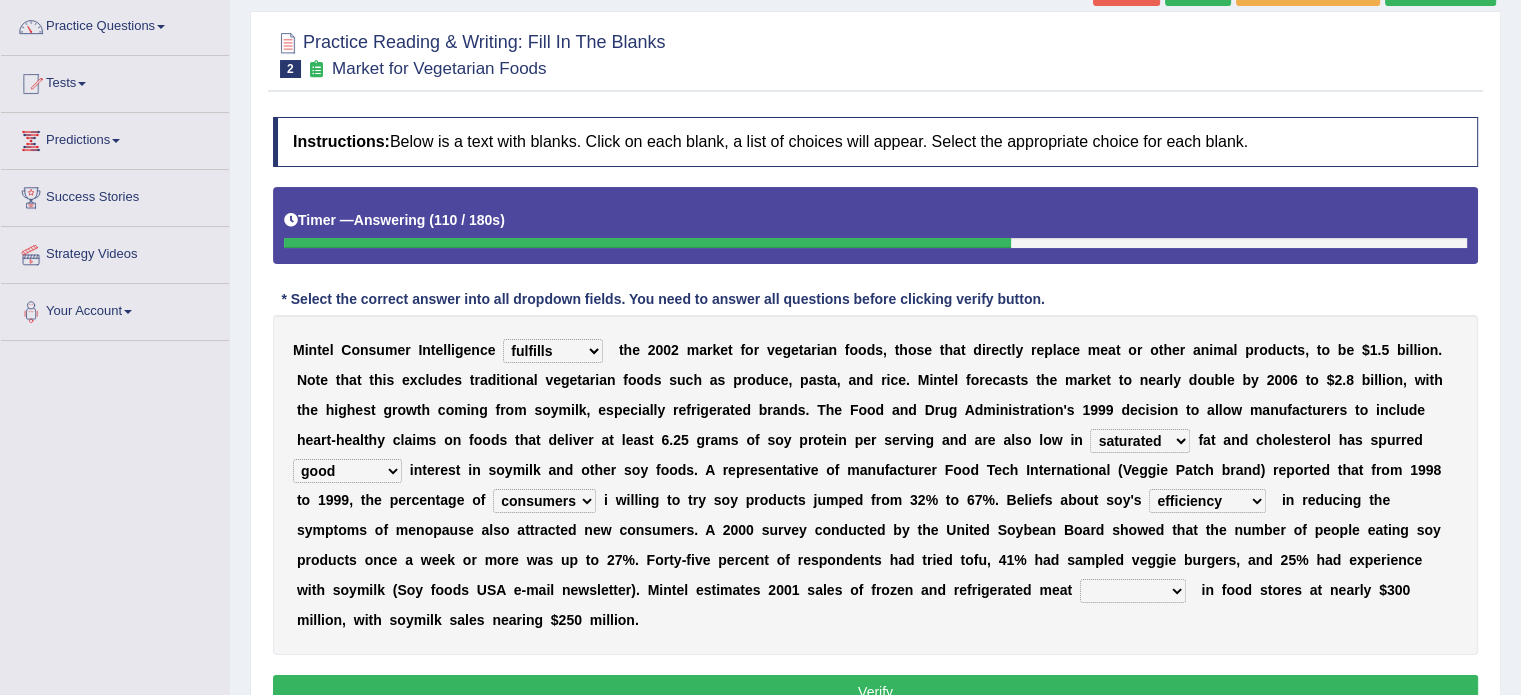 scroll, scrollTop: 160, scrollLeft: 0, axis: vertical 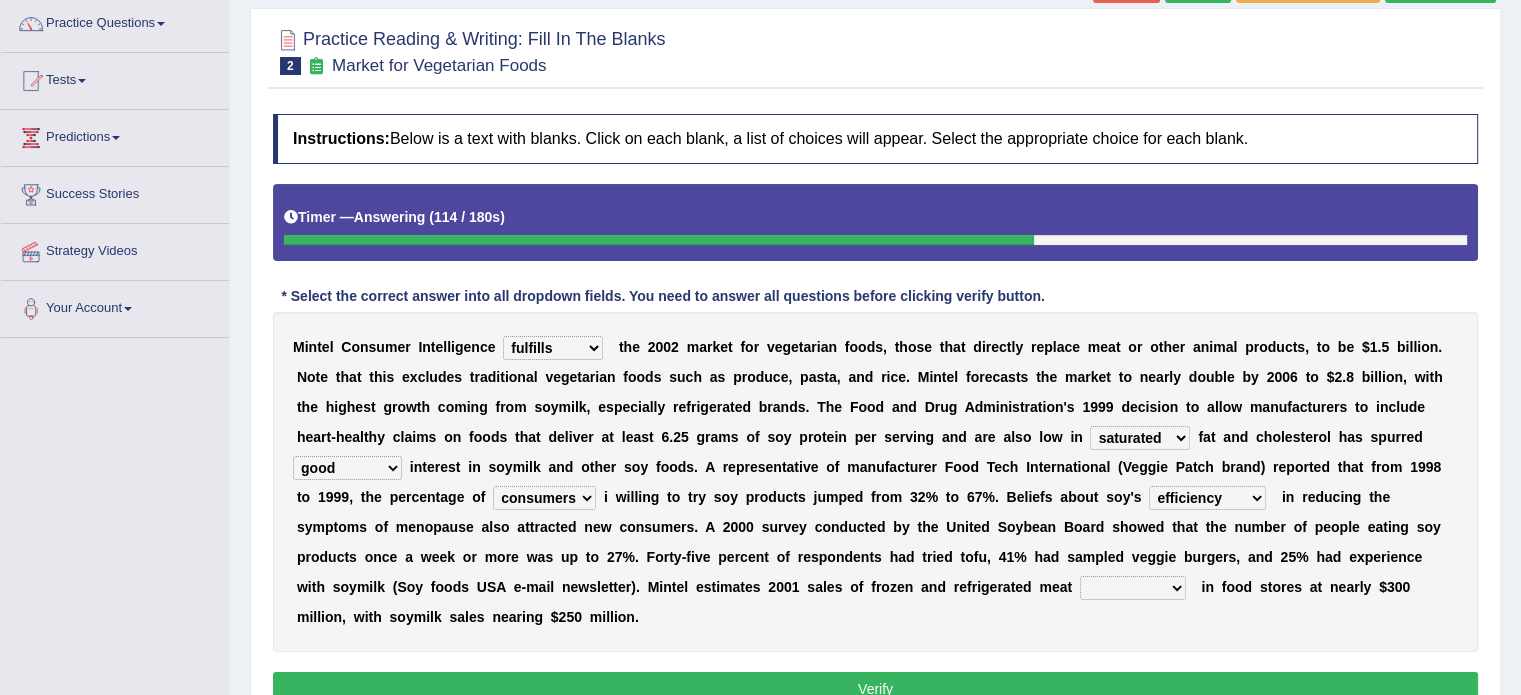 click on "foods choices staffs alternatives" at bounding box center [1133, 588] 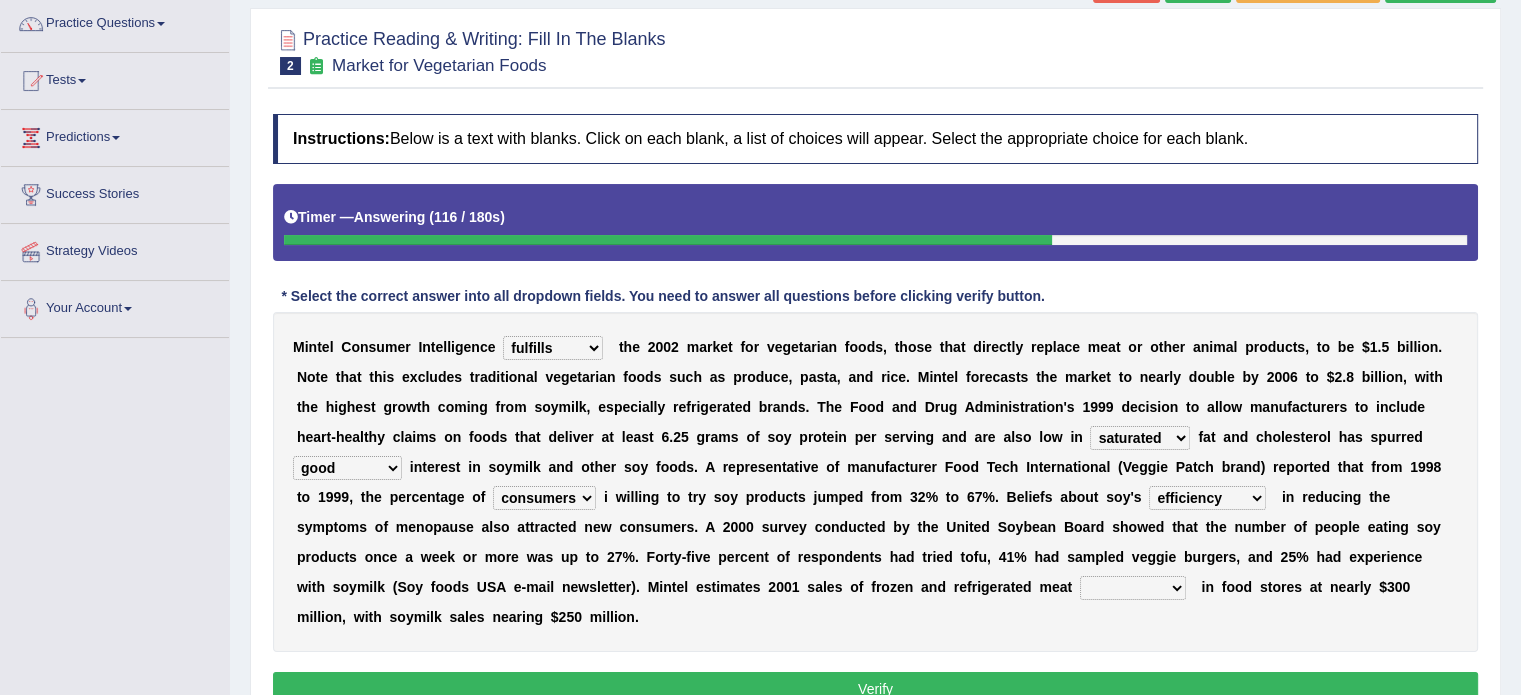 click on "Instructions:  Below is a text with blanks. Click on each blank, a list of choices will appear. Select the appropriate choice for each blank.
Timer —  Answering   ( 116 / 180s ) Skip * Select the correct answer into all dropdown fields. You need to answer all questions before clicking verify button. M i n t e l    C o n s u m e r    I n t e l l i g e n c e    deals fulfills creates estimates       t h e    2 0 0 2    m a r k e t    f o r    v e g e t a r i a n    f o o d s ,    t h o s e    t h a t    d i r e c t l y    r e p l a c e    m e a t    o r    o t h e r    a n i m a l    p r o d u c t s ,    t o    b e    $ 1 . 5    b i l l i o n .    N o t e    t h a t    t h i s    e x c l u d e s    t r a d i t i o n a l    v e g e t a r i a n    f o o d s    s u c h    a s    p r o d u c e ,    p a s t a ,    a n d    r i c e .    M i n t e l    f o r e c a s t s    t h e    m a r k e t    t o    n e a r l y    d o u b l e    b y    2 0 0 6    t o $" at bounding box center (875, 413) 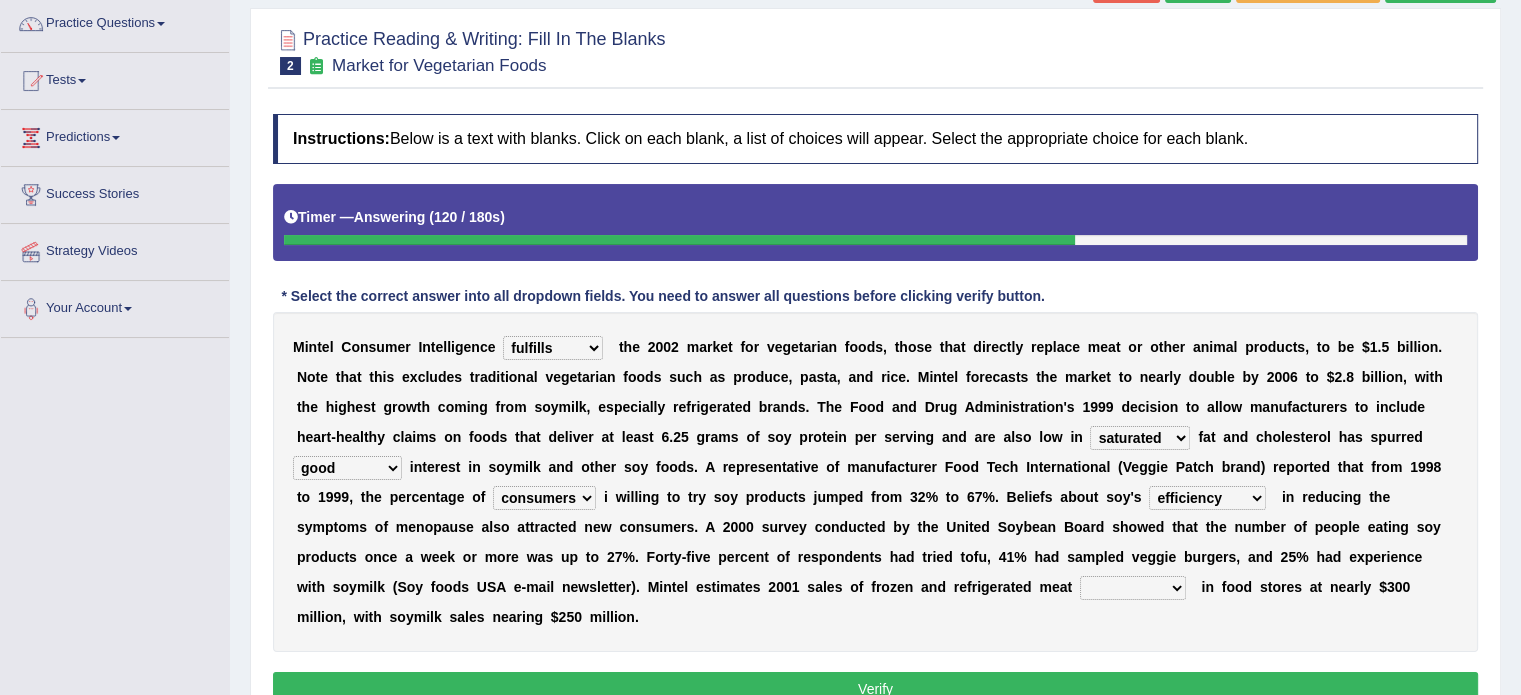click on "foods choices staffs alternatives" at bounding box center [1133, 588] 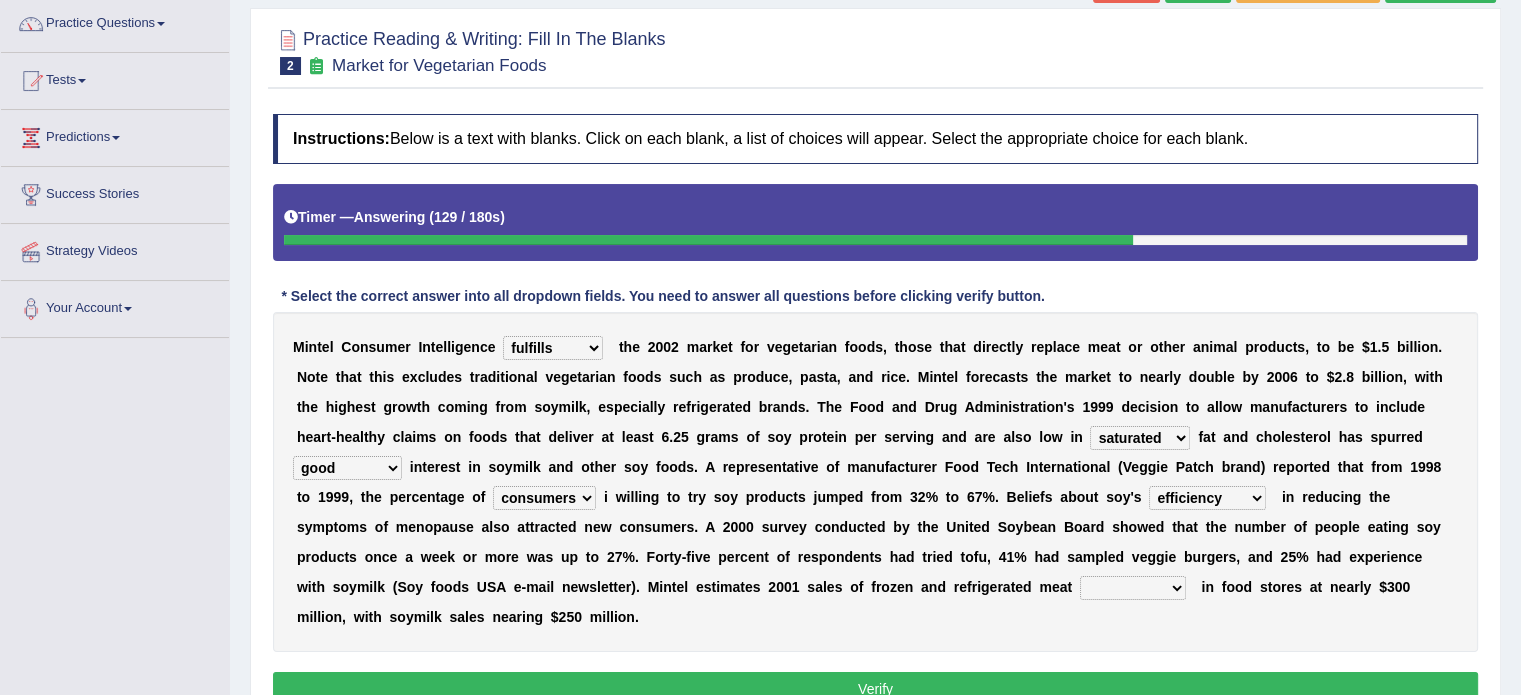 click on "M i n t e l    C o n s u m e r    I n t e l l i g e n c e    deals fulfills creates estimates       t h e    2 0 0 2    m a r k e t    f o r    v e g e t a r i a n    f o o d s ,    t h o s e    t h a t    d i r e c t l y    r e p l a c e    m e a t    o r    o t h e r    a n i m a l    p r o d u c t s ,    t o    b e    $ 1 . 5    b i l l i o n .    N o t e    t h a t    t h i s    e x c l u d e s    t r a d i t i o n a l    v e g e t a r i a n    f o o d s    s u c h    a s    p r o d u c e ,    p a s t a ,    a n d    r i c e .    M i n t e l    f o r e c a s t s    t h e    m a r k e t    t o    n e a r l y    d o u b l e    b y    2 0 0 6    t o    $ 2 . 8    b i l l i o n ,    w i t h    t h e    h i g h e s t    g r o w t h    c o m i n g    f r o m    s o y m i l k ,    e s p e c i a l l y    r e f r i g e r a t e d    b r a n d s .    T h e    F o o d    a n d    D r u g    A d m i n i s t r a t i o n ' s    1 9 9 9    d e c i s i o n t" at bounding box center [875, 482] 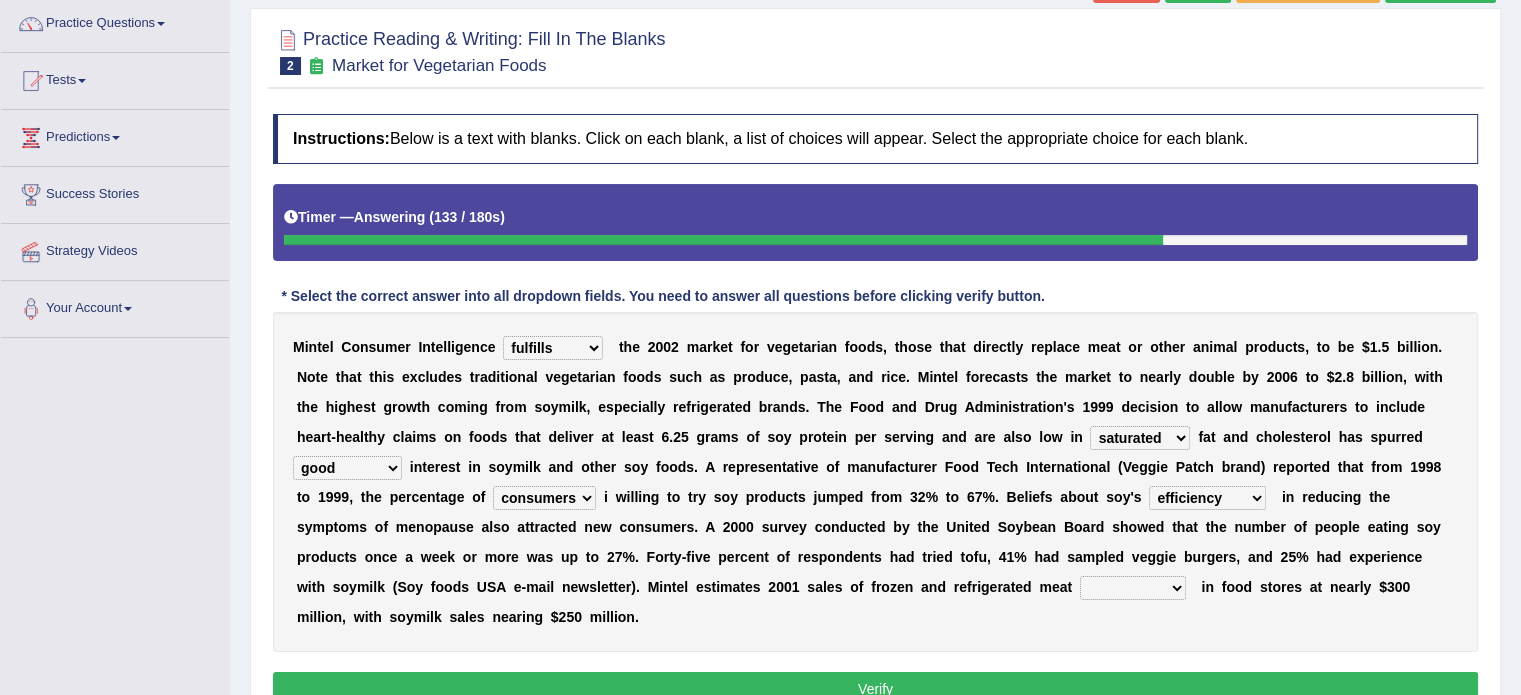 click on "foods choices staffs alternatives" at bounding box center (1133, 588) 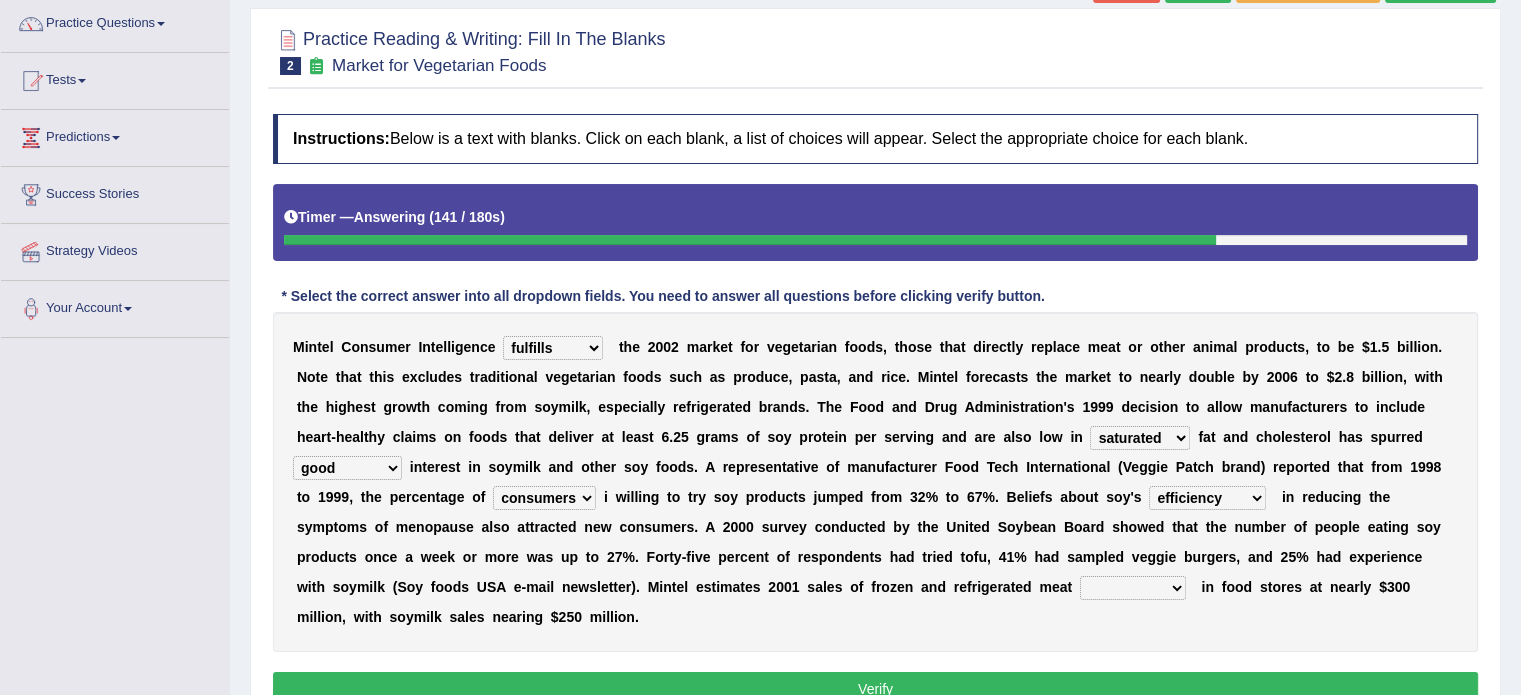 select on "alternatives" 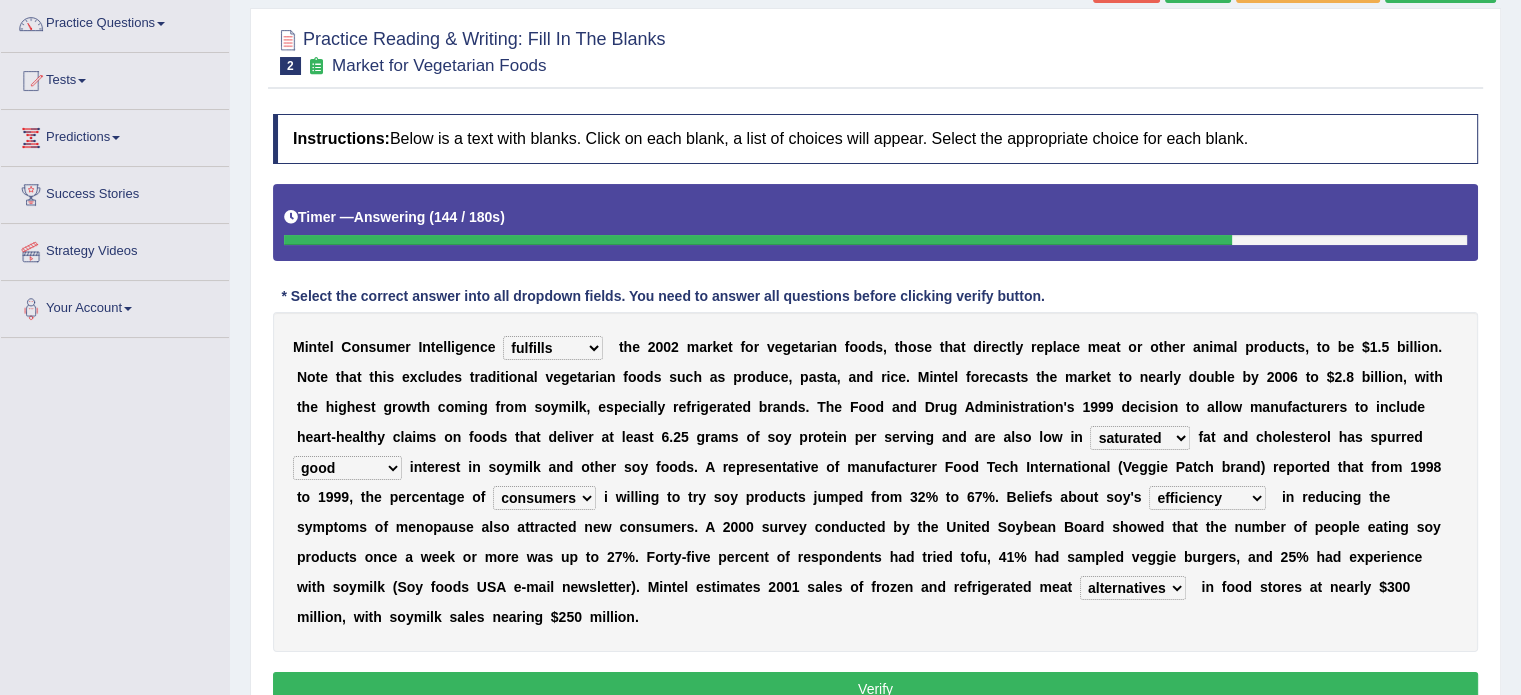 click on "Verify" at bounding box center [875, 689] 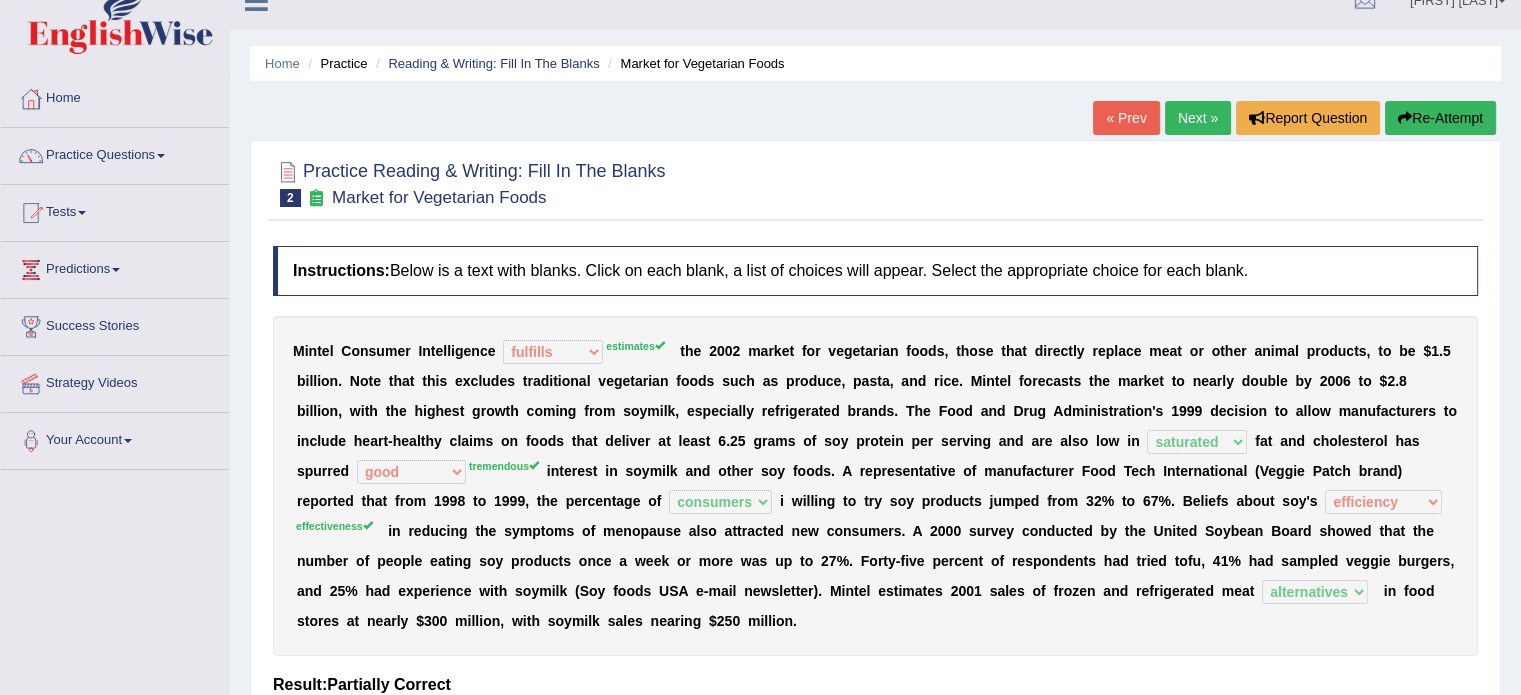 scroll, scrollTop: 0, scrollLeft: 0, axis: both 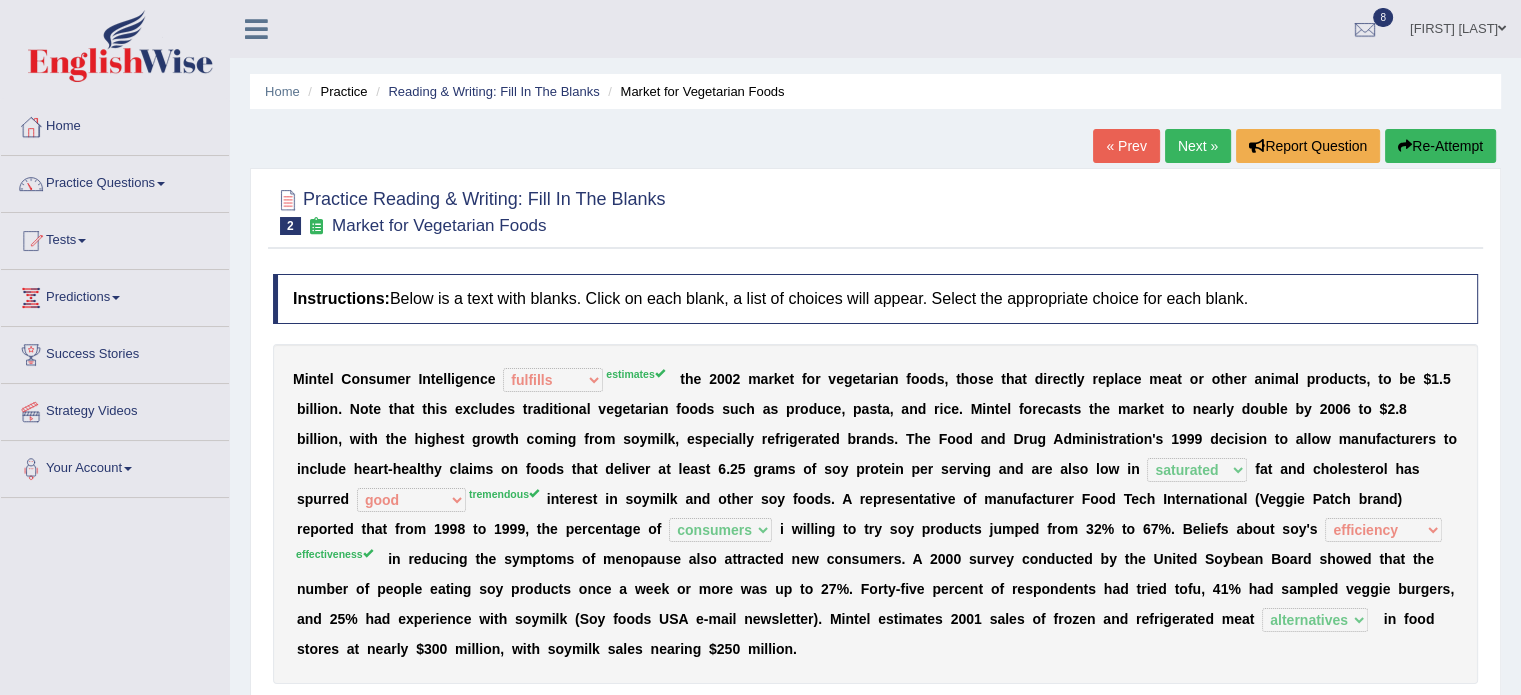click on "Next »" at bounding box center (1198, 146) 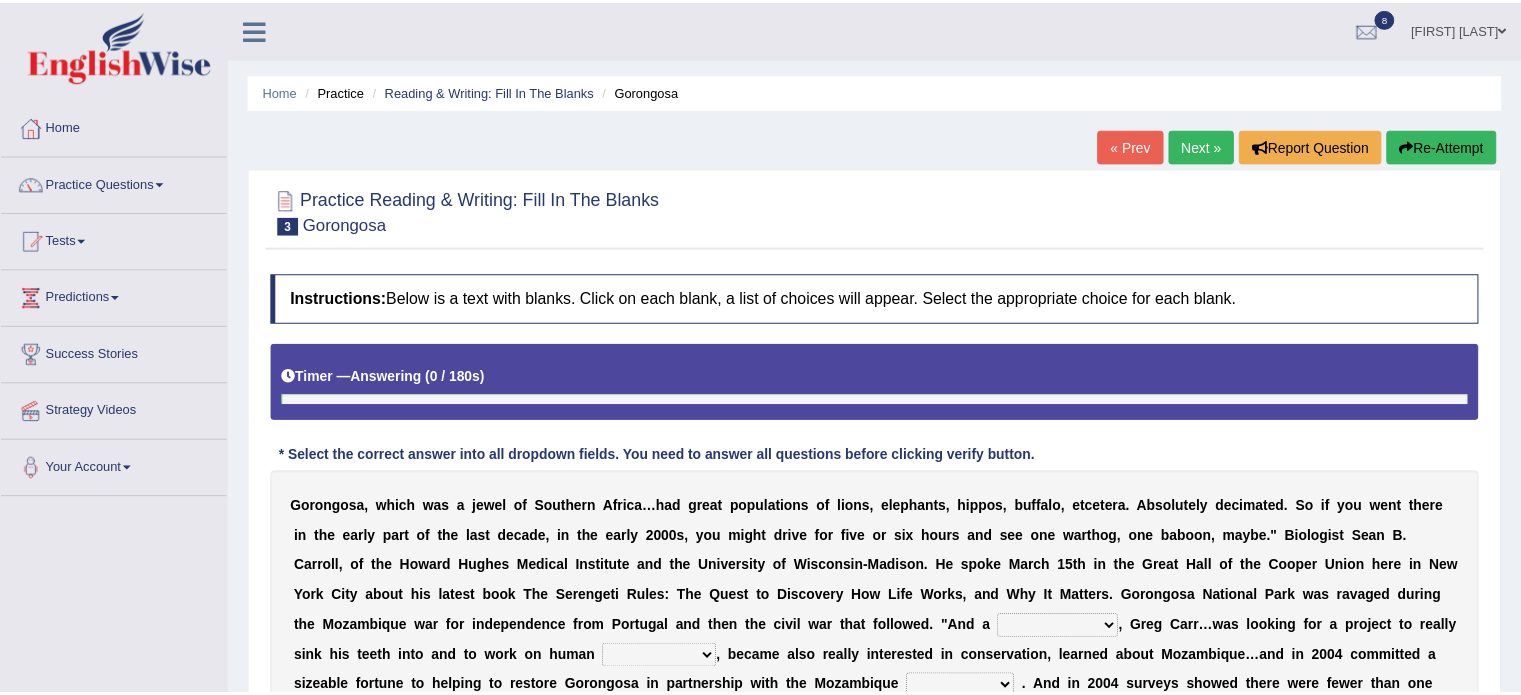 scroll, scrollTop: 0, scrollLeft: 0, axis: both 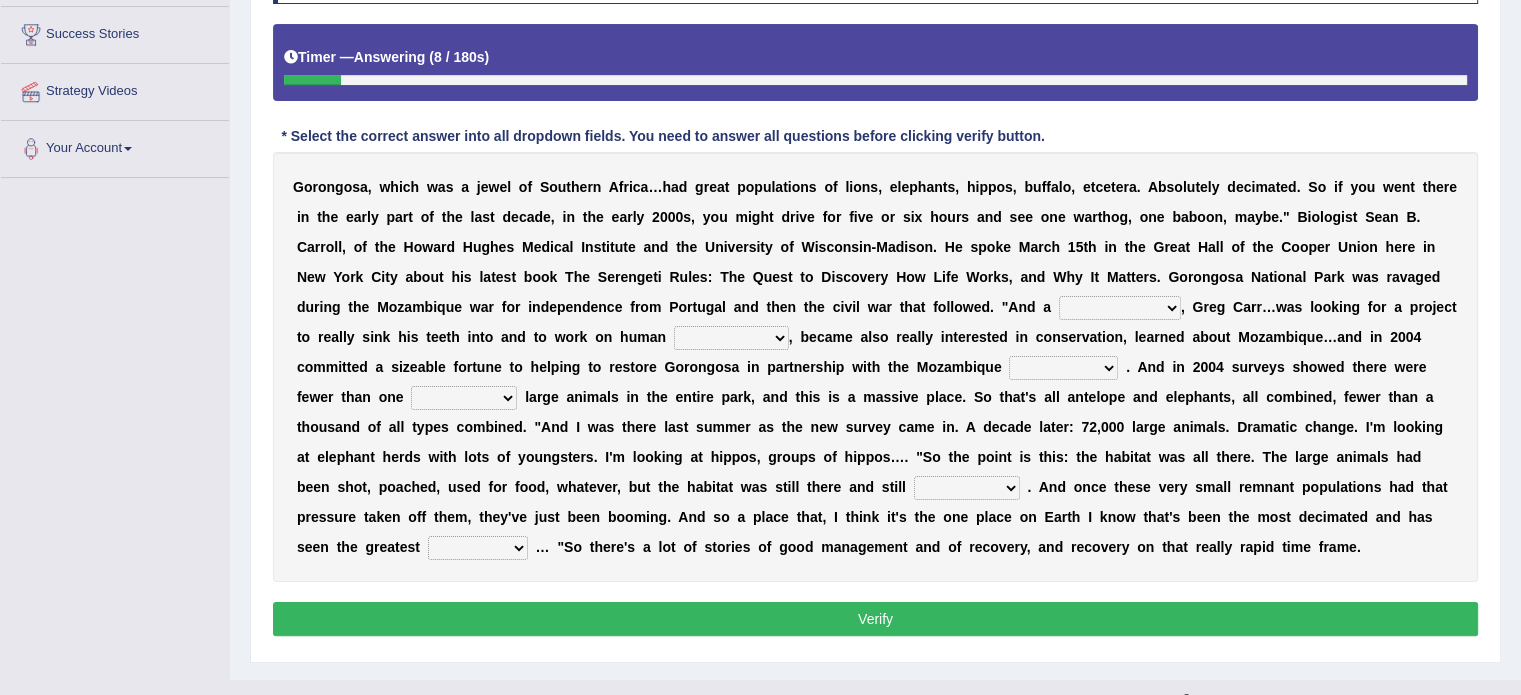 click on "negligence prevalence development malevolence" at bounding box center (731, 338) 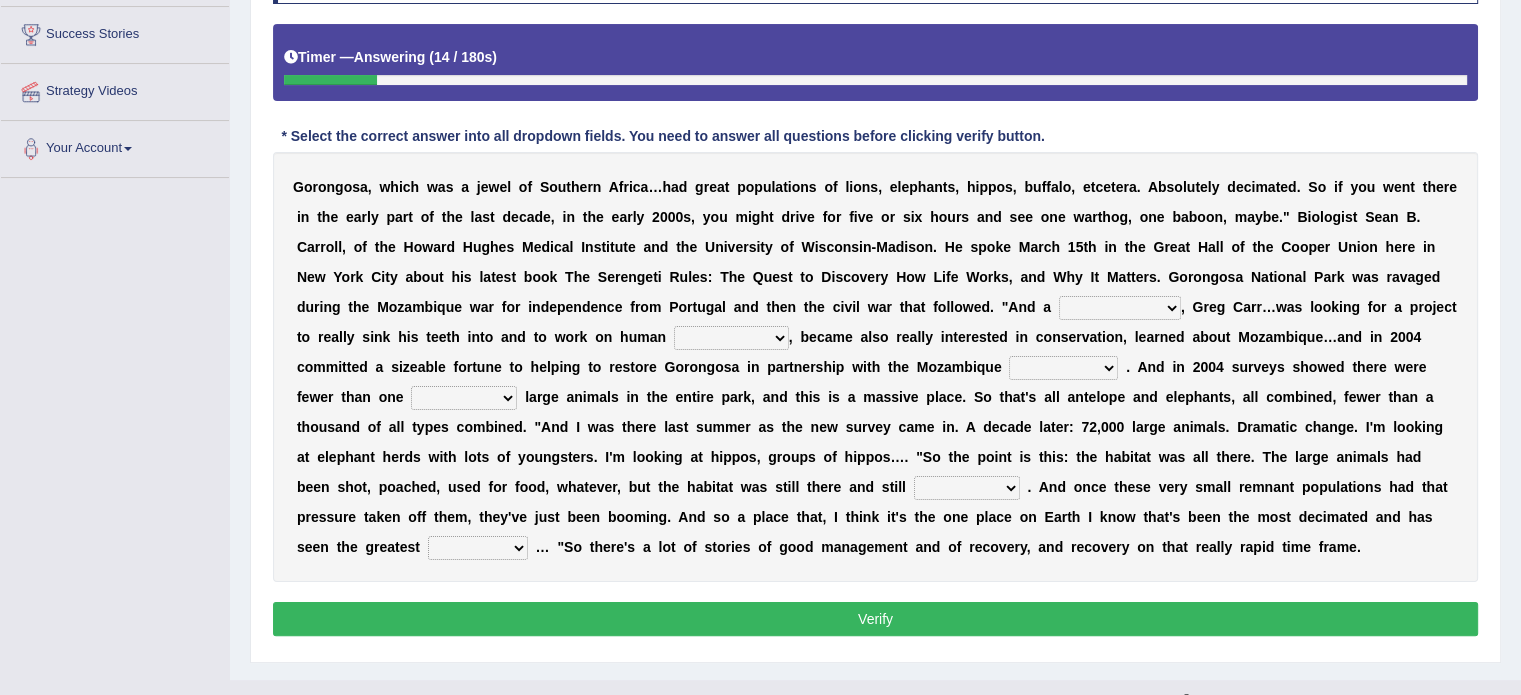 click on "s" at bounding box center (887, 397) 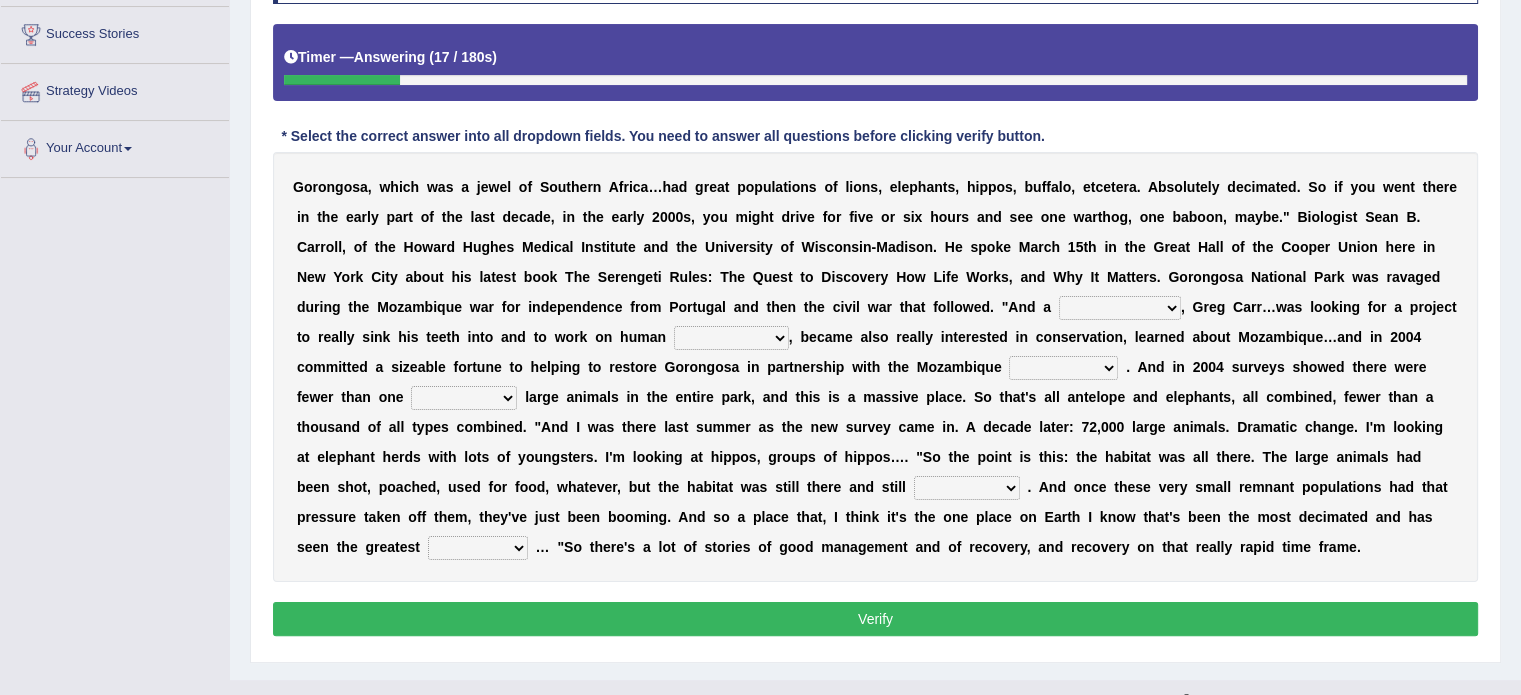 click on "passion solstice ballast philanthropist" at bounding box center [1120, 308] 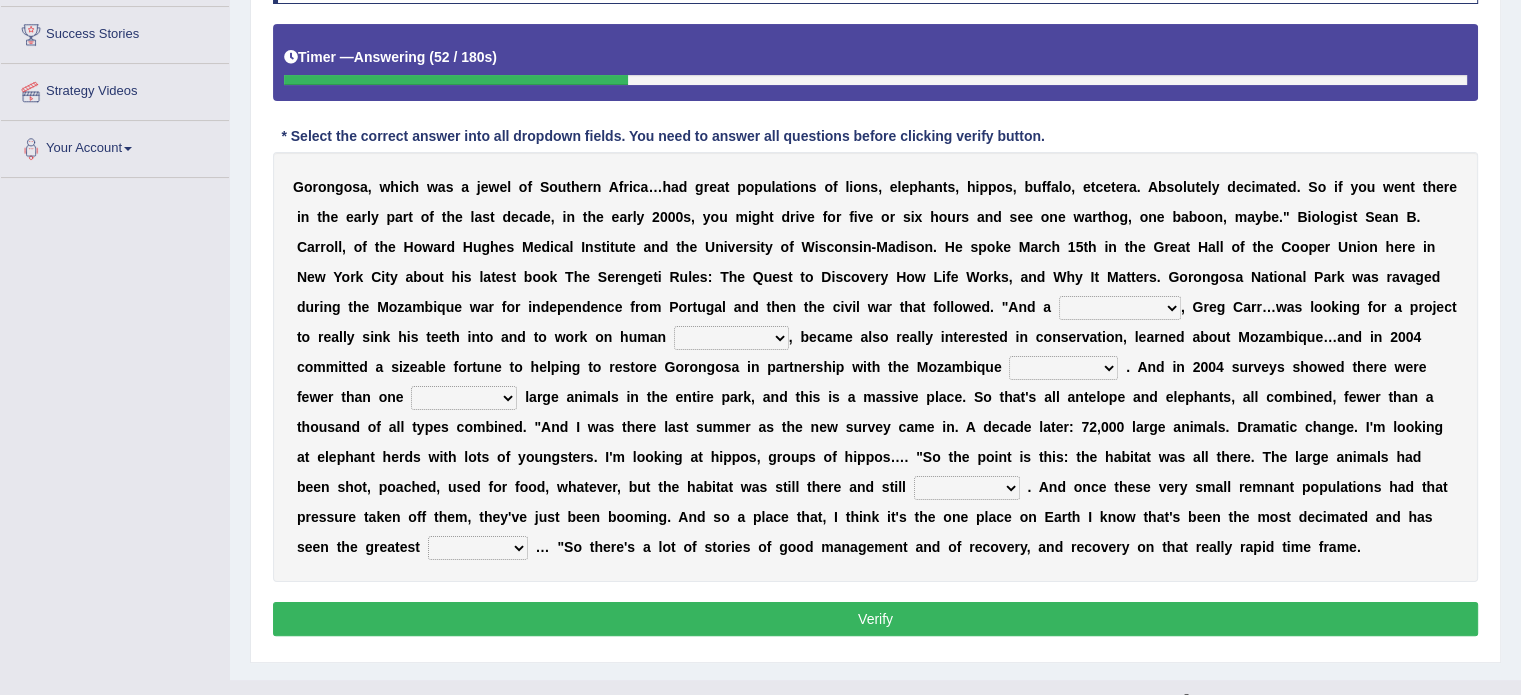 click on "passion solstice ballast philanthropist" at bounding box center [1120, 308] 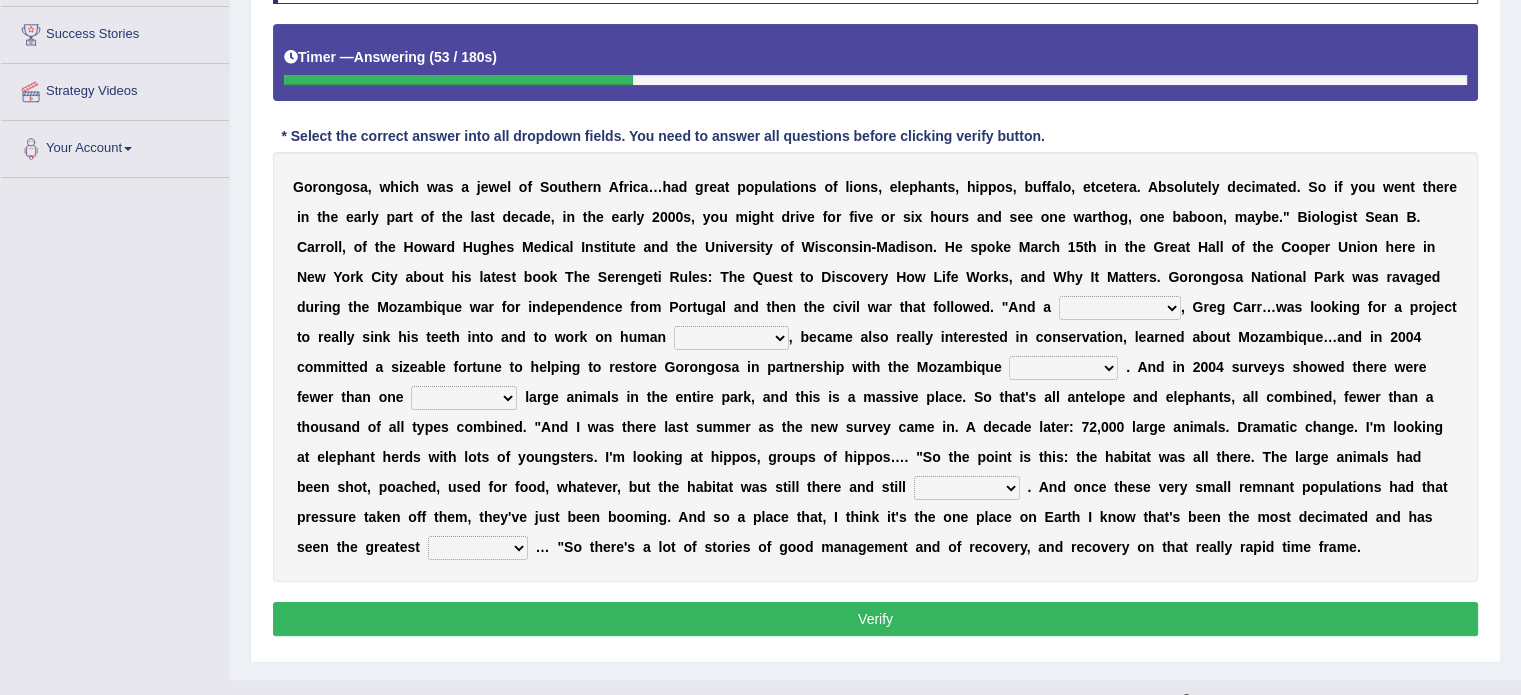 click on "passion solstice ballast philanthropist" at bounding box center [1120, 308] 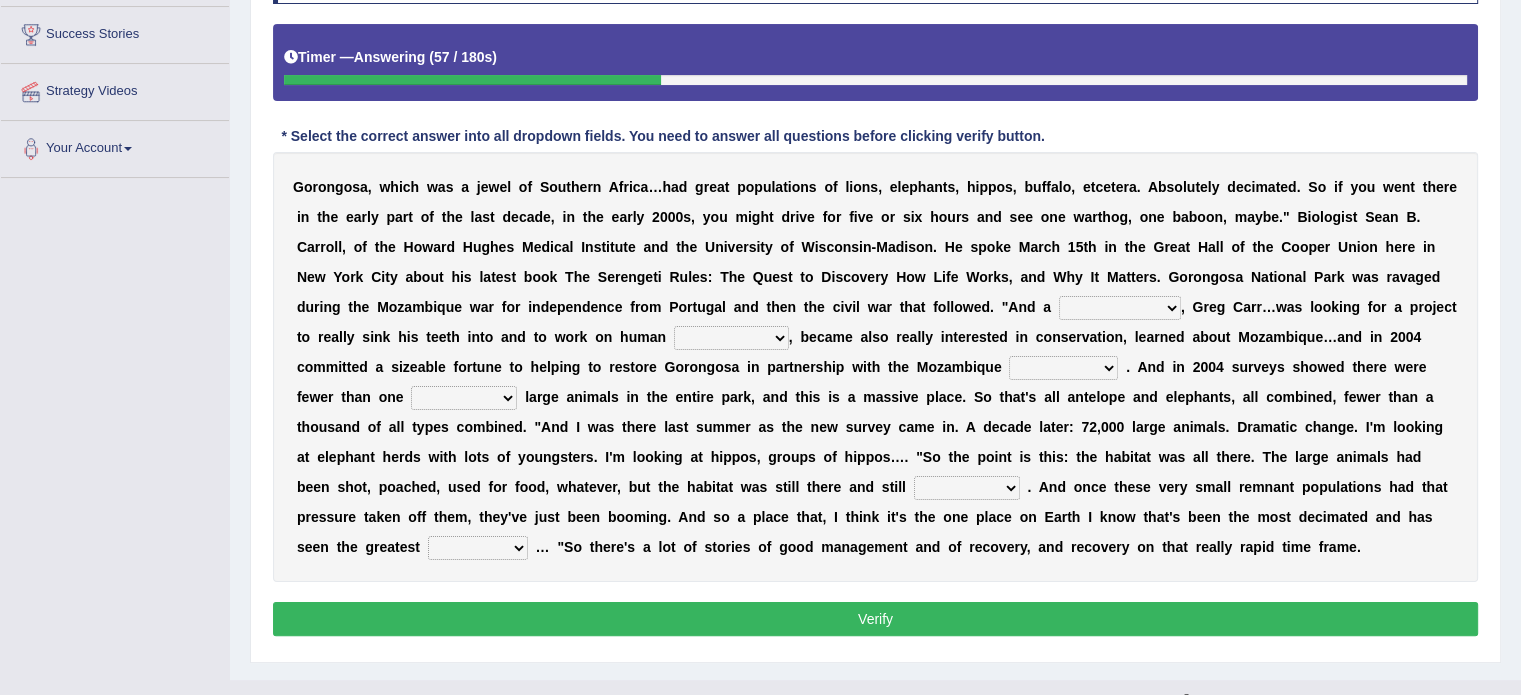 select on "ballast" 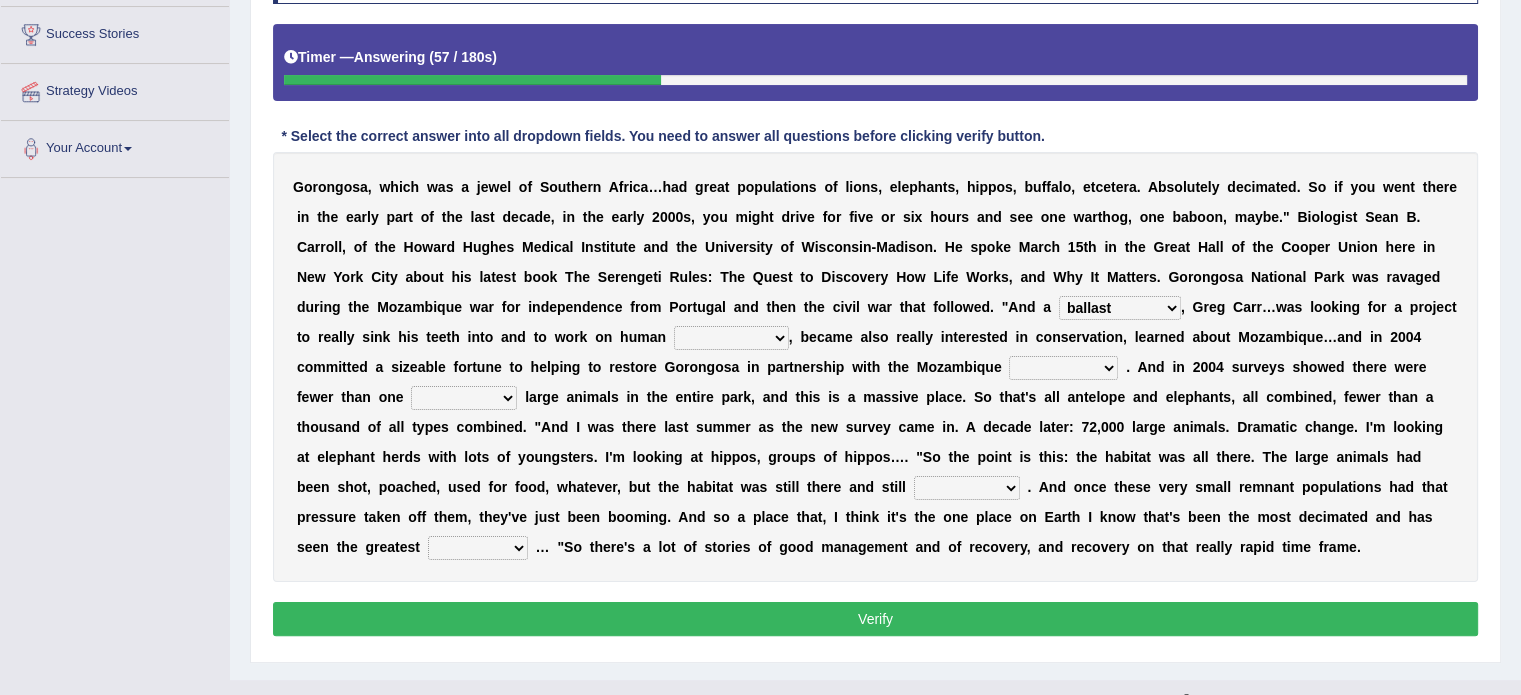 click on "passion solstice ballast philanthropist" at bounding box center [1120, 308] 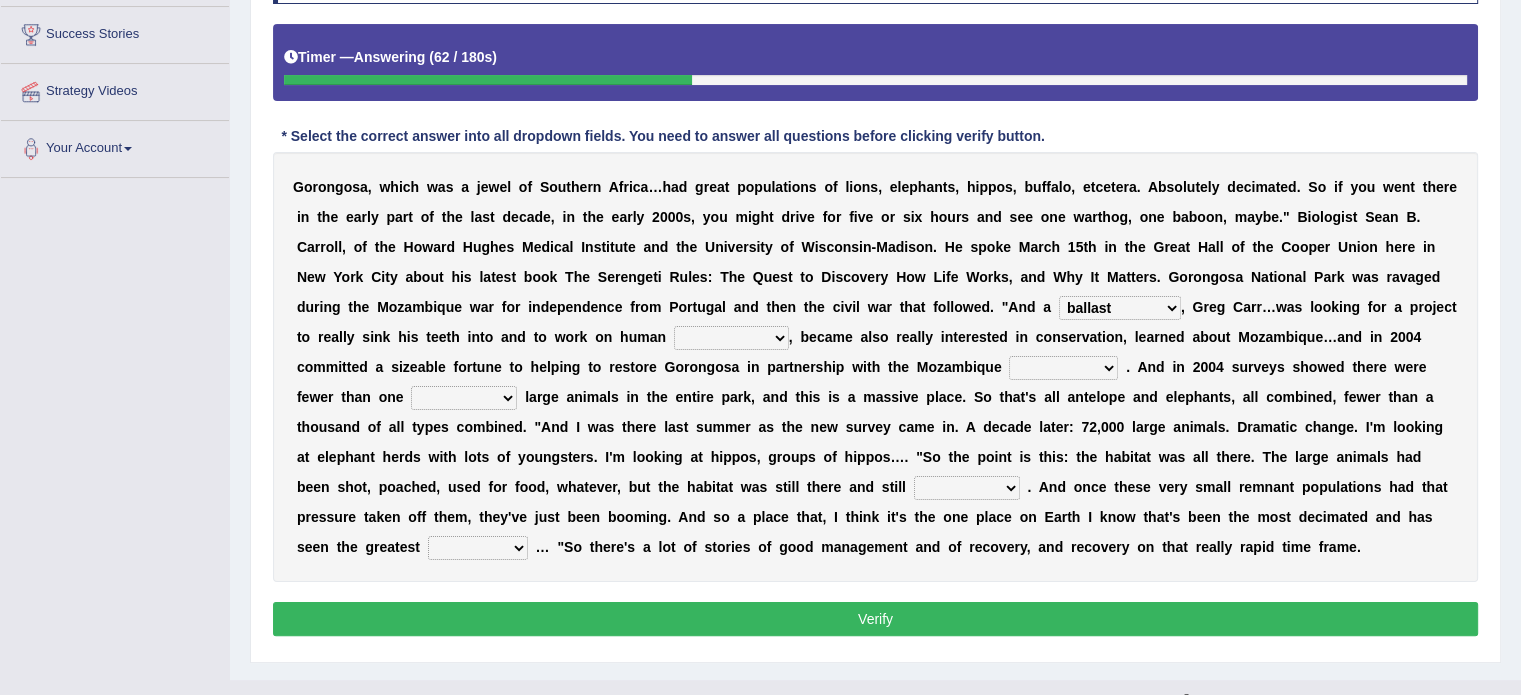 click on "negligence prevalence development malevolence" at bounding box center [731, 338] 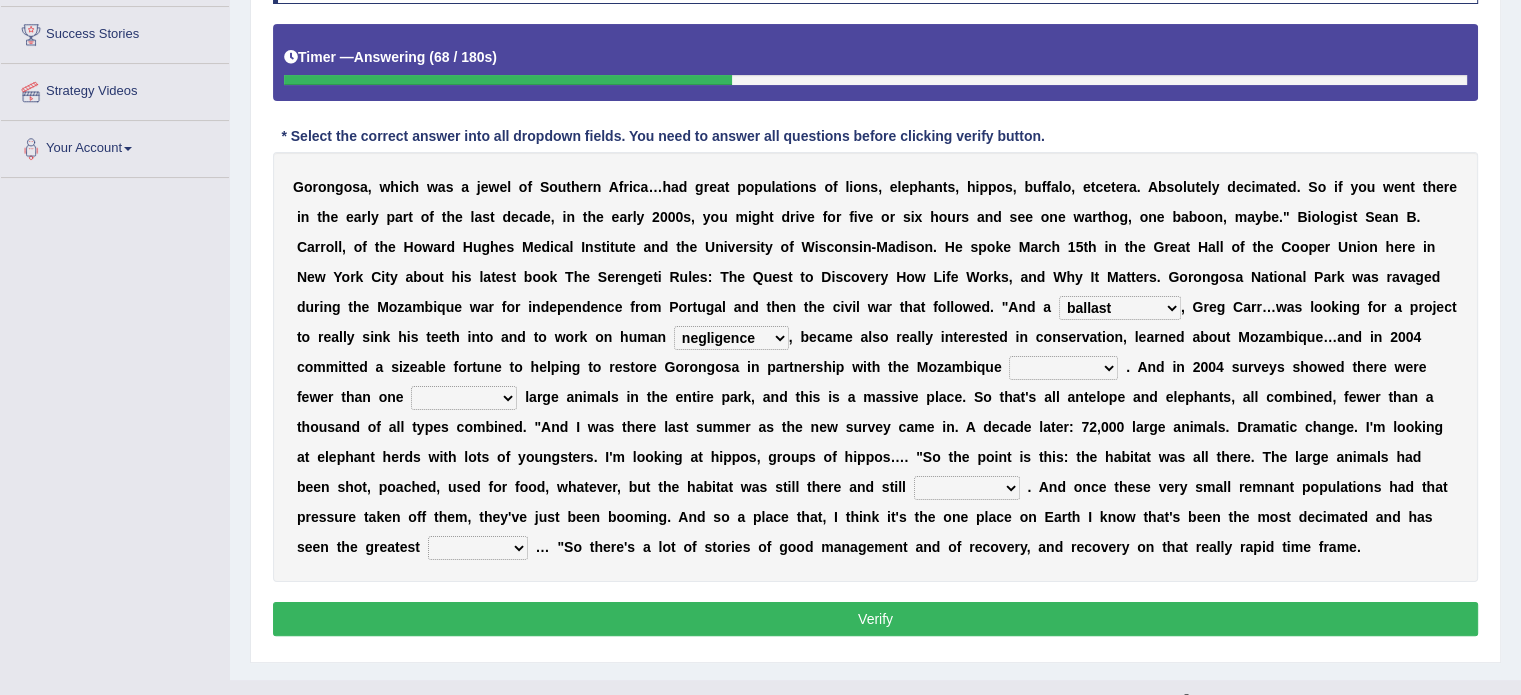 click on "negligence prevalence development malevolence" at bounding box center (731, 338) 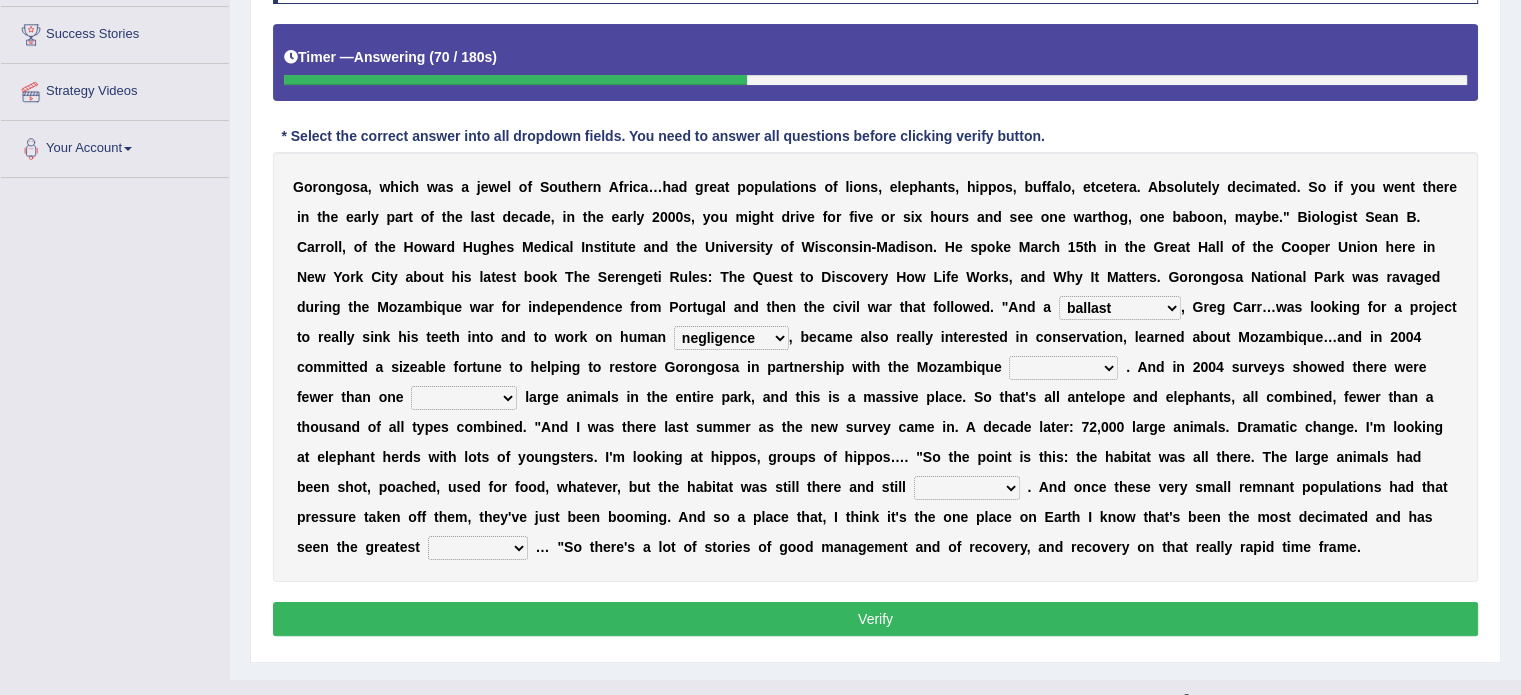 click on "negligence prevalence development malevolence" at bounding box center (731, 338) 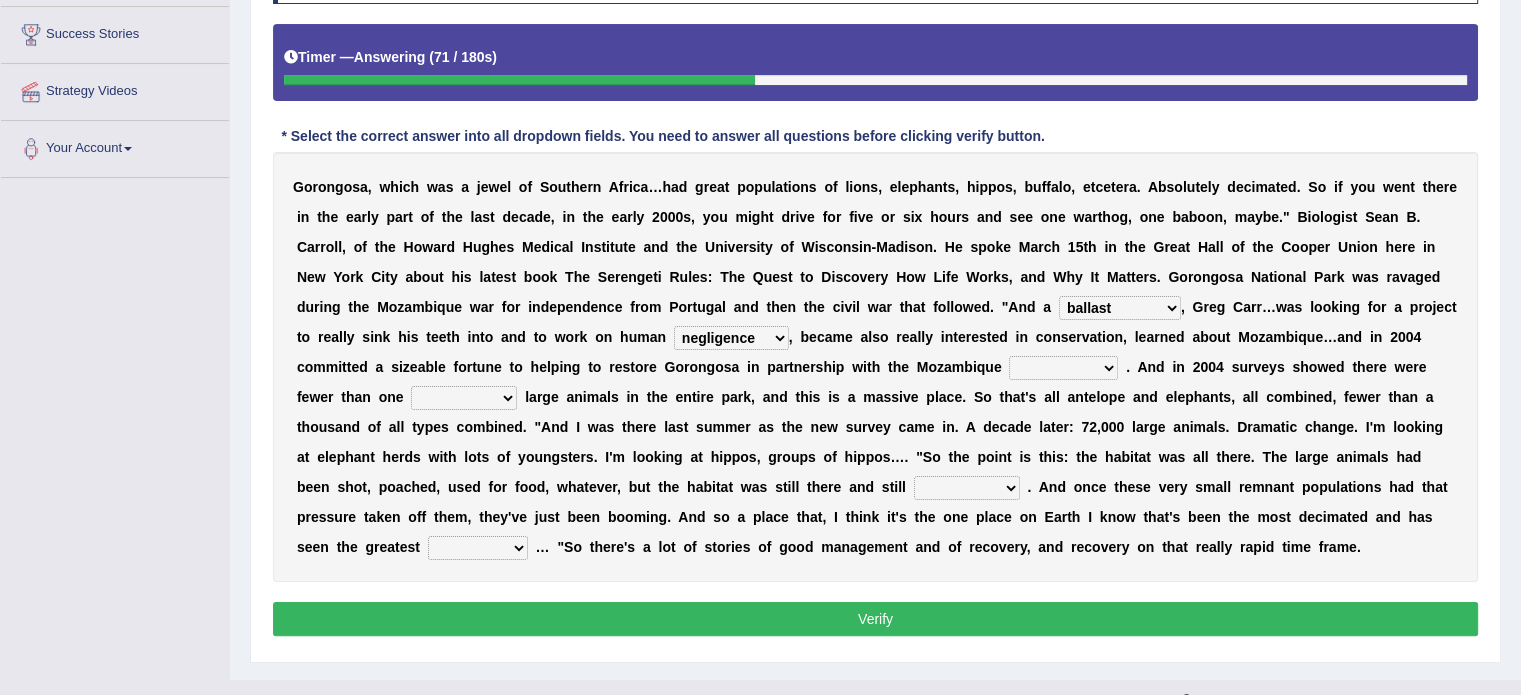 select on "development" 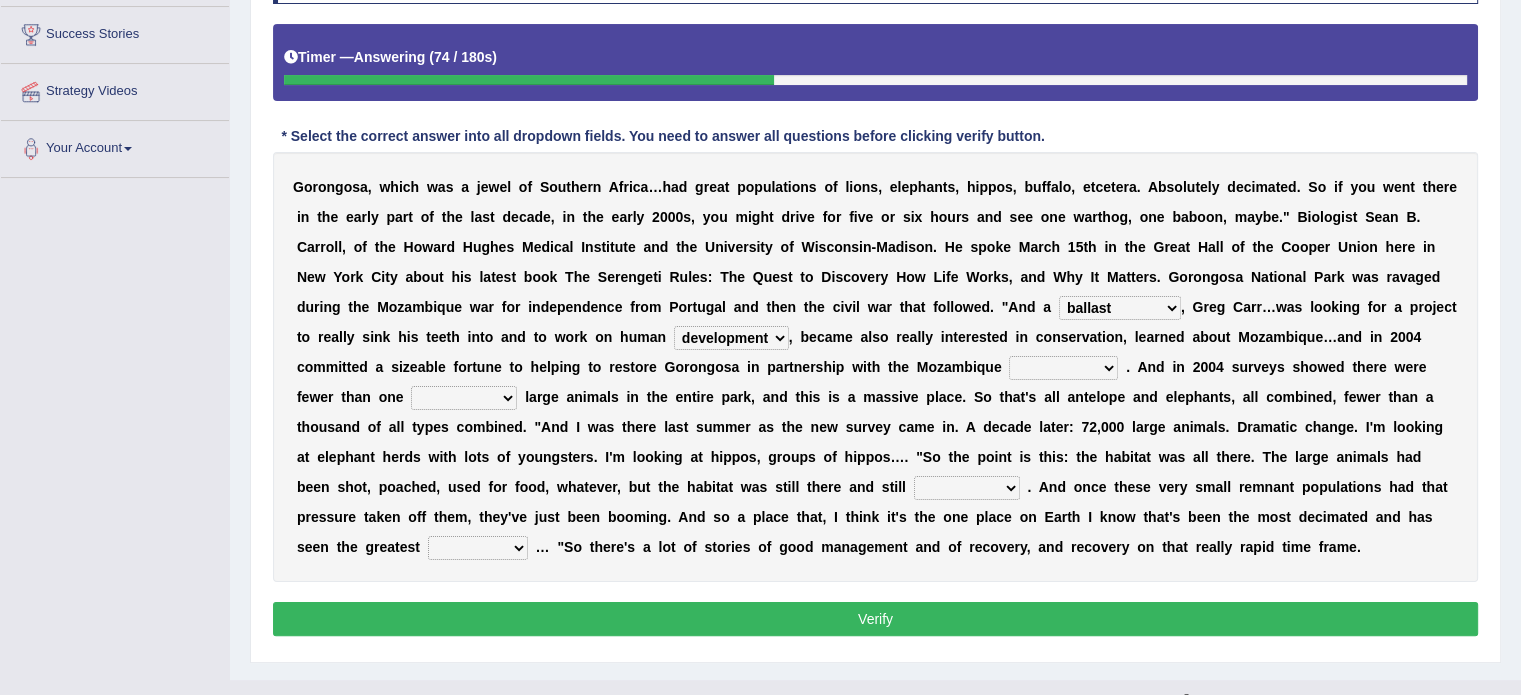 click on "parliament semanticist government journalist" at bounding box center (1063, 368) 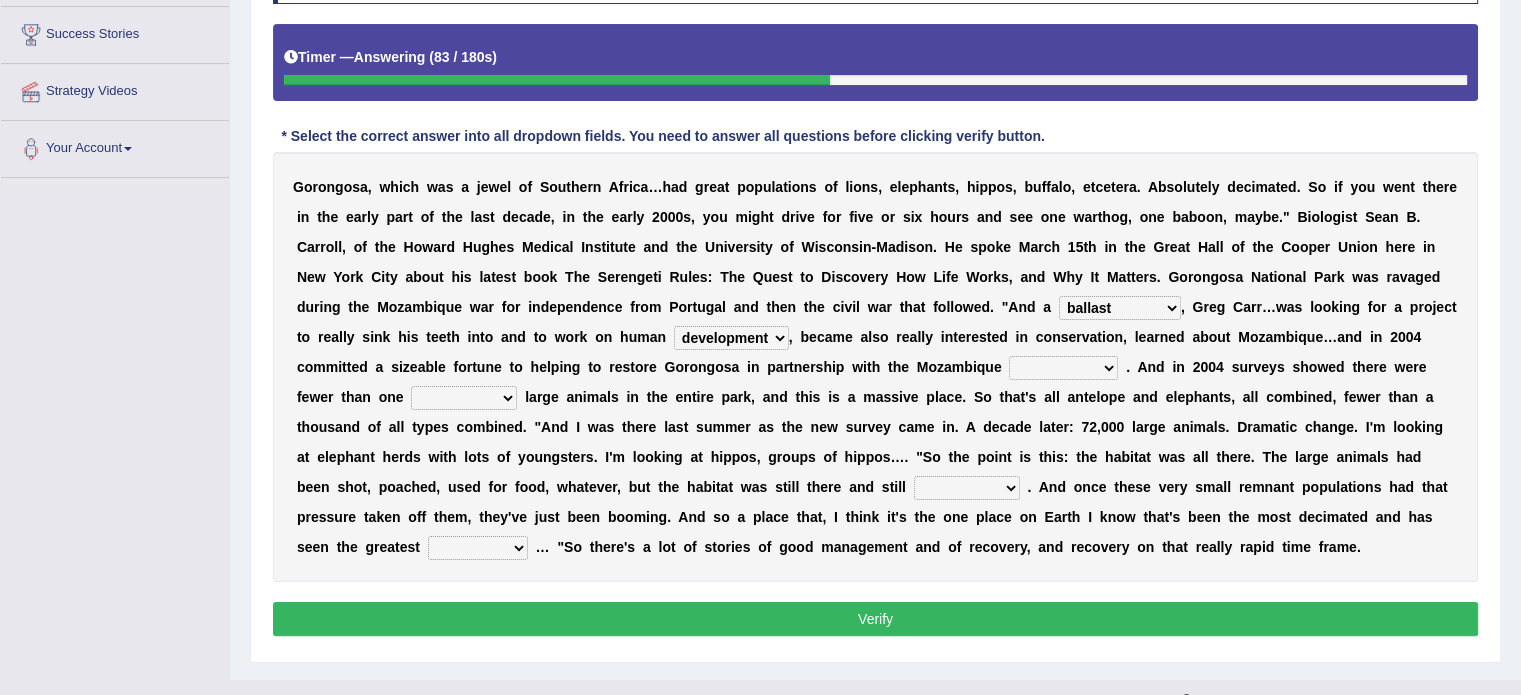 select on "parliament" 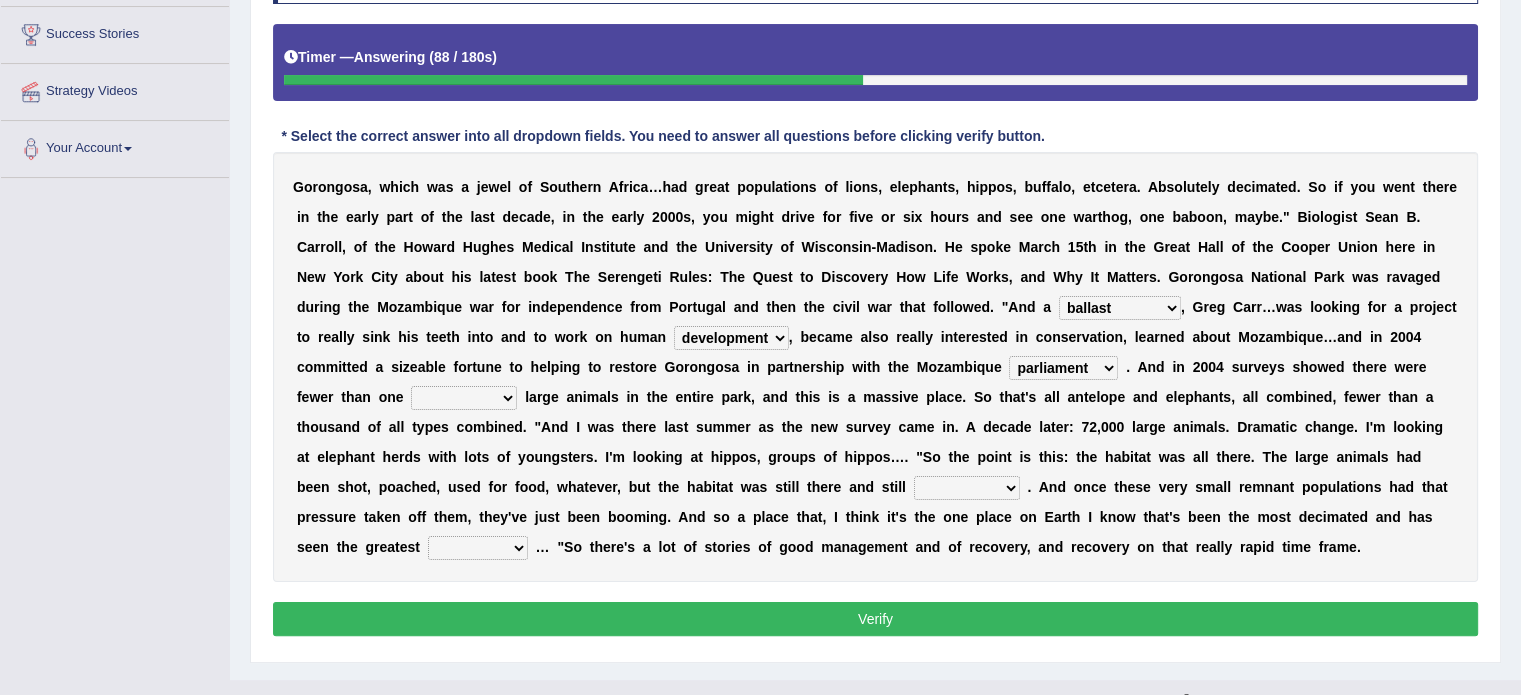 click on "deflowered embowered roundest thousand" at bounding box center (464, 398) 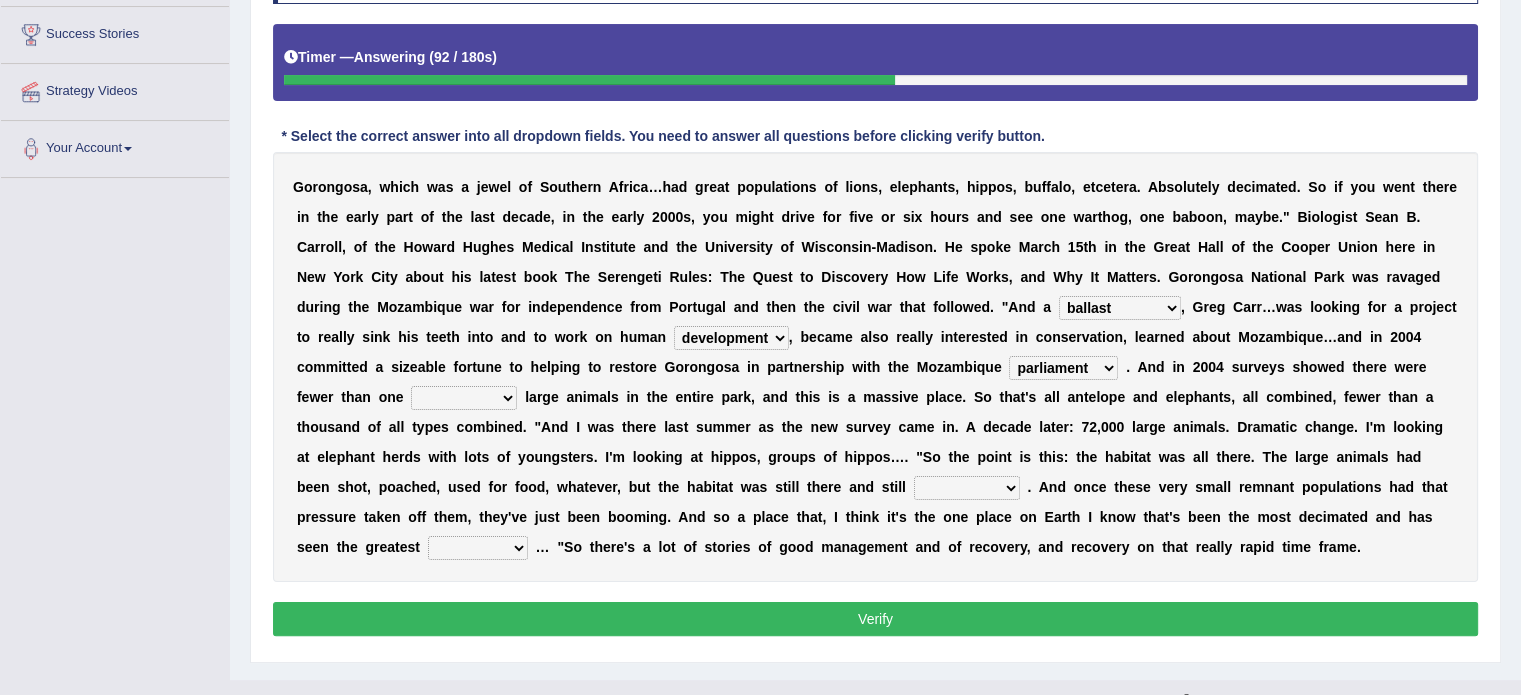 select on "thousand" 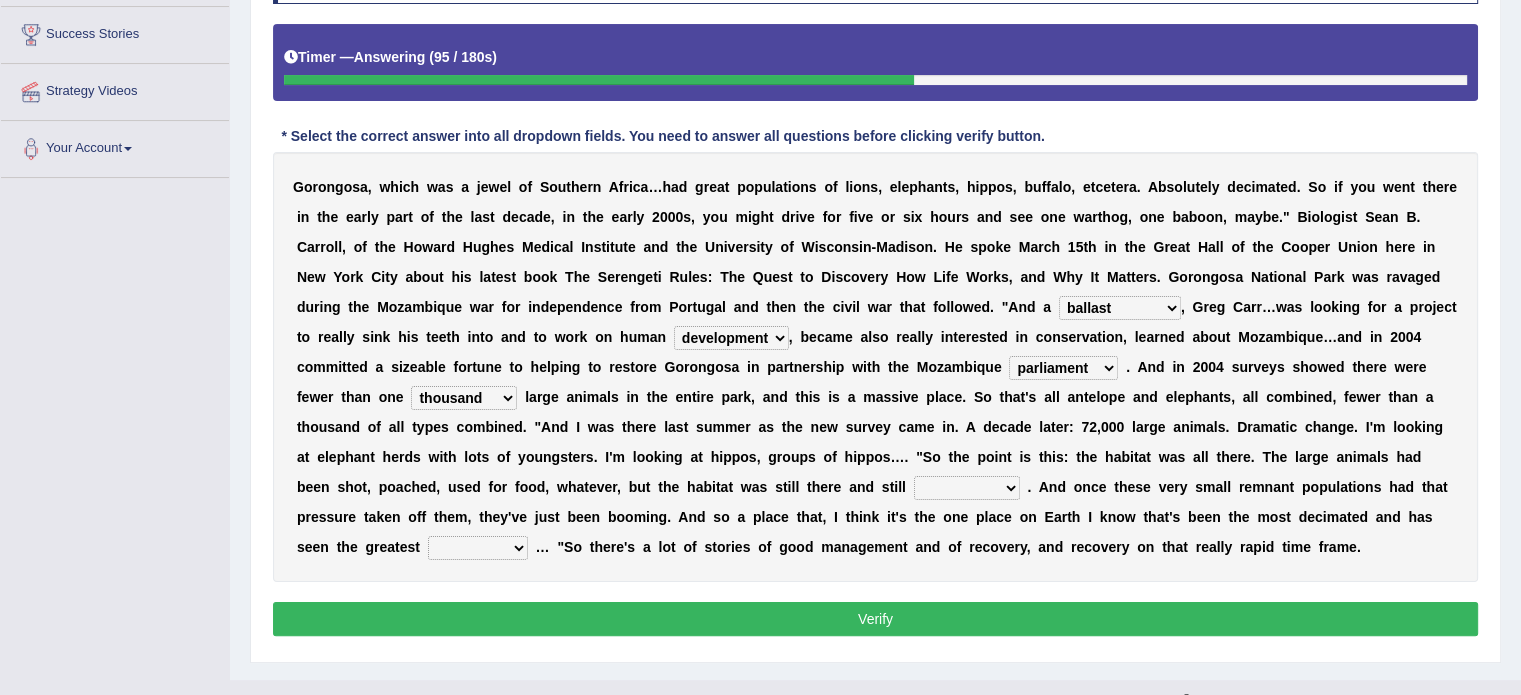 click on "l" at bounding box center [986, 517] 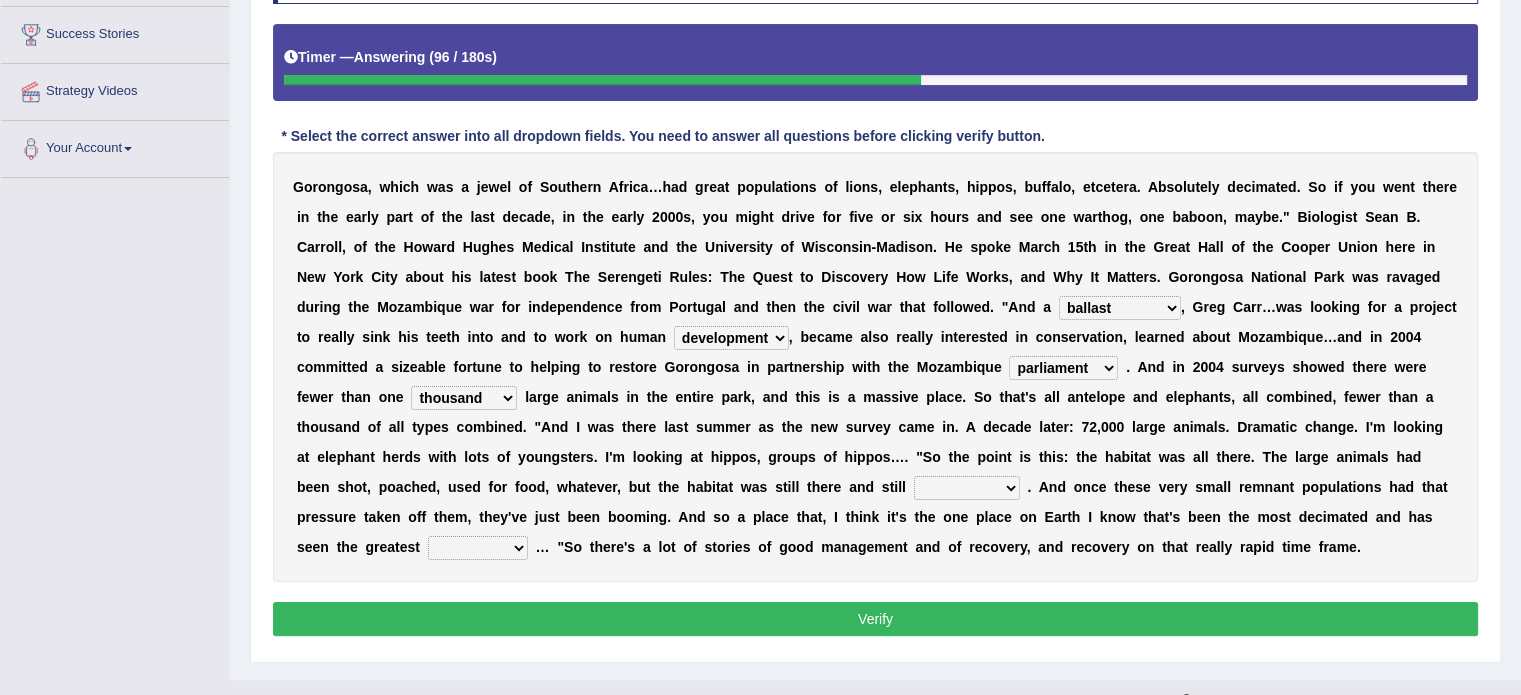 click on "[CITY], which was a jewel of Southern Africa… had great populations of lions, elephants, hippos, buffalo, etcetera. Absolutely decimated. So if you went there in the early part of the last decade, in the early 2000s, you might drive for five or six hours and see one warthog, one baboon, maybe." Biologist [FIRST] [LAST], of the Howard Hughes Medical Institute and the University of Wisconsin-Madison. He spoke March 15th in the Great Hall" at bounding box center (875, 367) 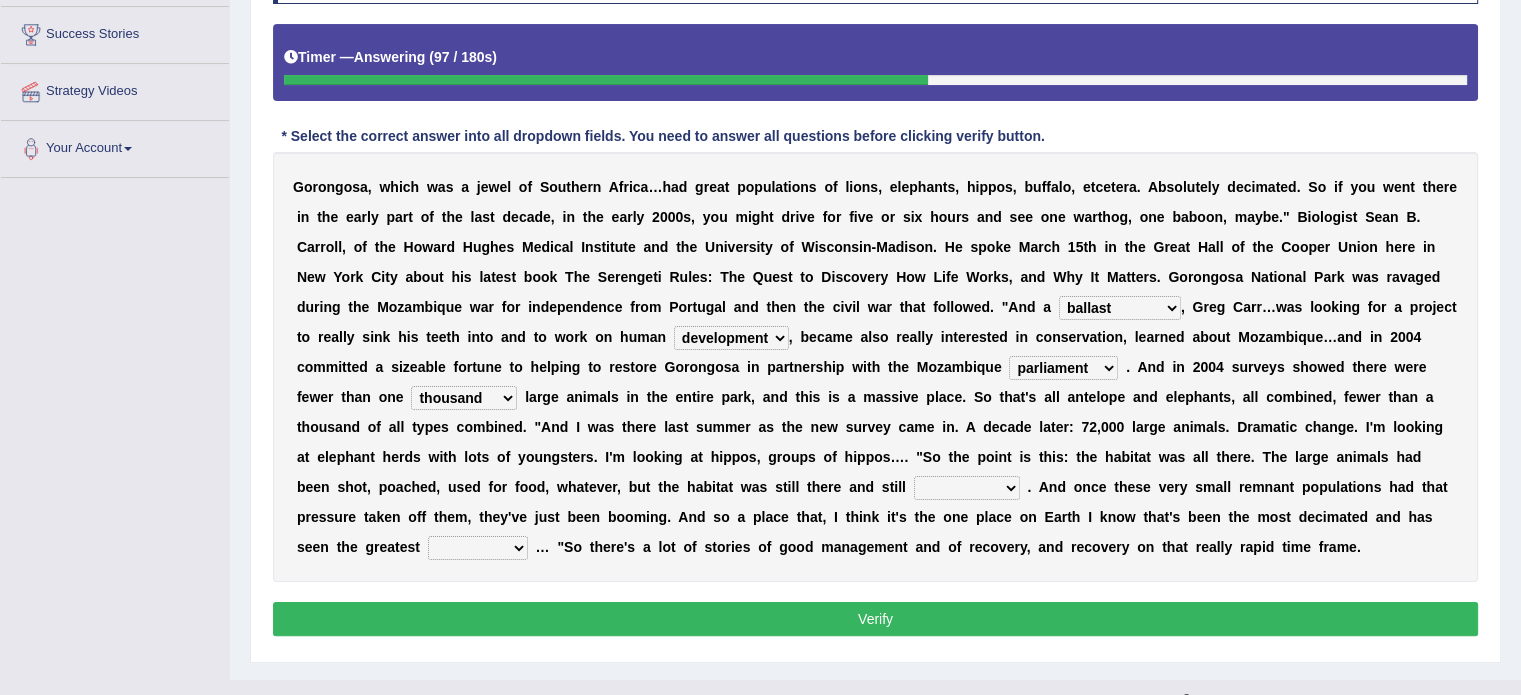 click on "assertive incidental compulsive productive" at bounding box center [967, 488] 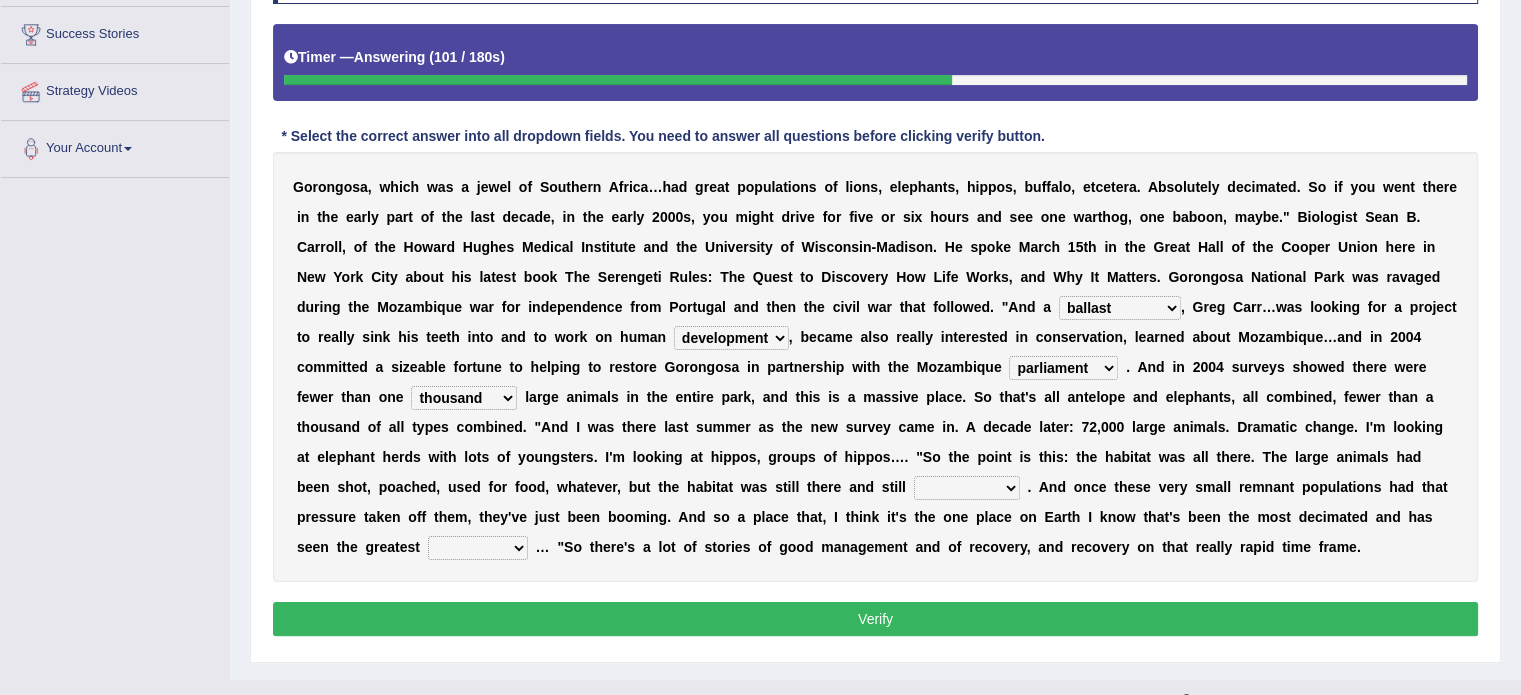 select on "productive" 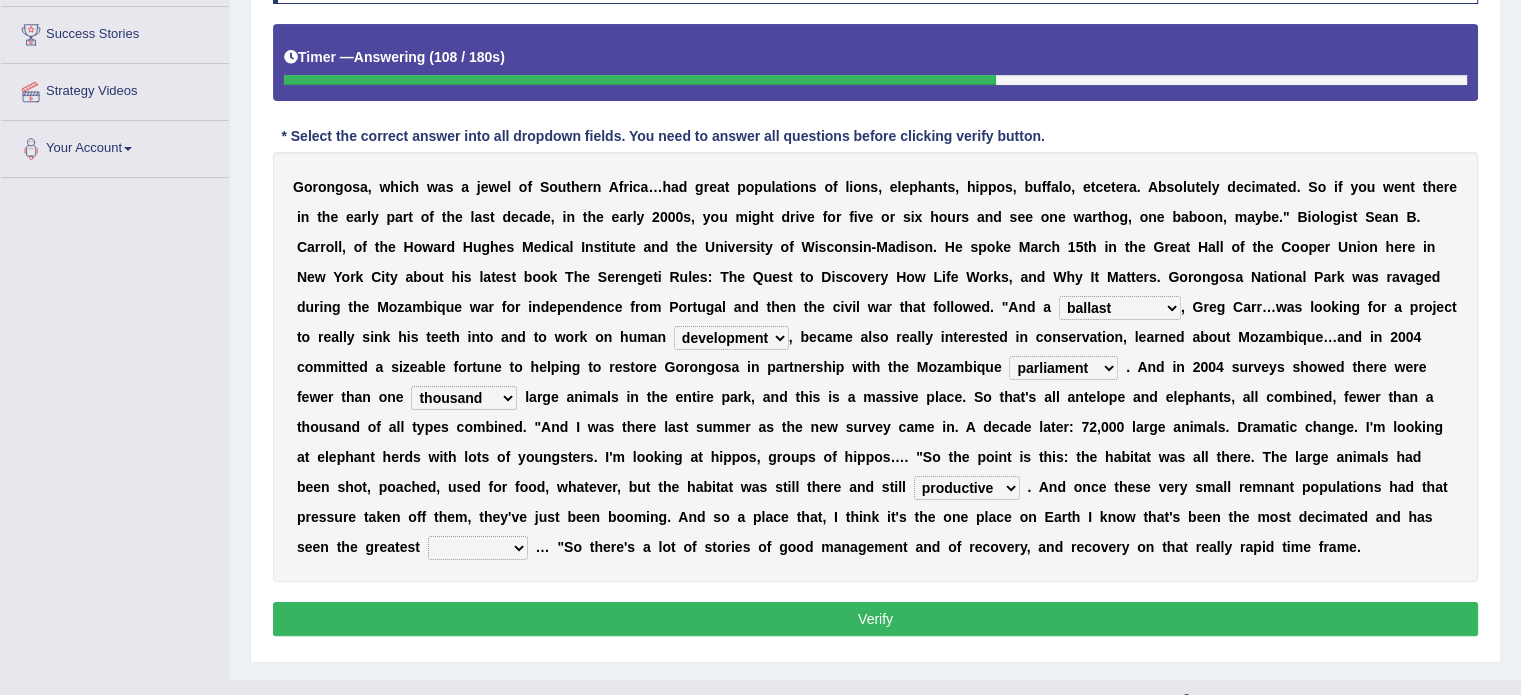 click on "recovery efficacy golly stumpy" at bounding box center [478, 548] 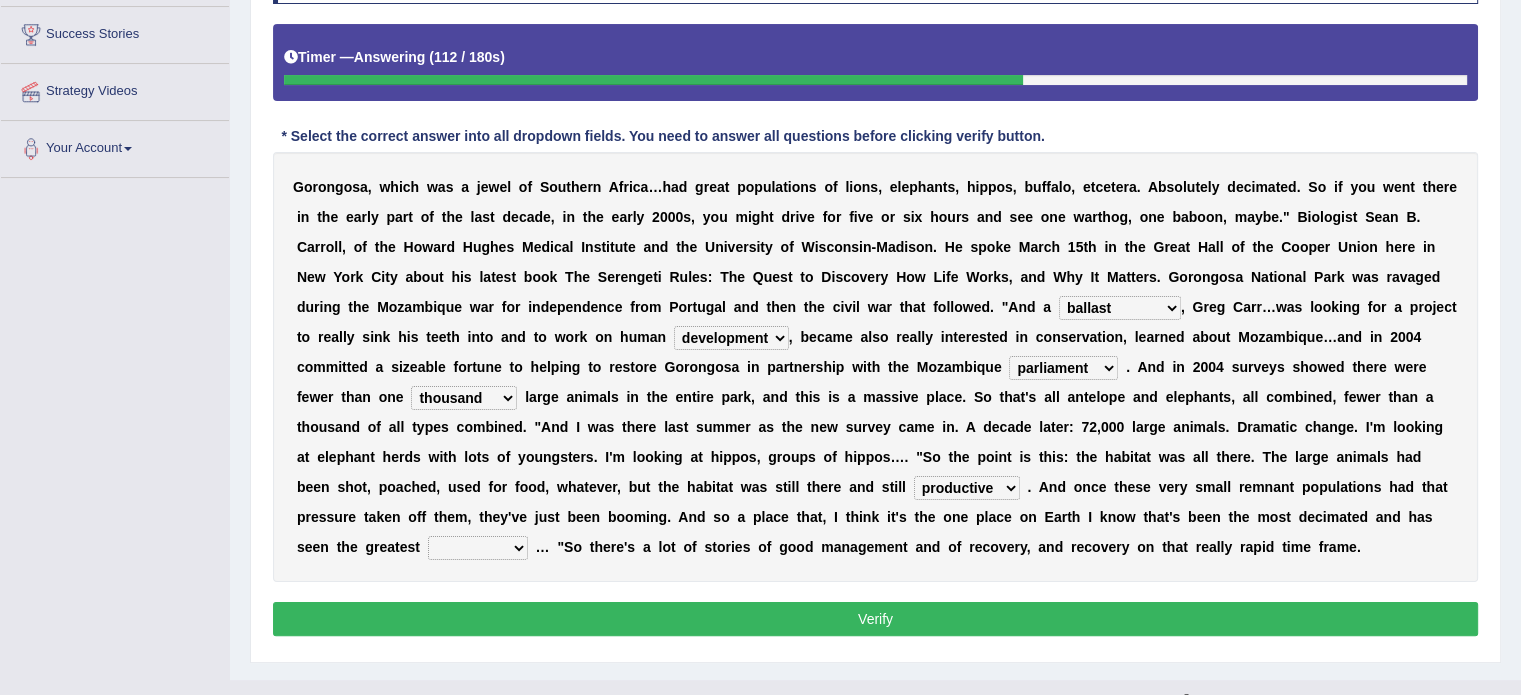 select on "golly" 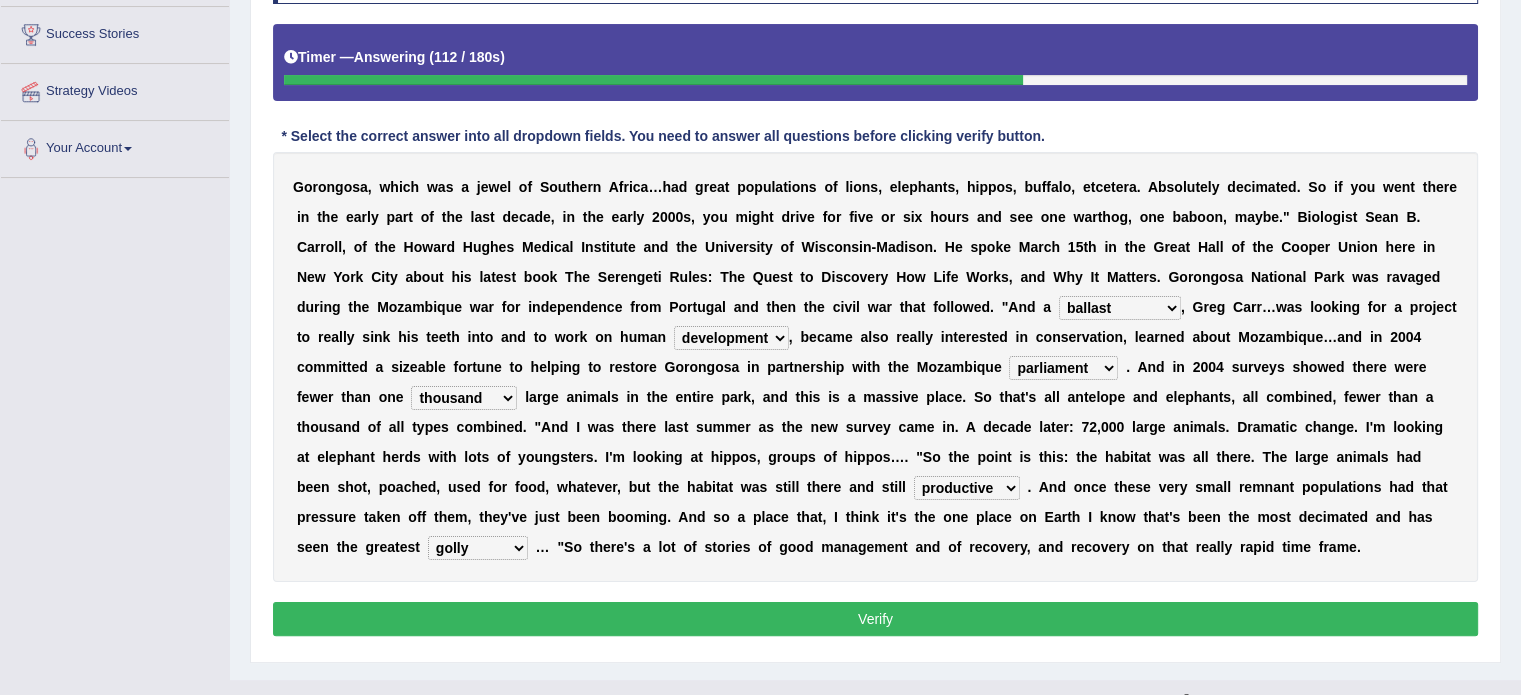 click on "recovery efficacy golly stumpy" at bounding box center [478, 548] 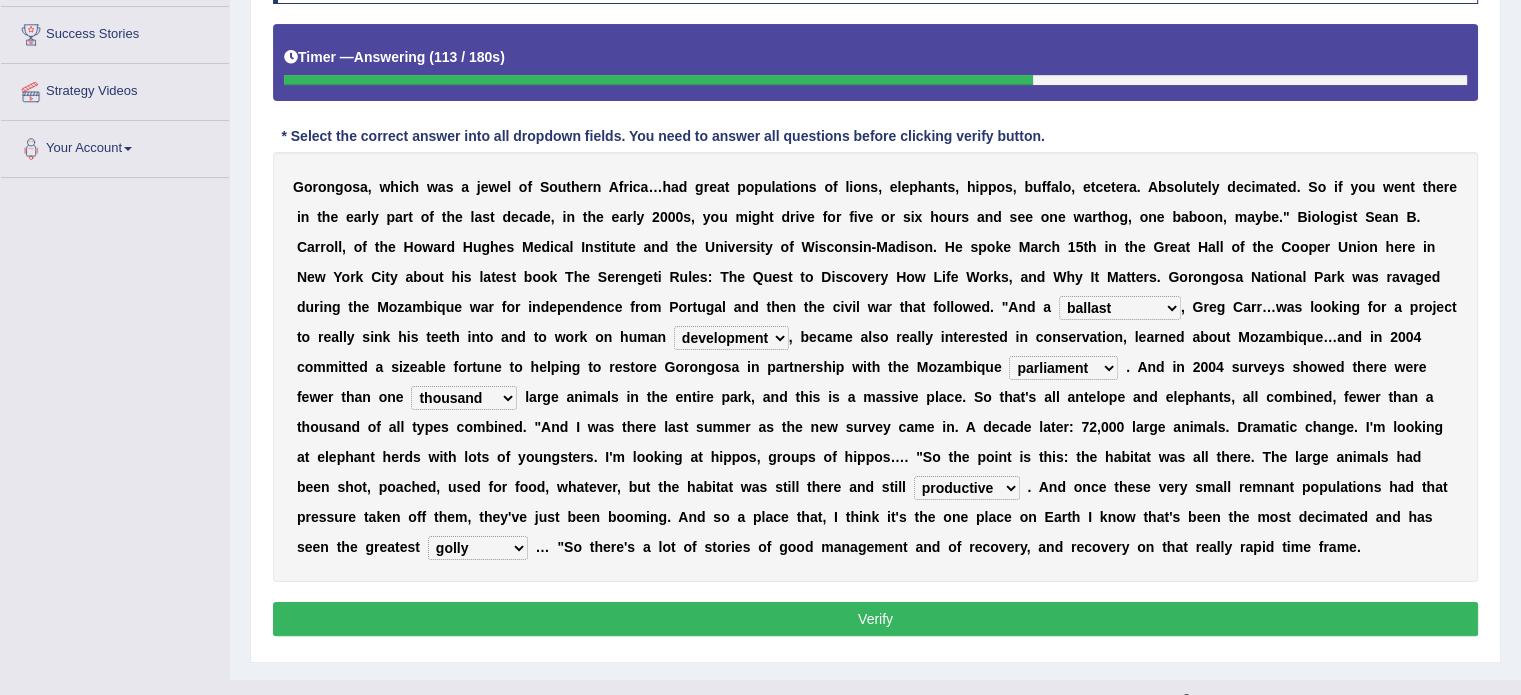 drag, startPoint x: 486, startPoint y: 632, endPoint x: 488, endPoint y: 611, distance: 21.095022 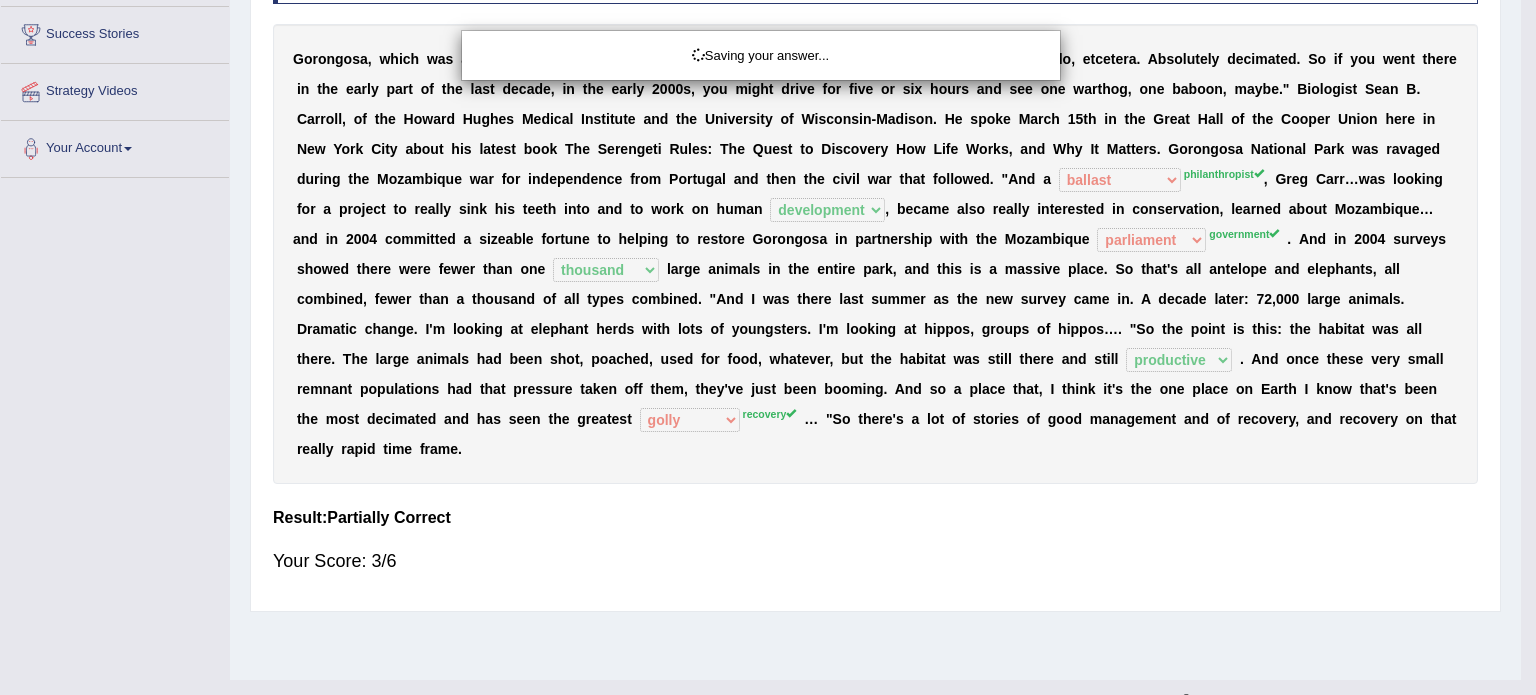 click on "Saving your answer..." at bounding box center [768, 347] 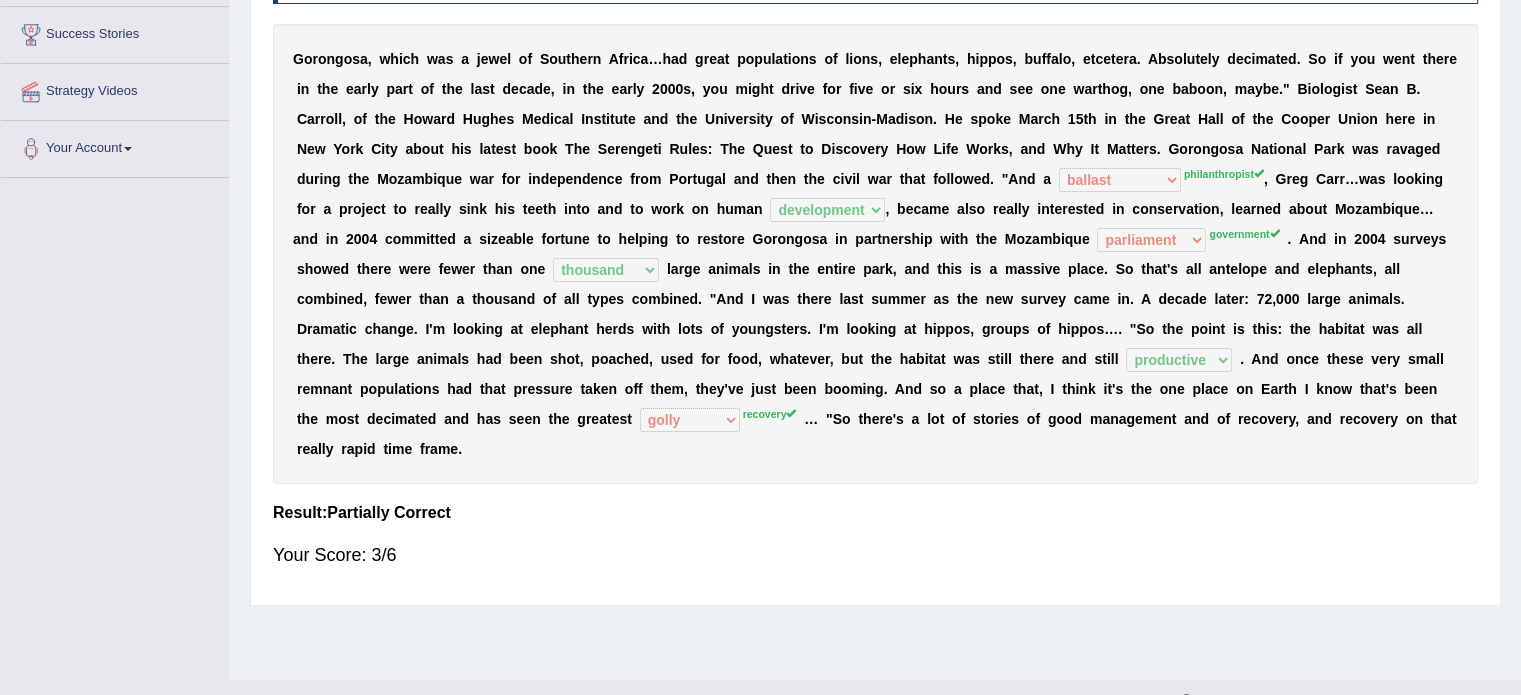 click on "Your Score: 3/6" at bounding box center (875, 555) 